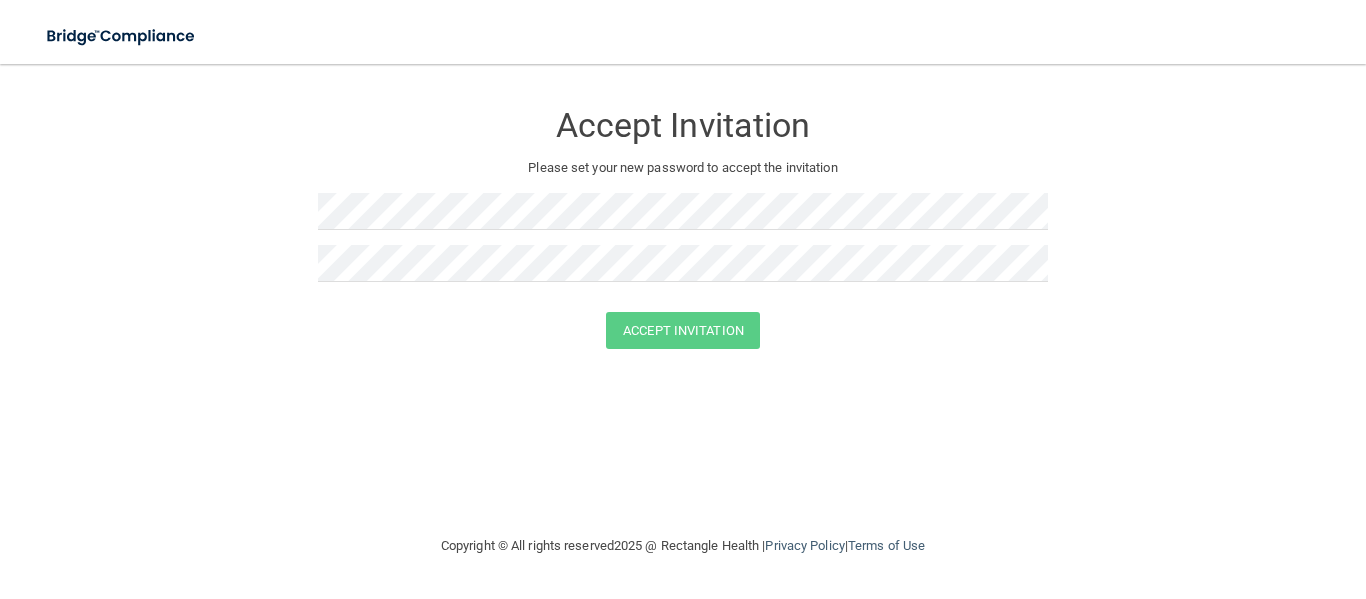 scroll, scrollTop: 0, scrollLeft: 0, axis: both 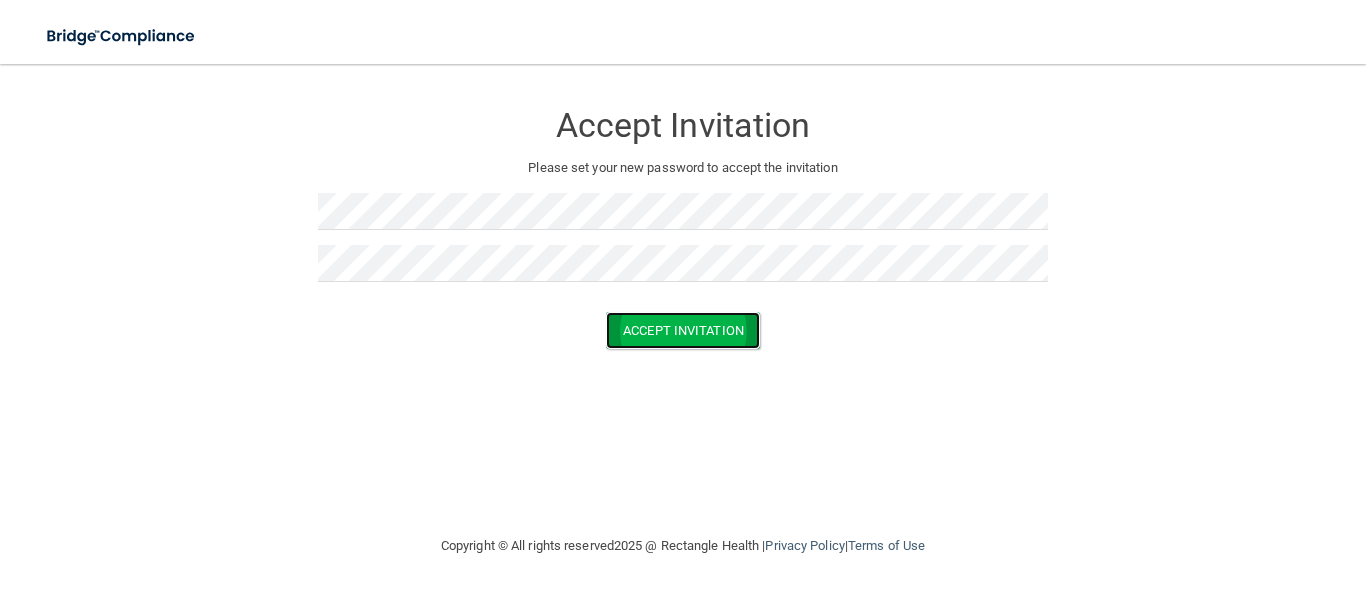 click on "Accept Invitation" at bounding box center (683, 330) 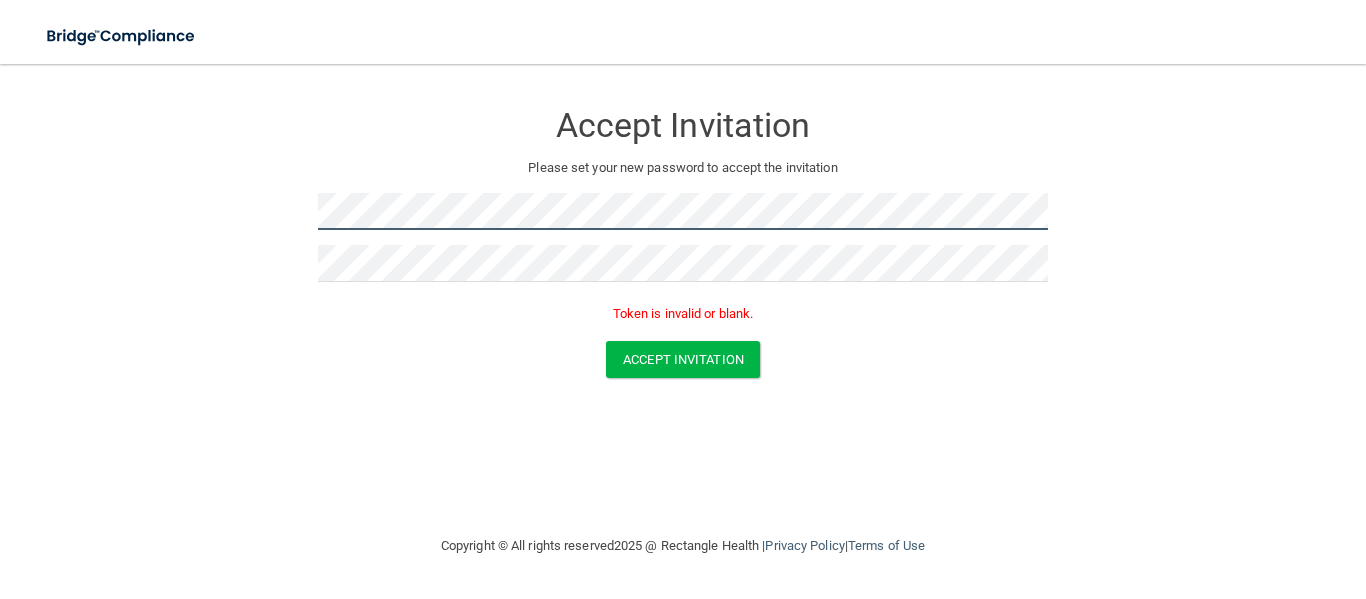 click on "Accept Invitation     Please set your new password to accept the invitation                                   Token is invalid or blank.               Accept Invitation              You have successfully accepted the invitation!   Click here to login ." at bounding box center (683, 243) 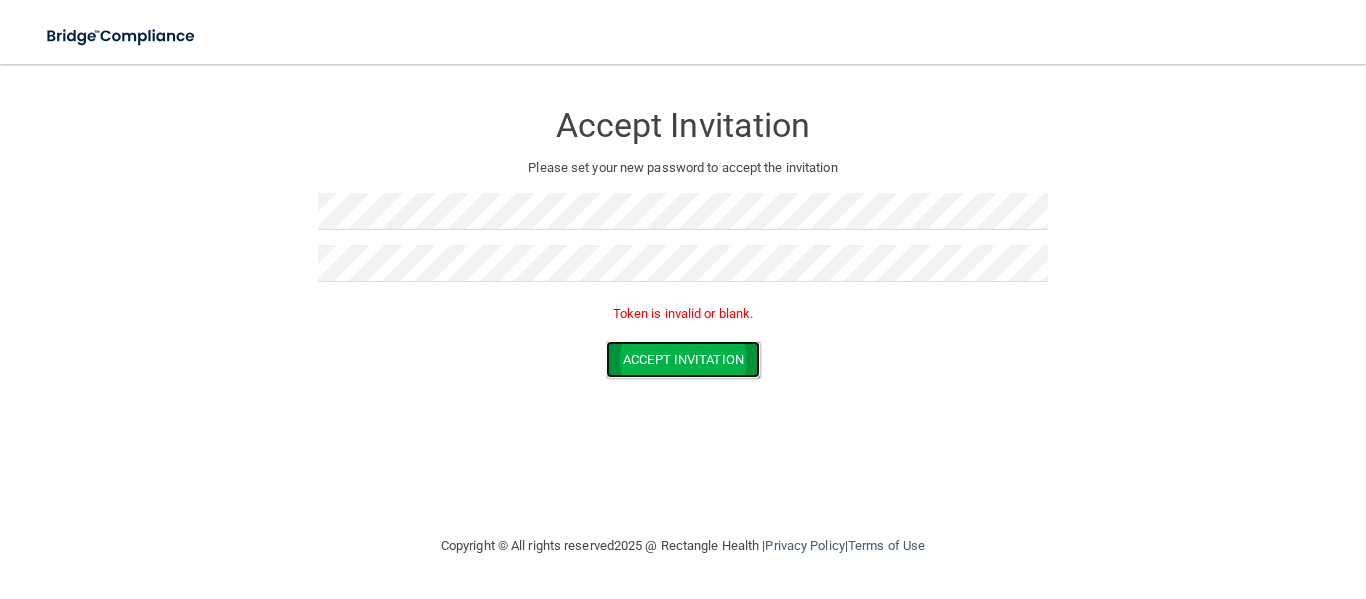 click on "Accept Invitation" at bounding box center (683, 359) 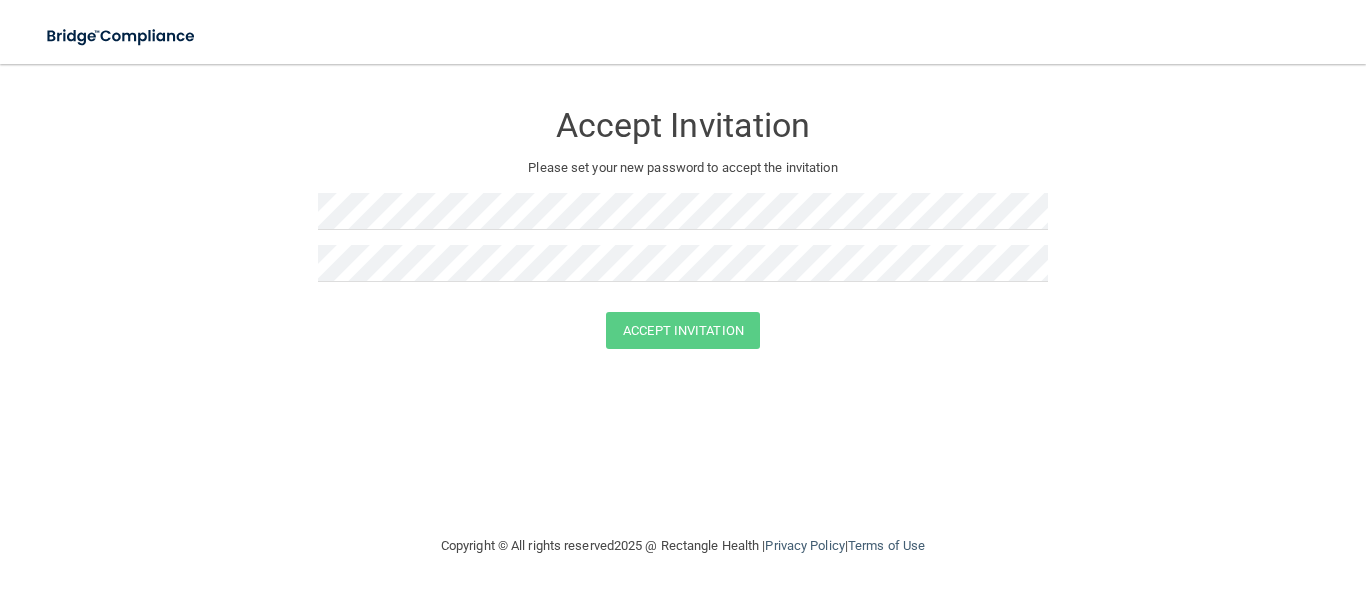 scroll, scrollTop: 0, scrollLeft: 0, axis: both 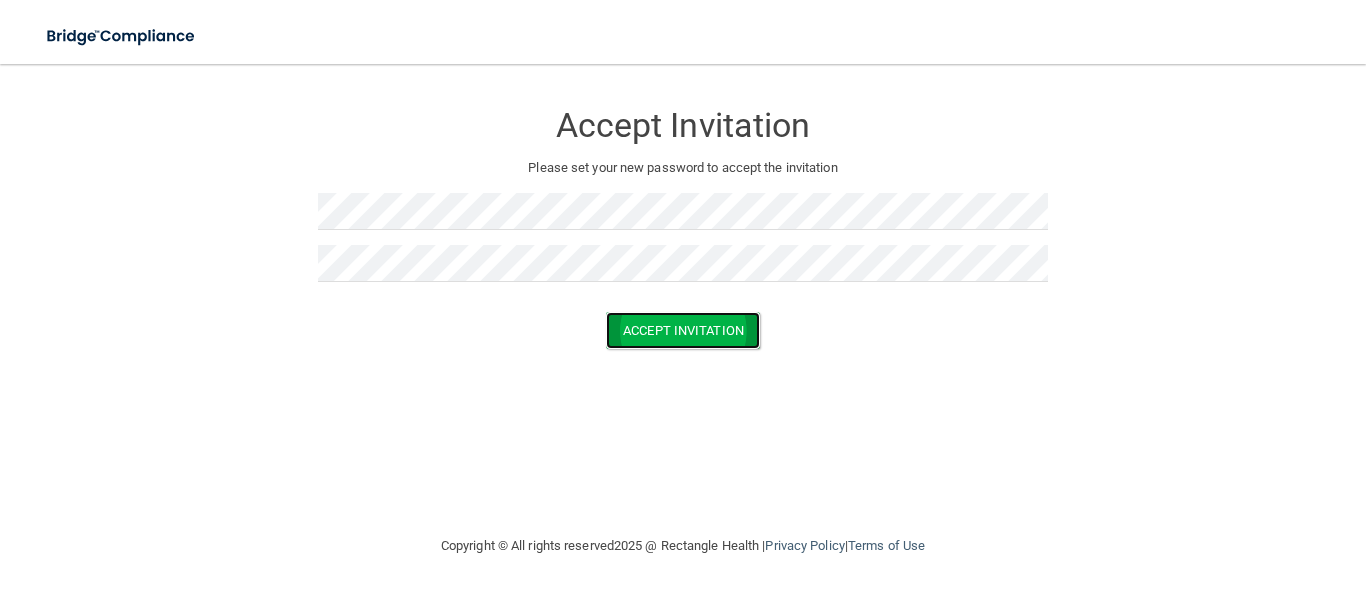 click on "Accept Invitation" at bounding box center (683, 330) 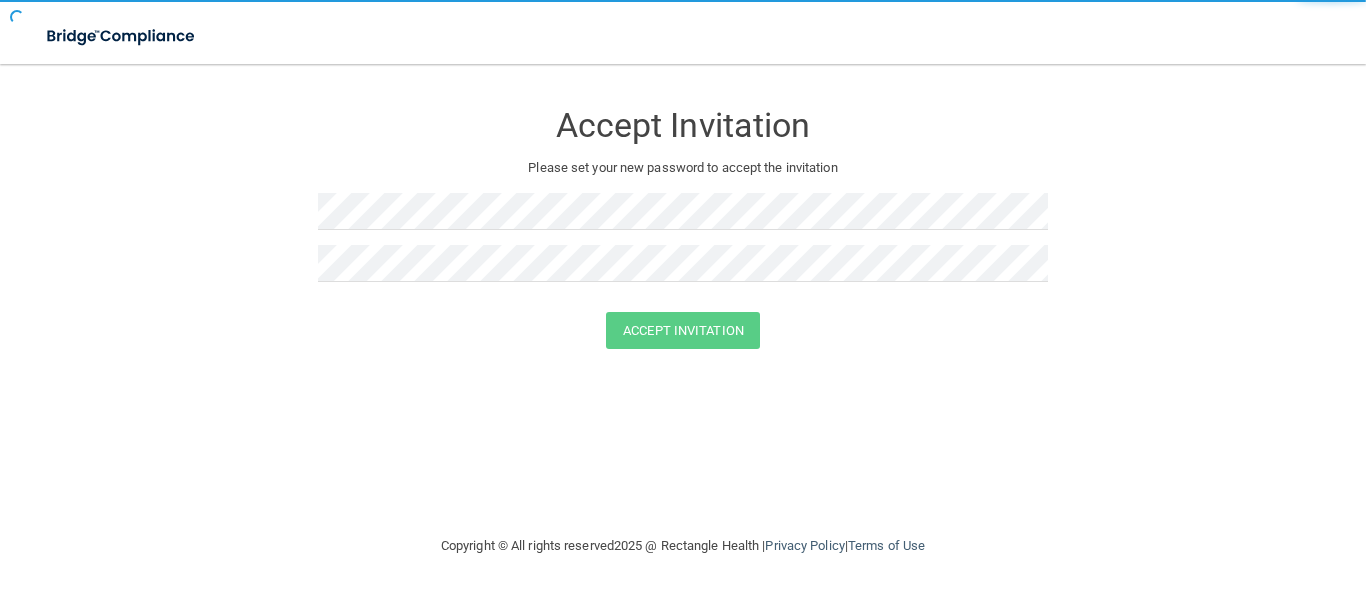 scroll, scrollTop: 0, scrollLeft: 0, axis: both 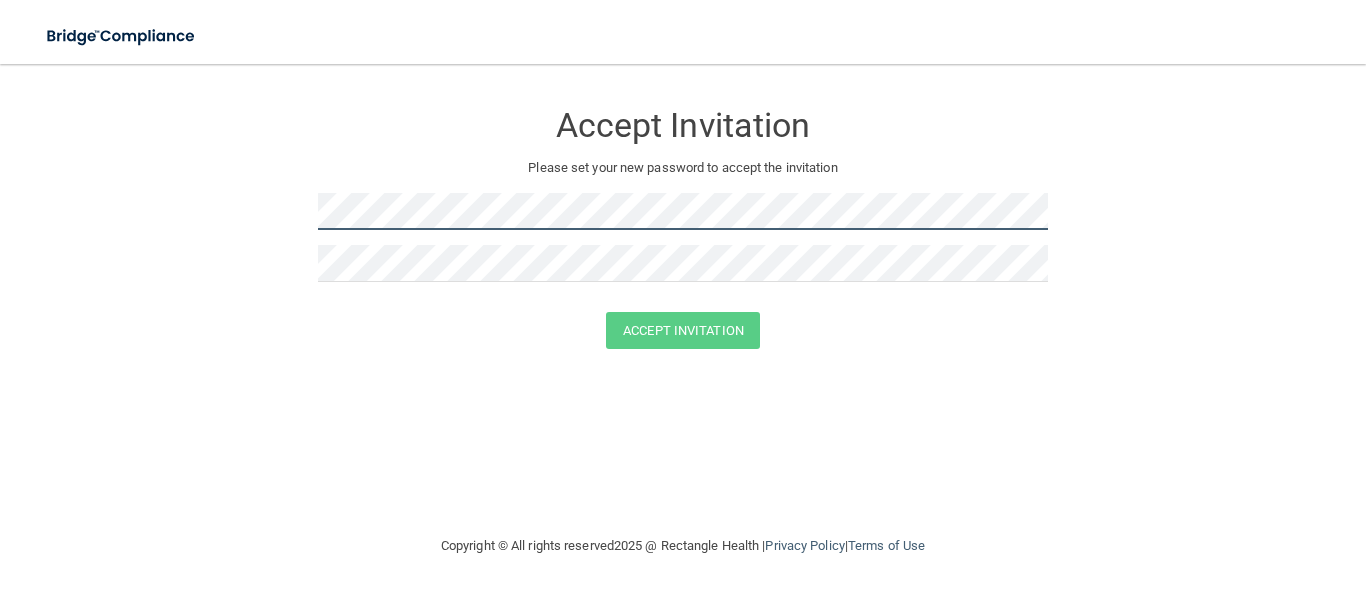 click on "Accept Invitation     Please set your new password to accept the invitation                                                 Accept Invitation              You have successfully accepted the invitation!   Click here to login ." at bounding box center (683, 228) 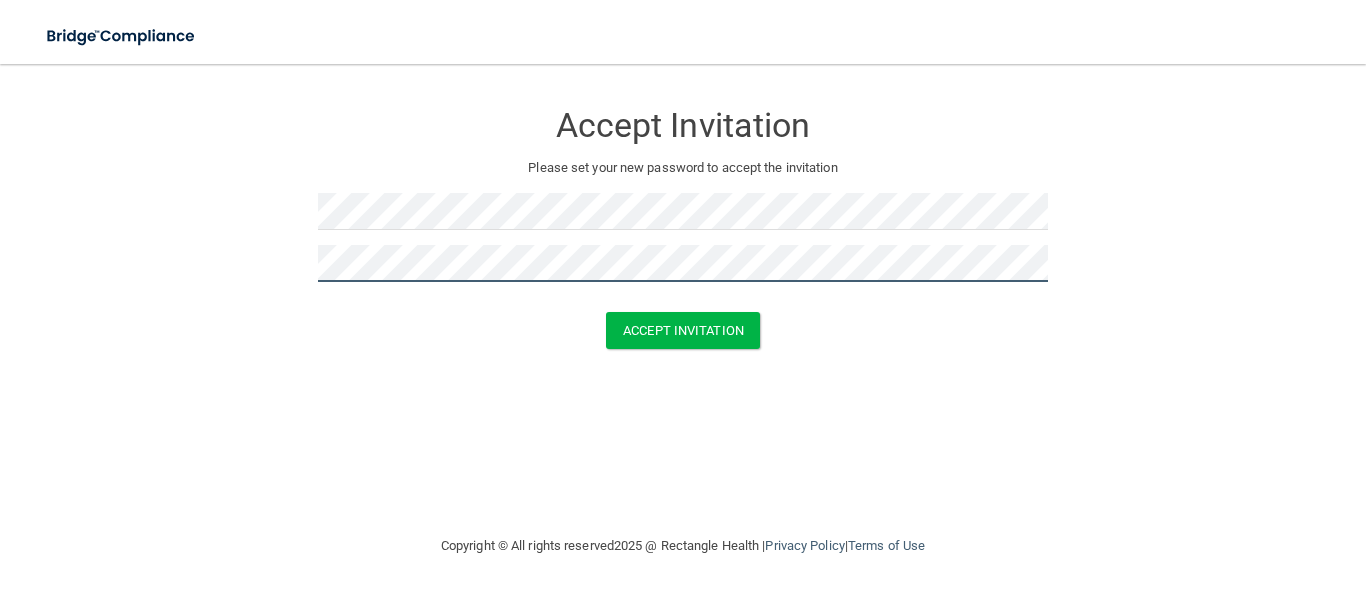 click on "Accept Invitation" at bounding box center (683, 330) 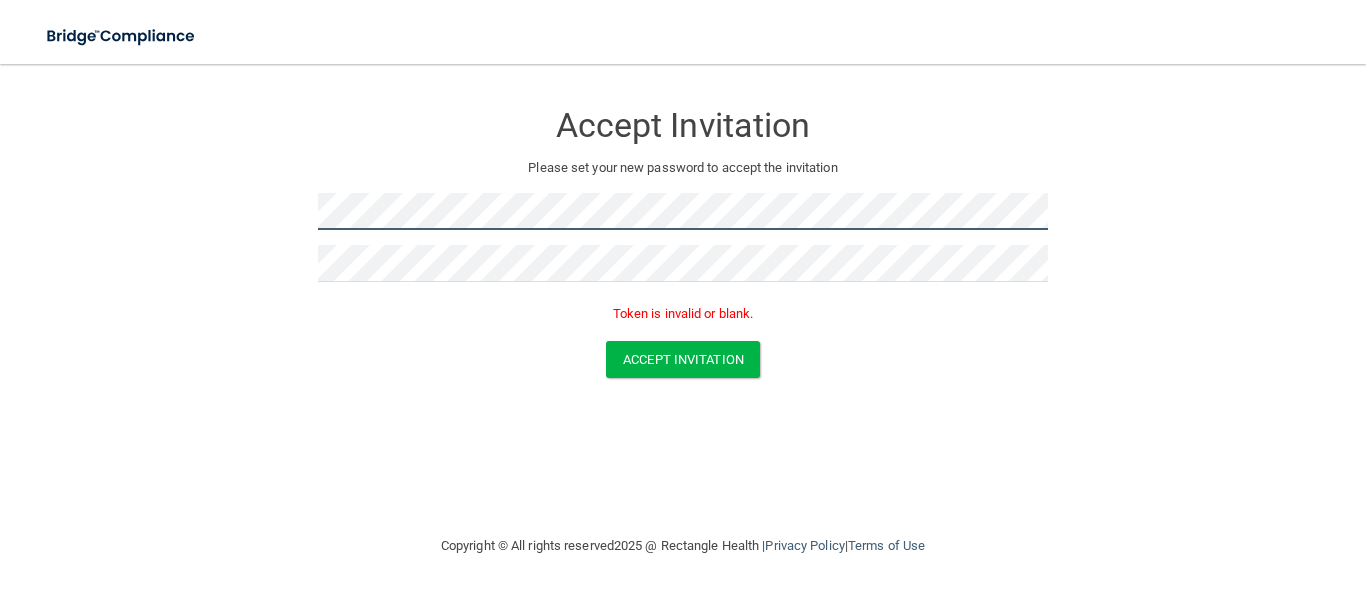 click on "Accept Invitation     Please set your new password to accept the invitation                                   Token is invalid or blank.               Accept Invitation              You have successfully accepted the invitation!   Click here to login ." at bounding box center [683, 243] 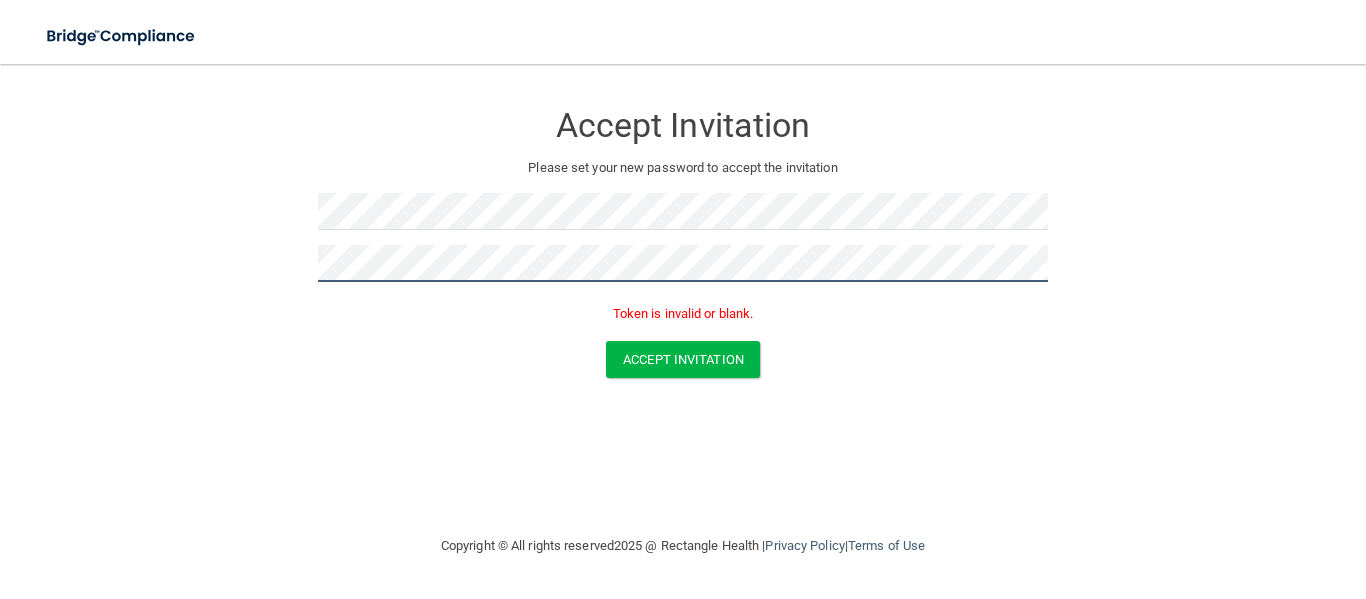 click on "Accept Invitation" at bounding box center [683, 359] 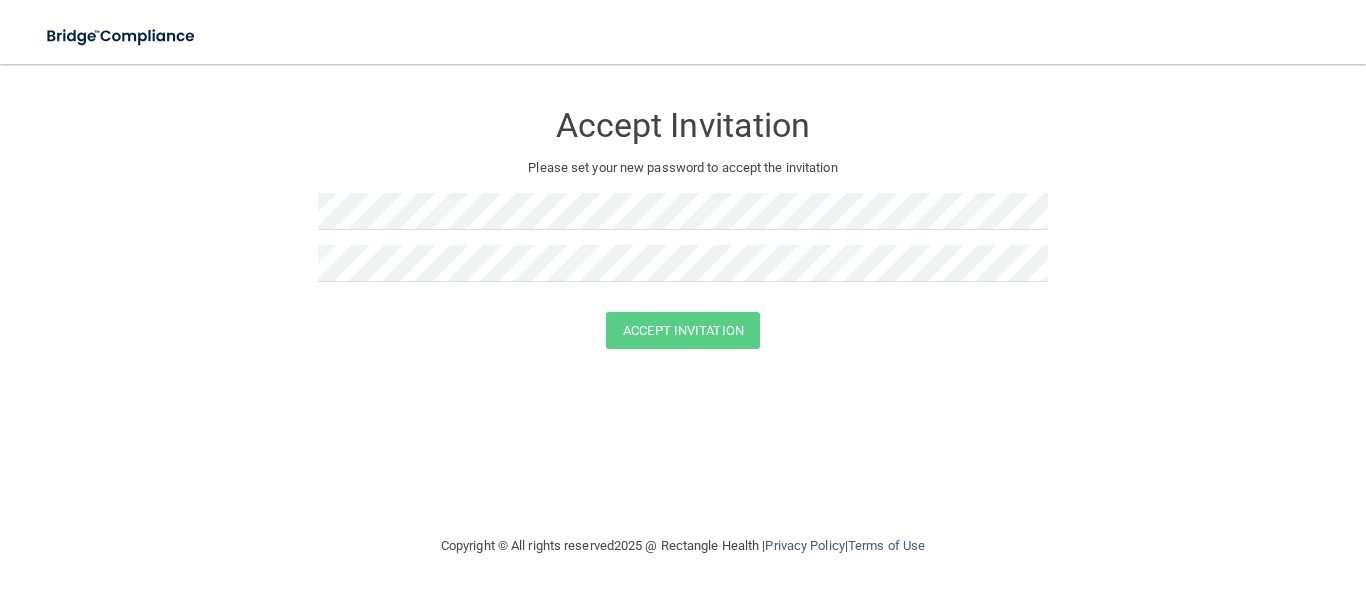 scroll, scrollTop: 0, scrollLeft: 0, axis: both 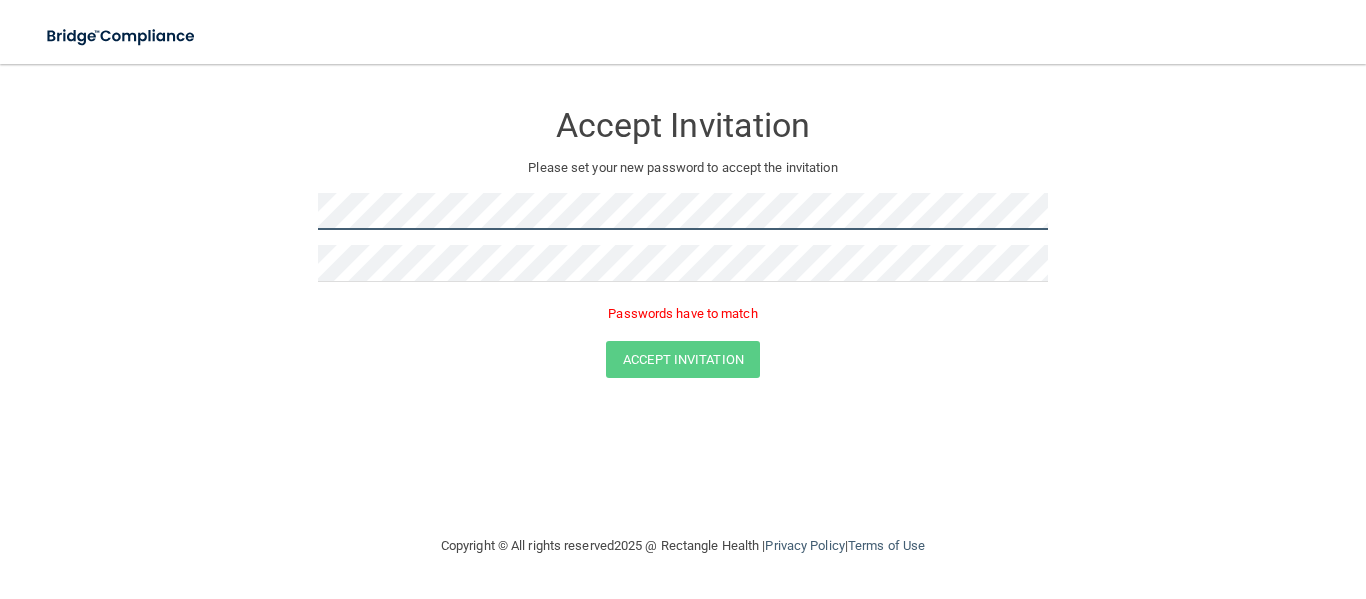 click on "Accept Invitation     Please set your new password to accept the invitation                               Passwords have to match                   Accept Invitation              You have successfully accepted the invitation!   Click here to login ." at bounding box center (683, 243) 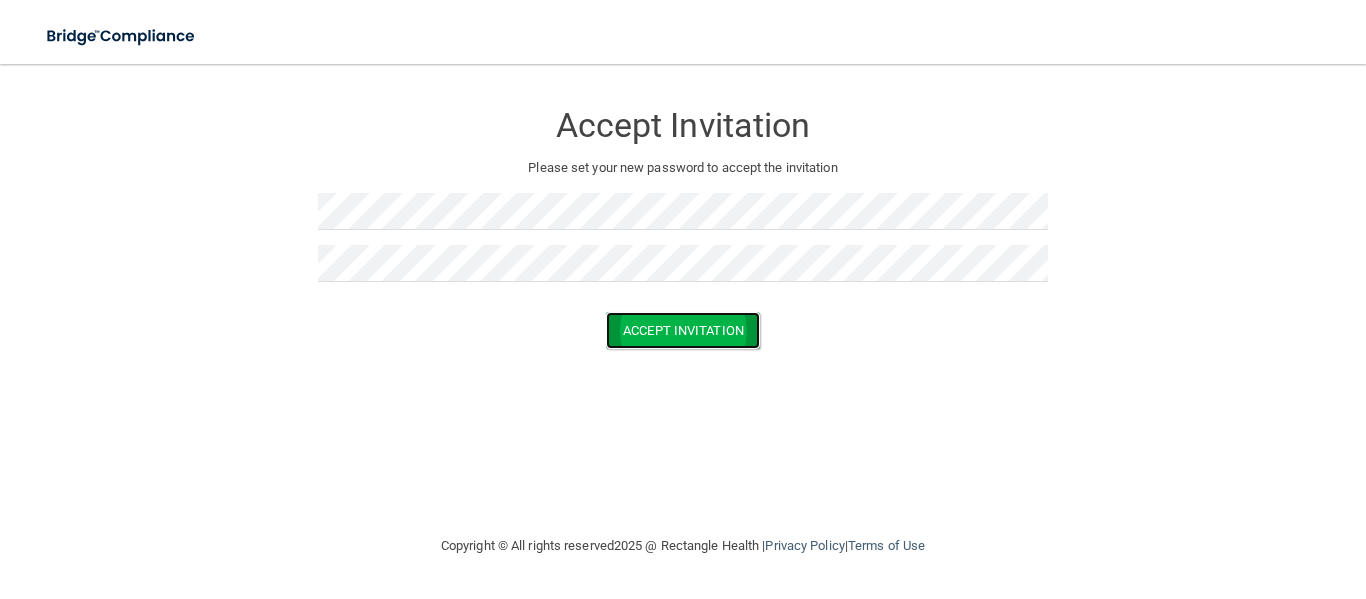 click on "Accept Invitation" at bounding box center [683, 330] 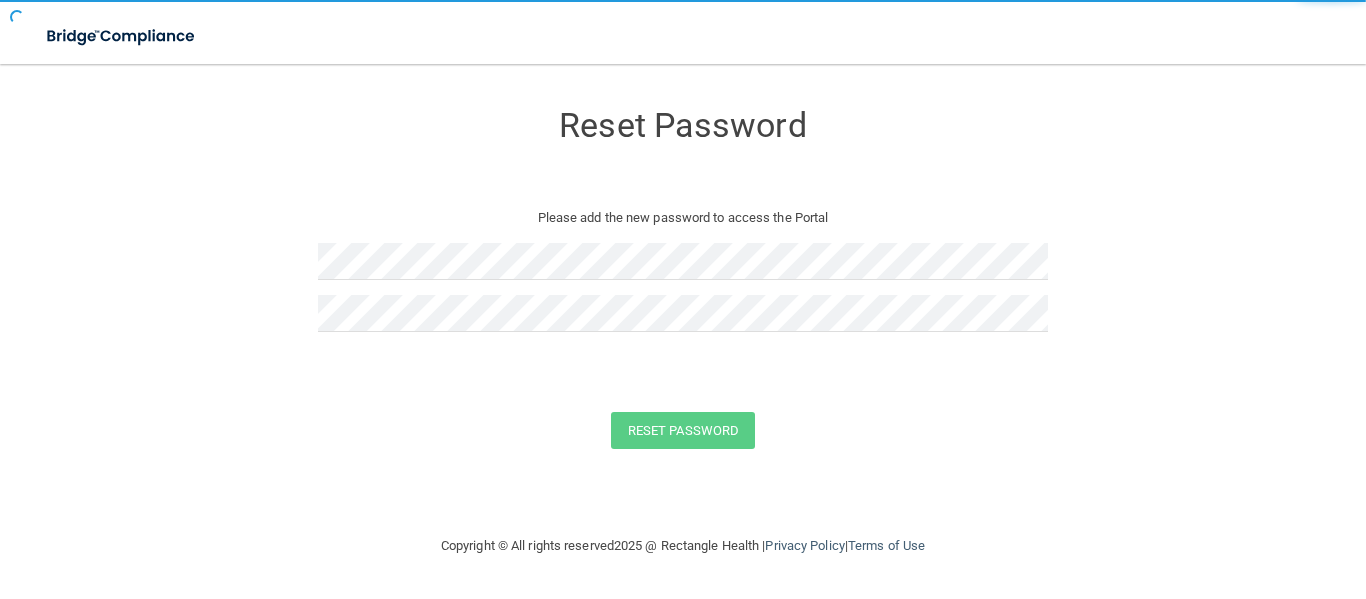 scroll, scrollTop: 0, scrollLeft: 0, axis: both 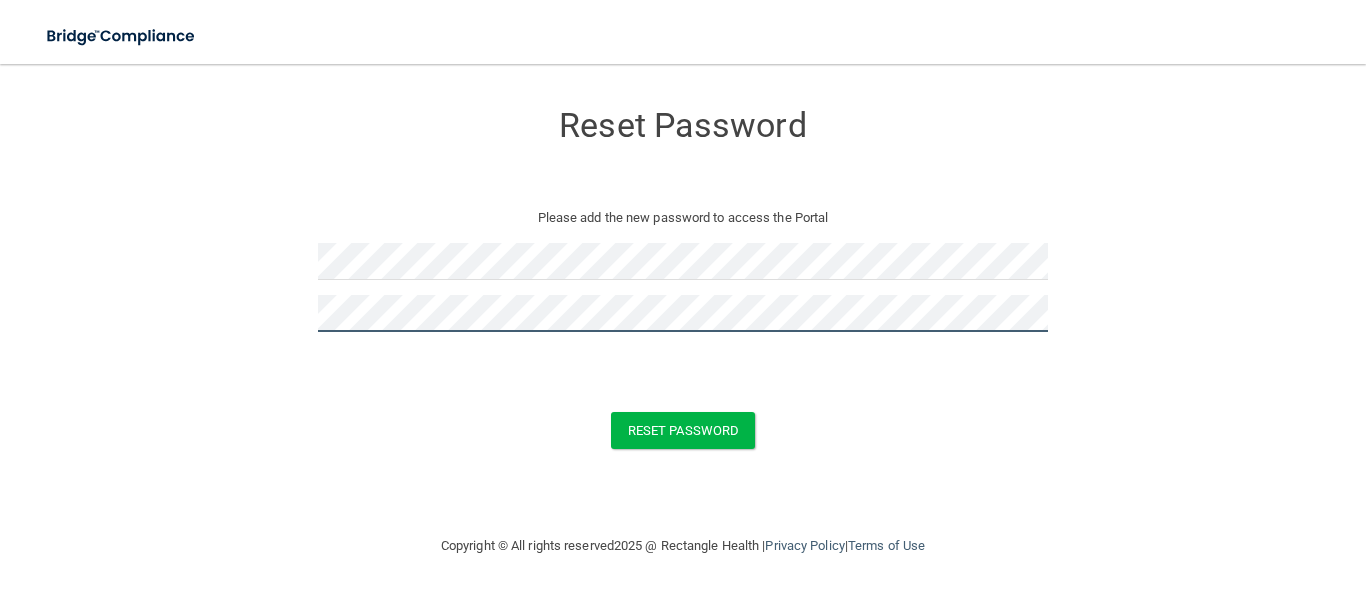 click on "Reset Password" at bounding box center [683, 430] 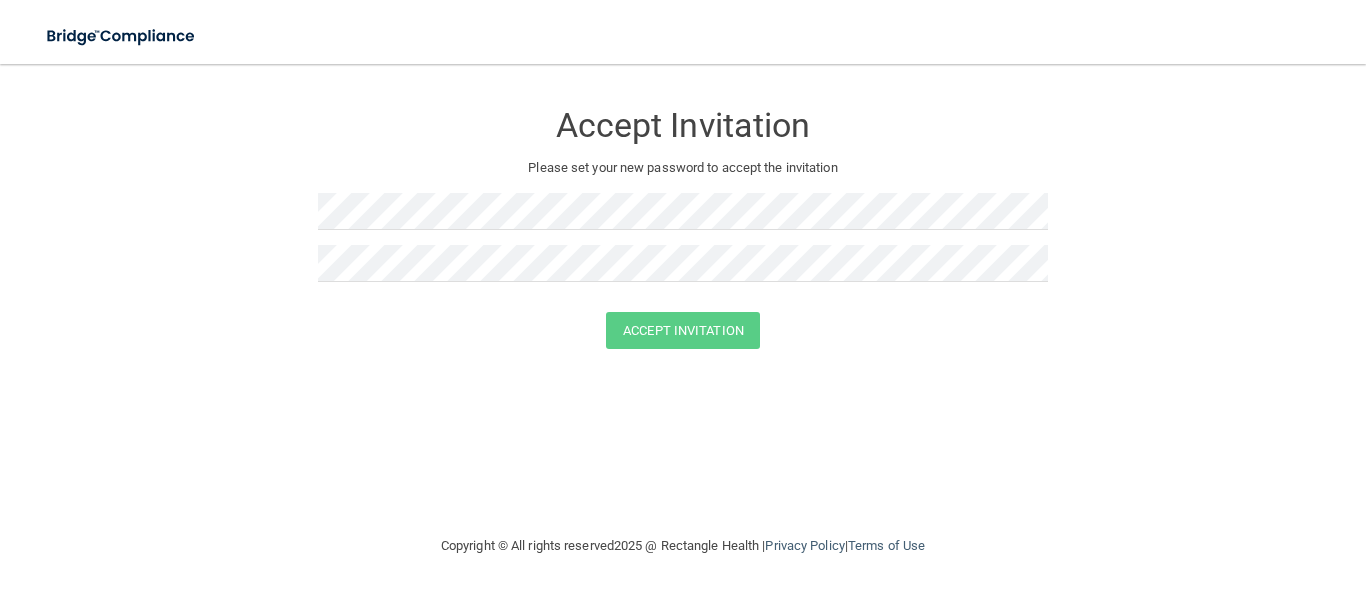 scroll, scrollTop: 0, scrollLeft: 0, axis: both 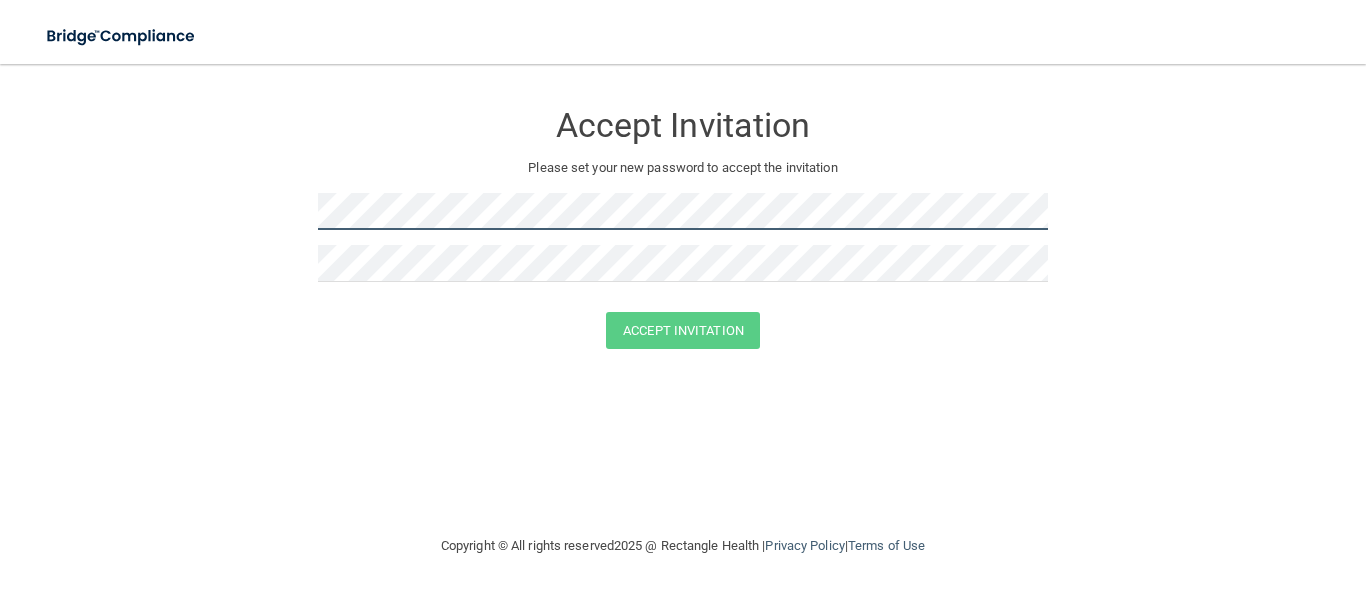 click on "Accept Invitation     Please set your new password to accept the invitation                                                 Accept Invitation              You have successfully accepted the invitation!   Click here to login ." at bounding box center [683, 228] 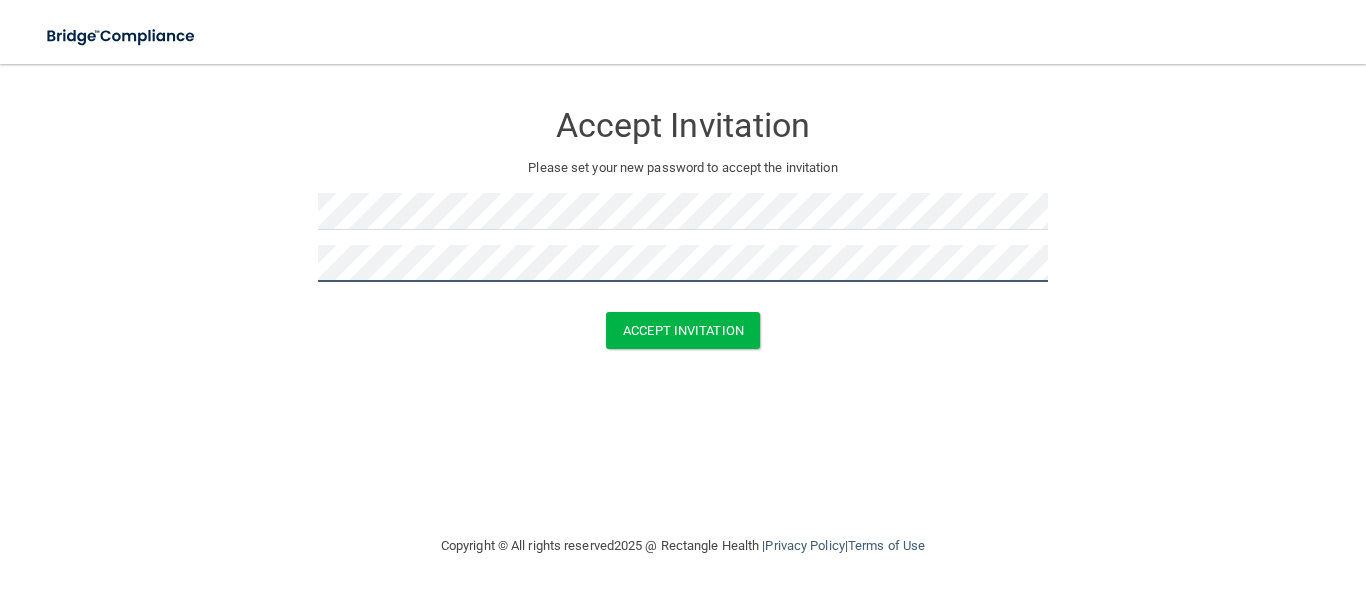 click on "Accept Invitation" at bounding box center [683, 330] 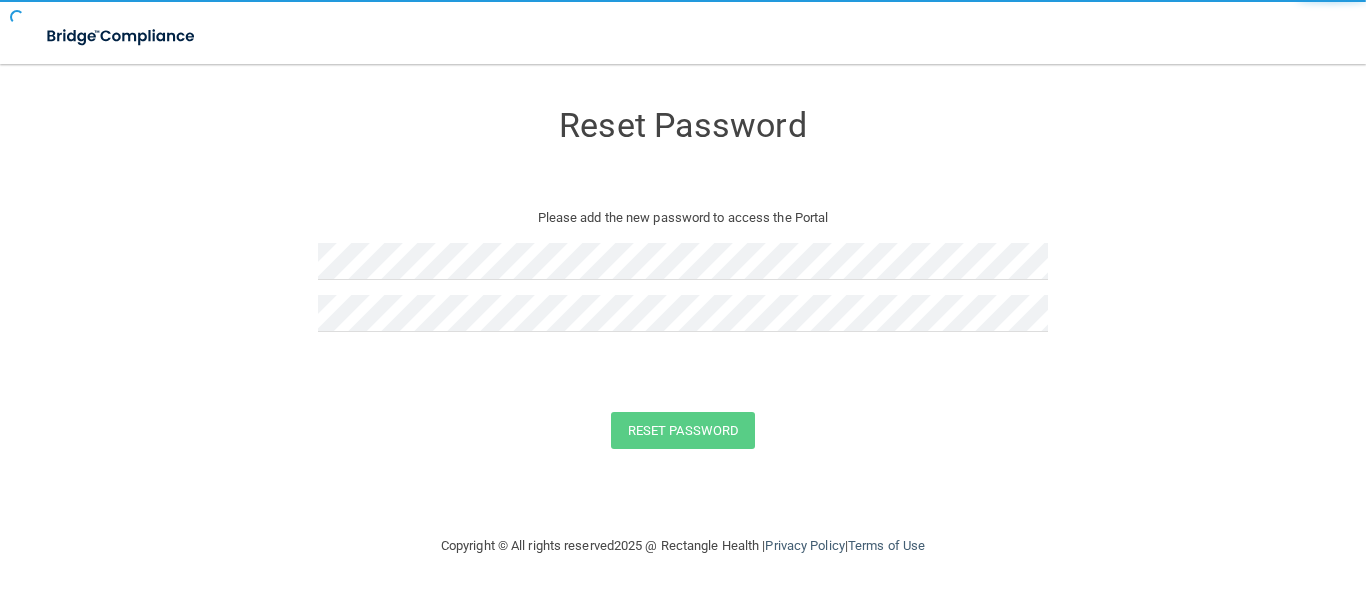 scroll, scrollTop: 0, scrollLeft: 0, axis: both 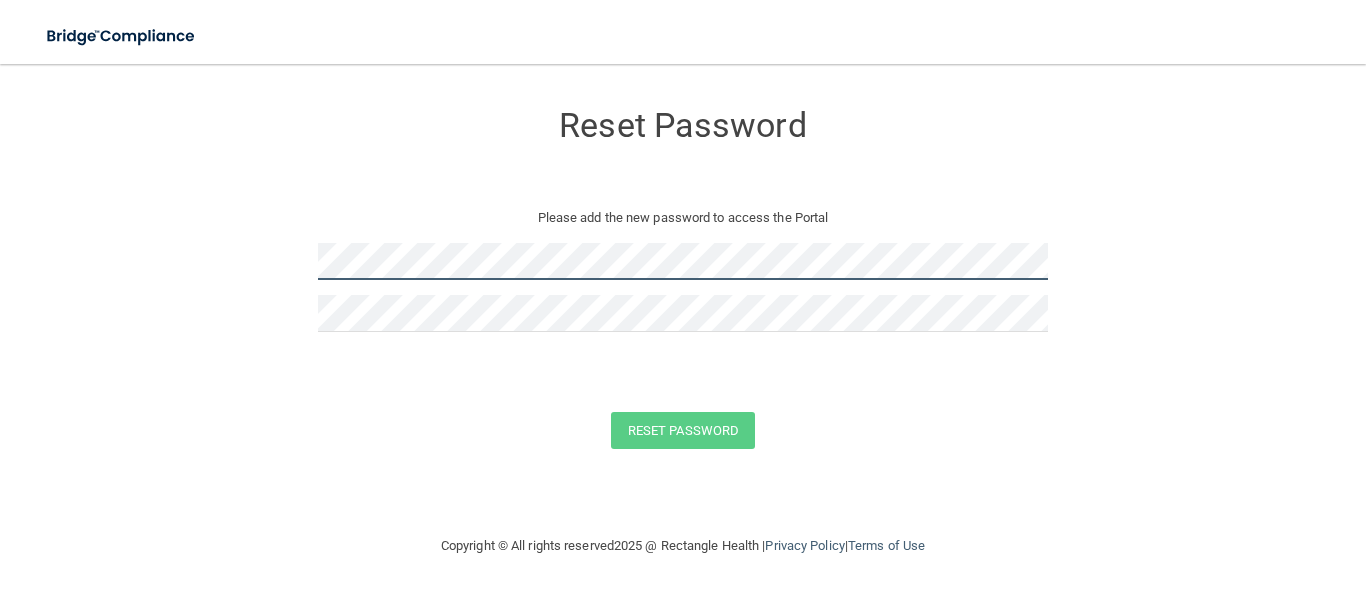 click on "Reset Password     Please add the new password to access the Portal                                                 Reset Password              You have successfully updated your password!   Click here to login ." at bounding box center [683, 278] 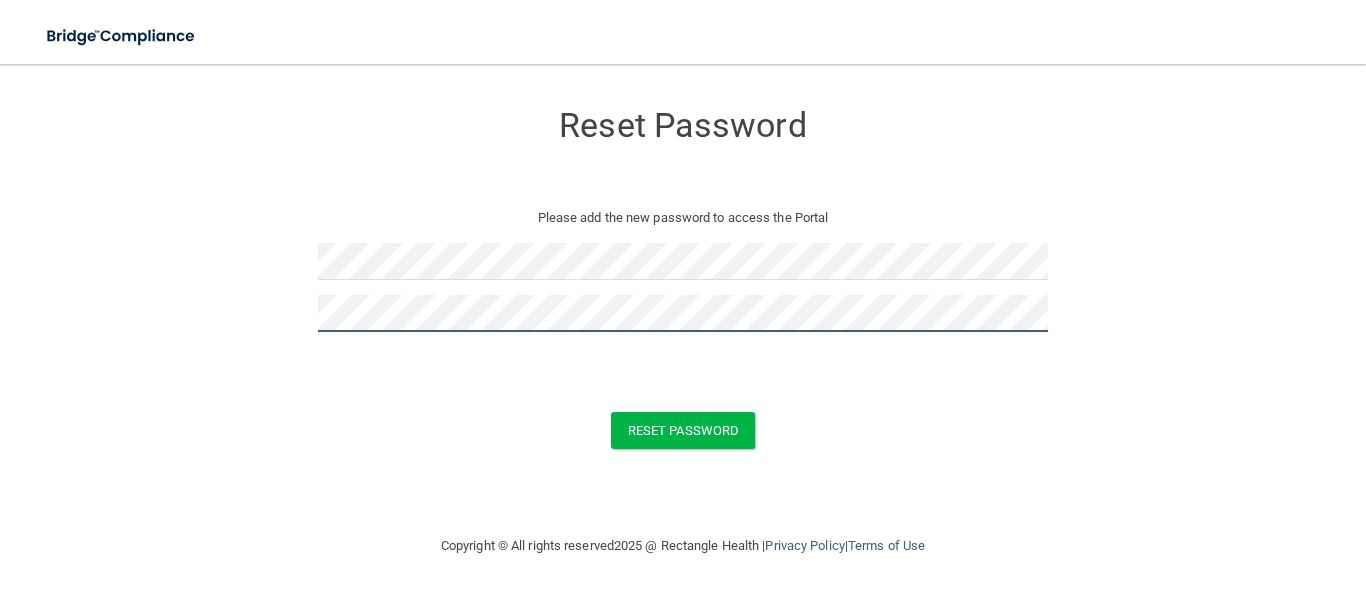 click on "Reset Password" at bounding box center (683, 430) 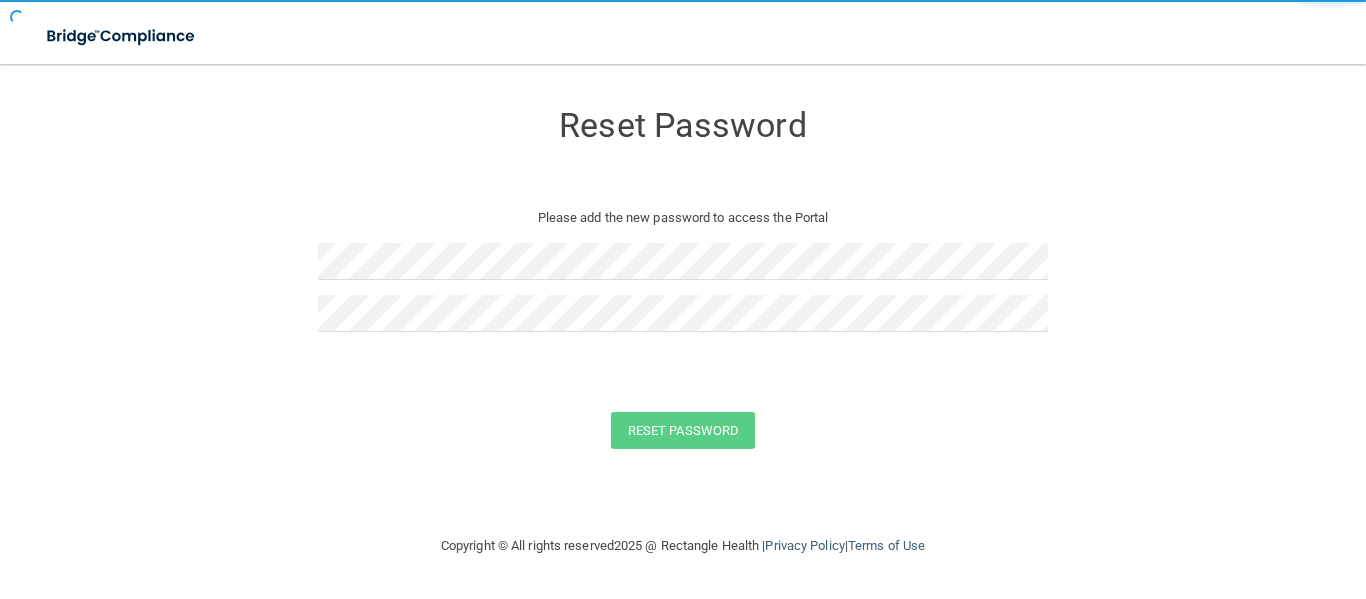 scroll, scrollTop: 0, scrollLeft: 0, axis: both 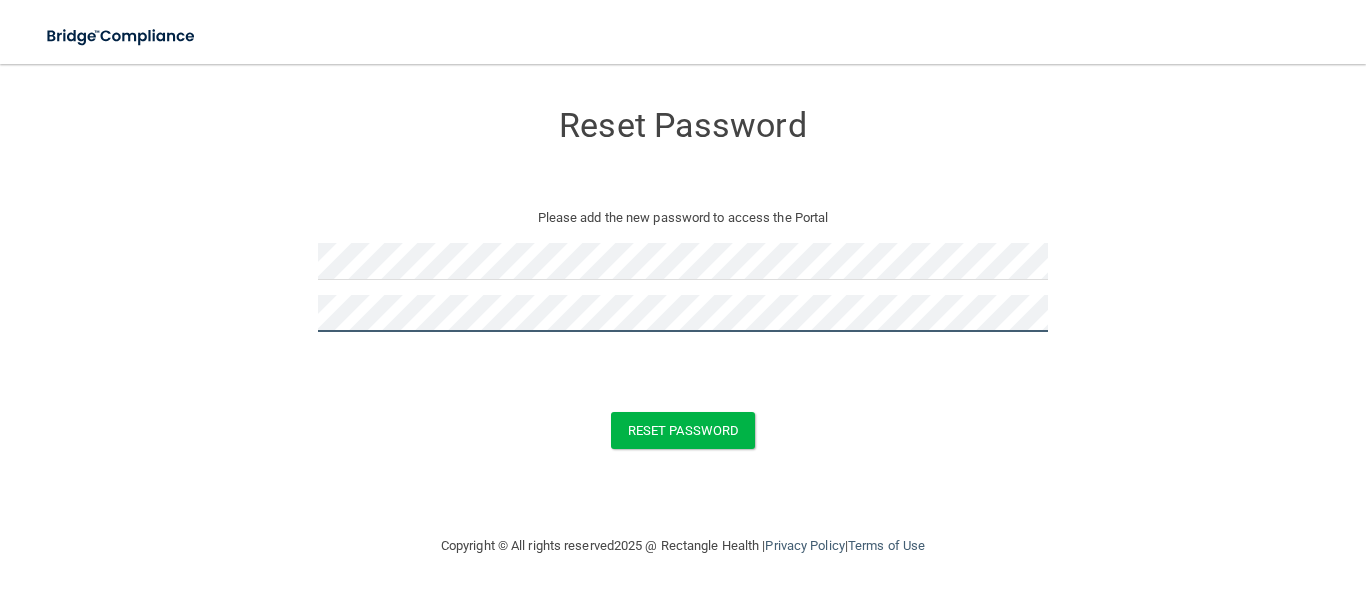 click on "Reset Password" at bounding box center [683, 430] 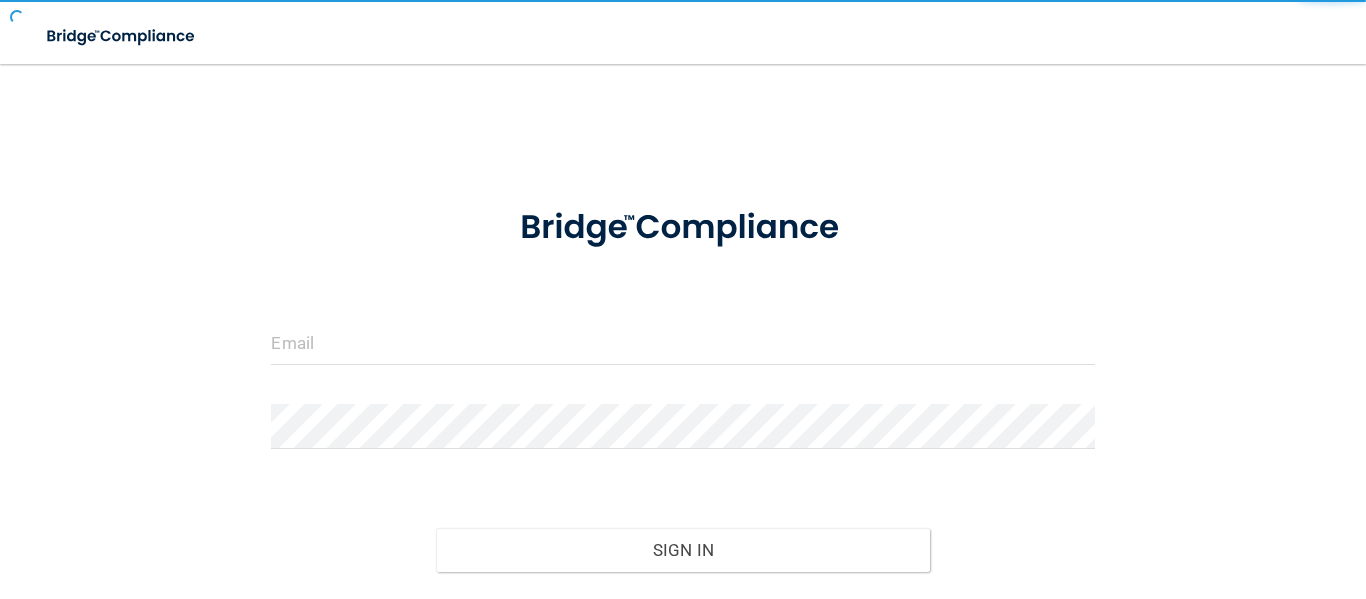 scroll, scrollTop: 0, scrollLeft: 0, axis: both 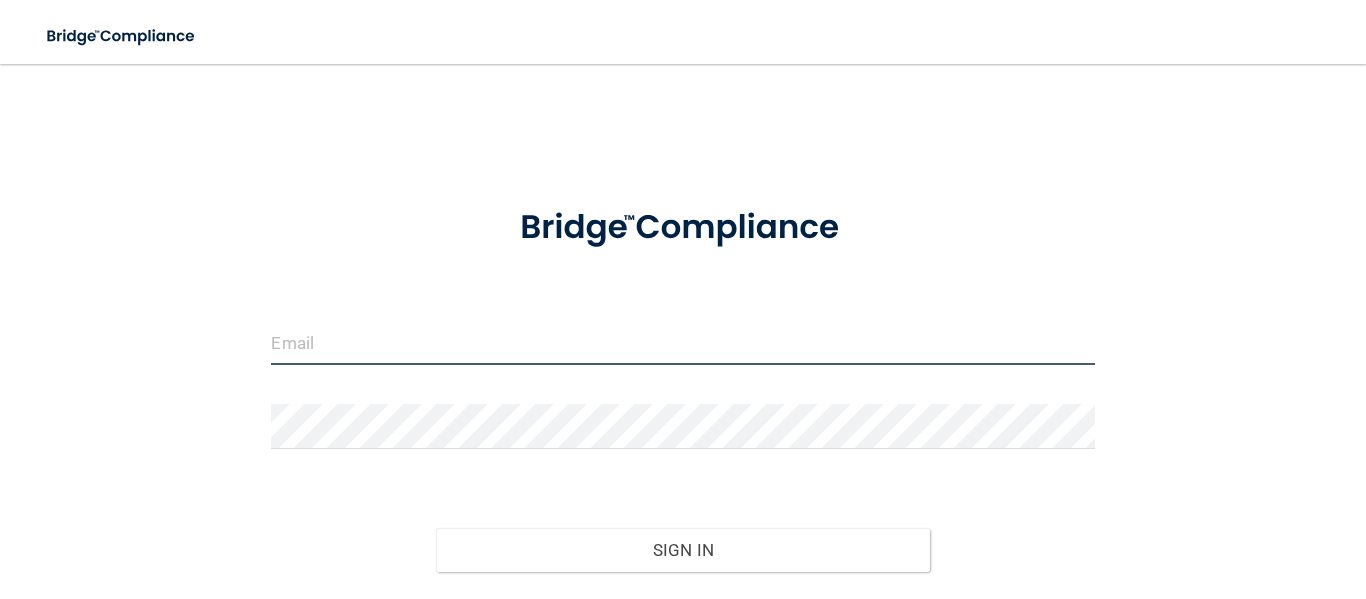 click at bounding box center (682, 342) 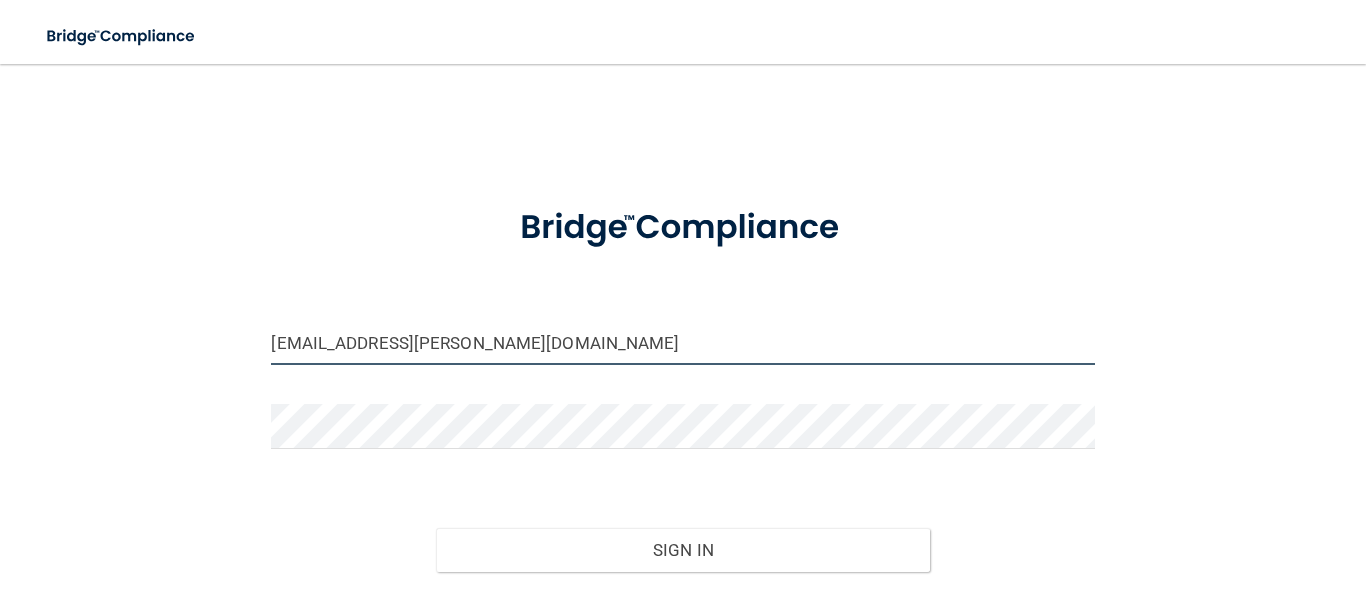 type on "[EMAIL_ADDRESS][PERSON_NAME][DOMAIN_NAME]" 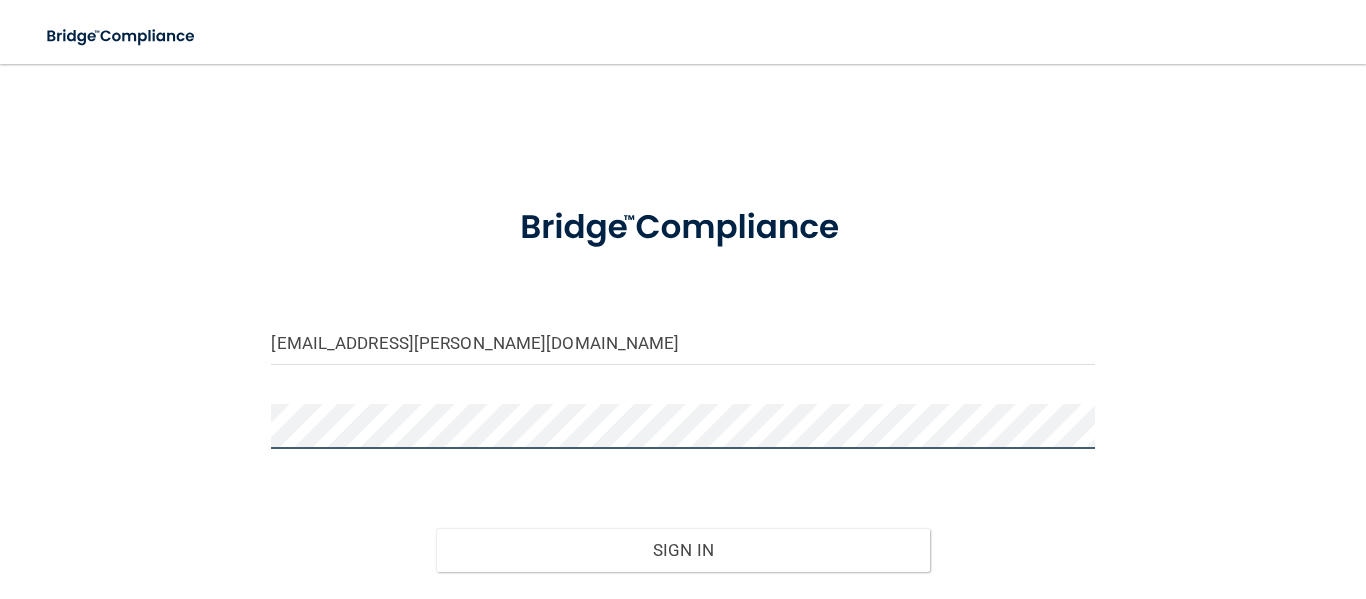 click on "[EMAIL_ADDRESS][PERSON_NAME][DOMAIN_NAME]                                    Invalid email/password.     You don't have permission to access that page.       Sign In            Forgot Password?" at bounding box center [683, 364] 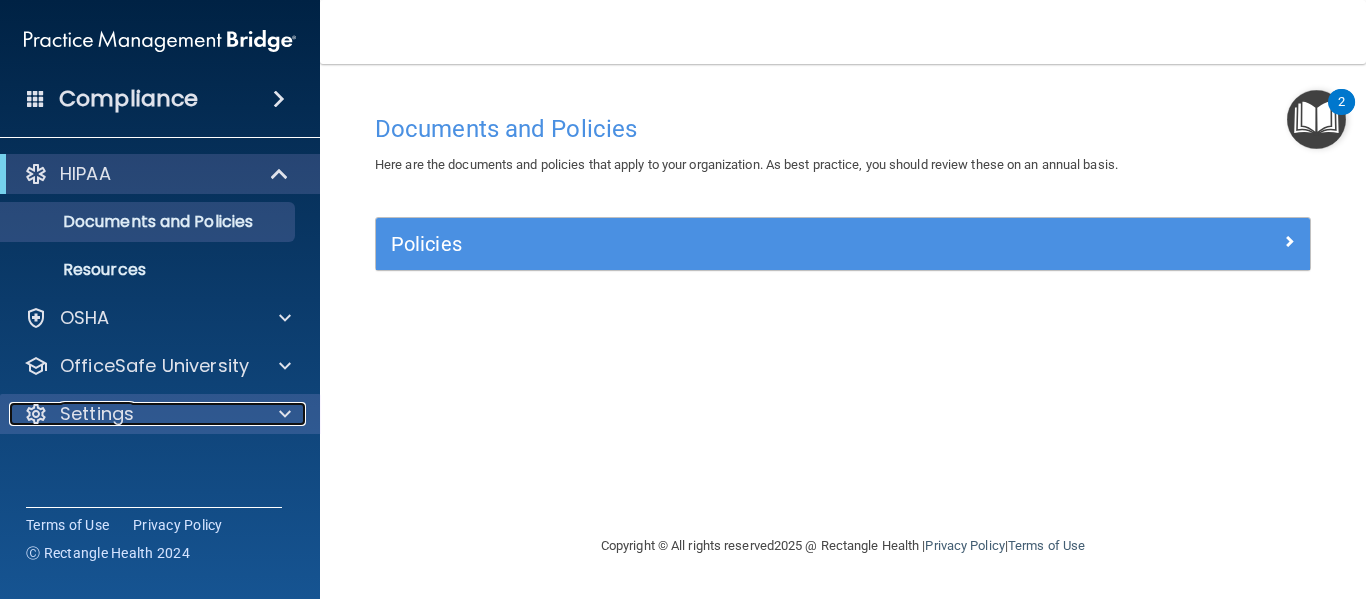 click on "Settings" at bounding box center [97, 414] 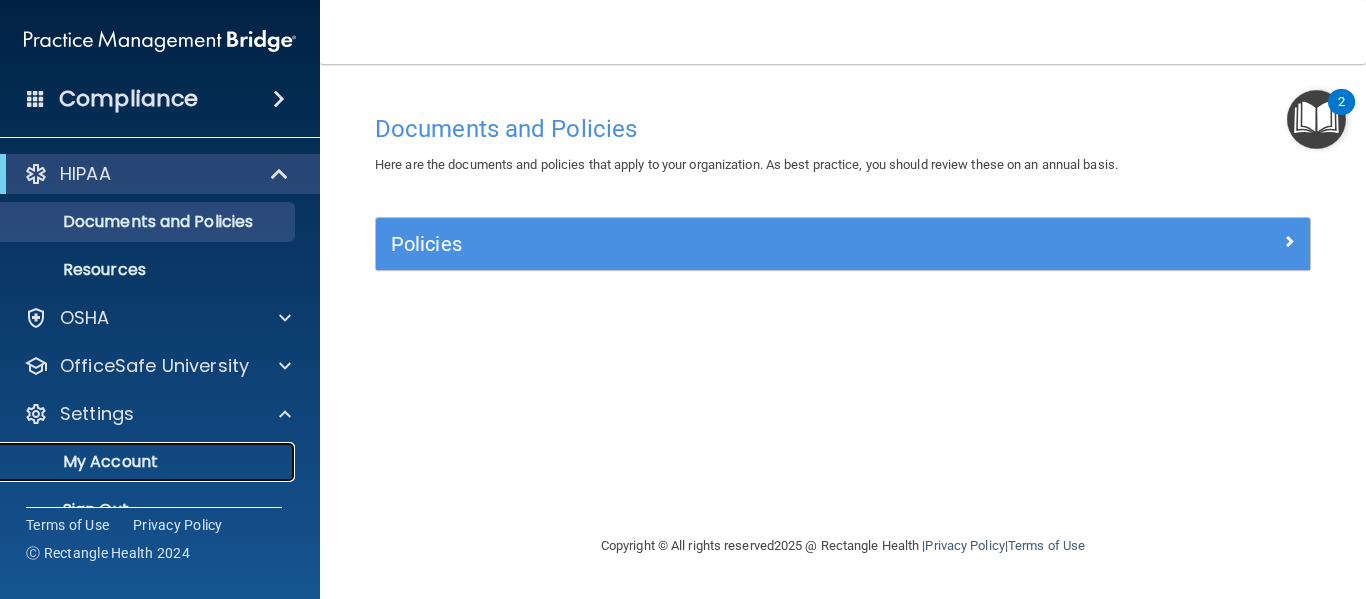 click on "My Account" at bounding box center (137, 462) 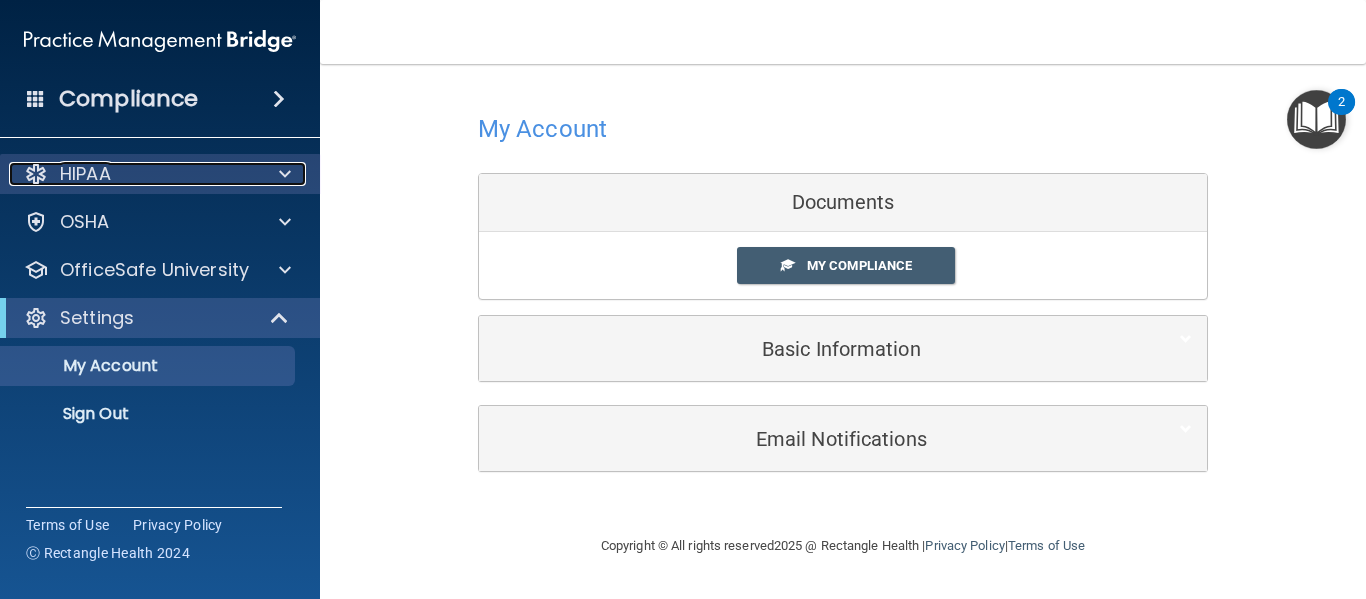 click on "HIPAA" at bounding box center (85, 174) 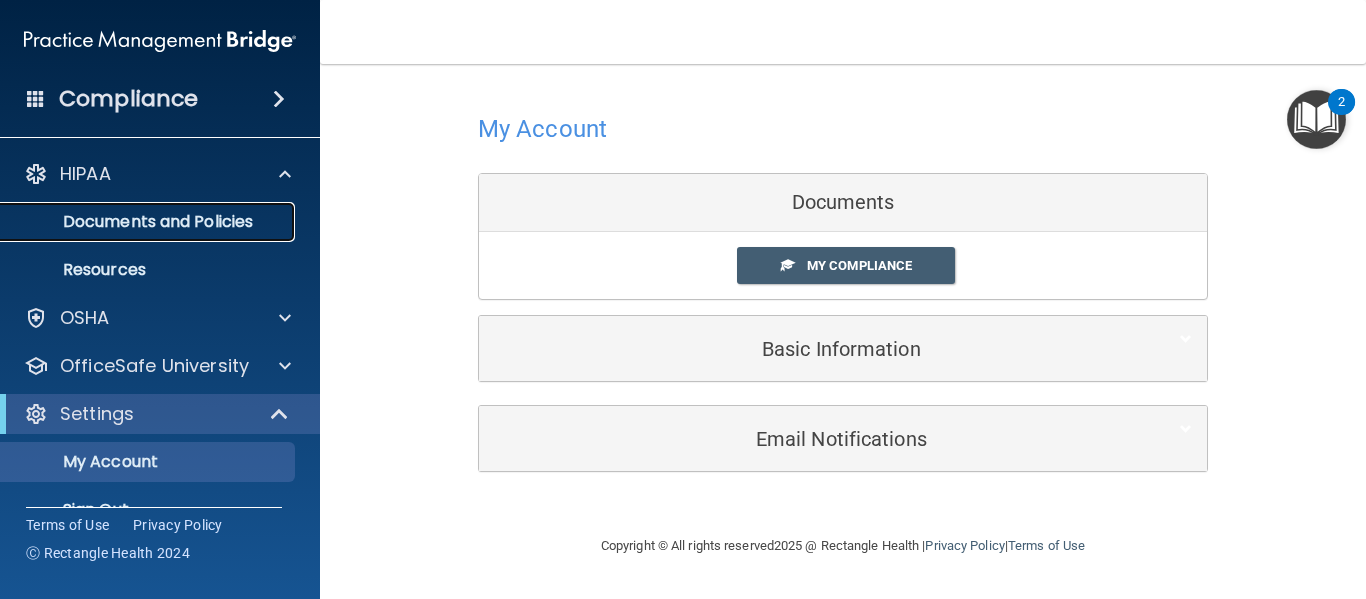 click on "Documents and Policies" at bounding box center (149, 222) 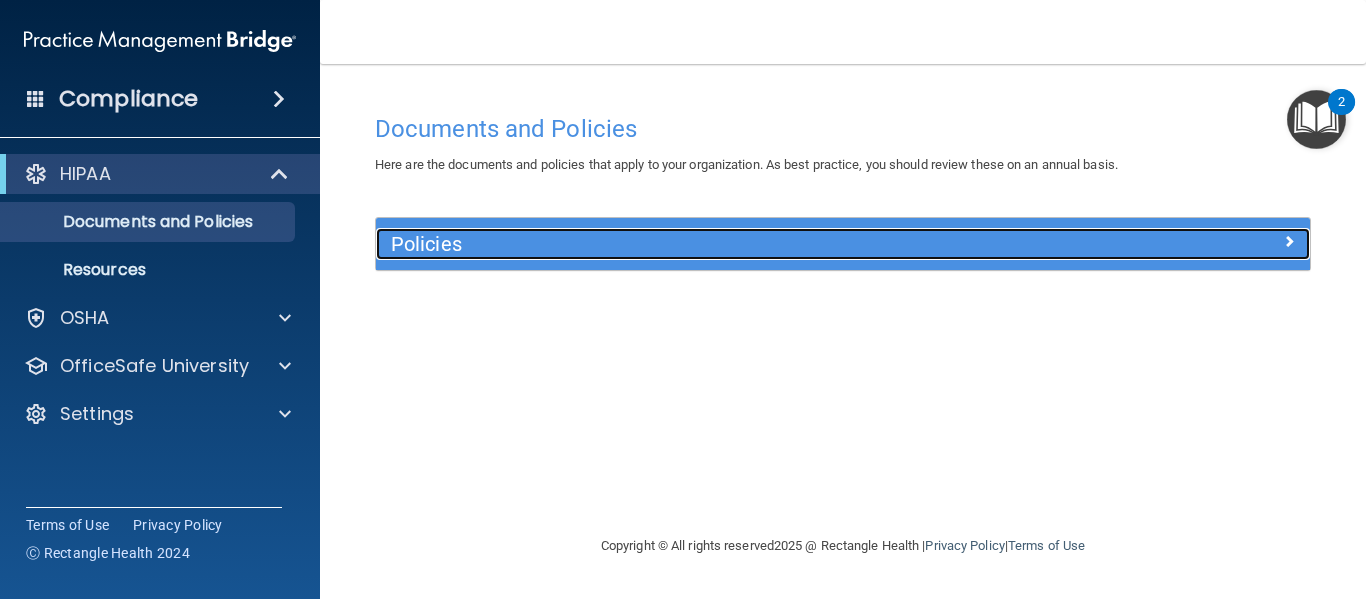 click on "Policies" at bounding box center (726, 244) 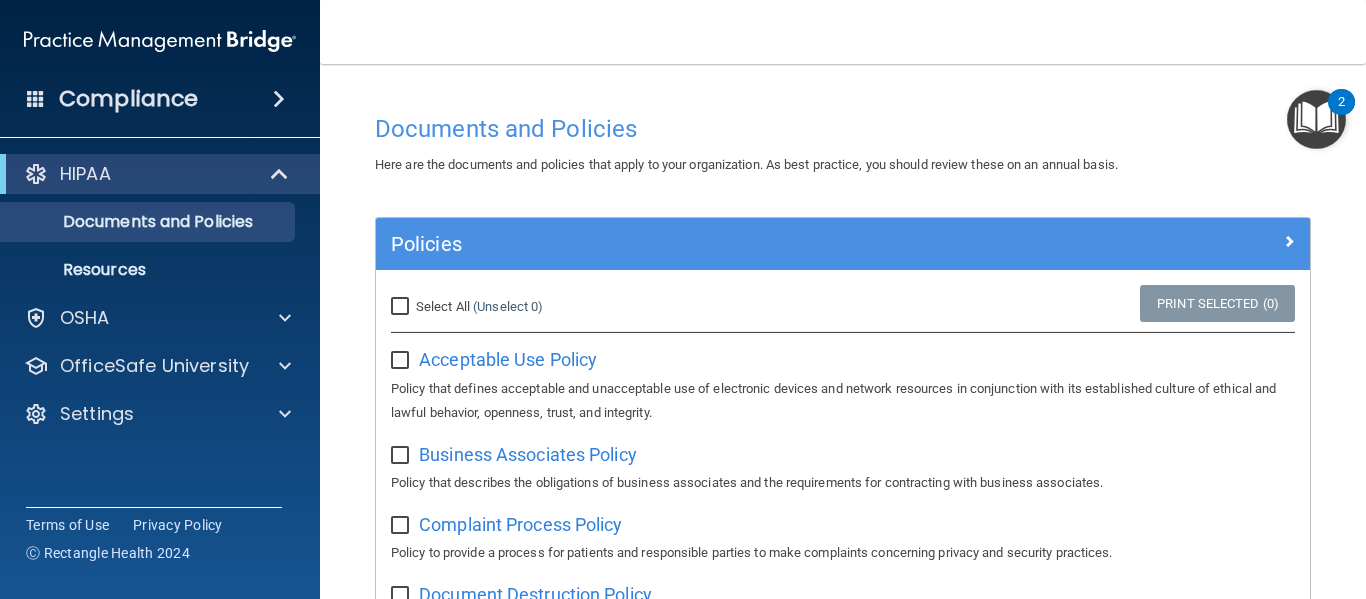 click on "Select All   (Unselect 0)    Unselect All" at bounding box center [531, 307] 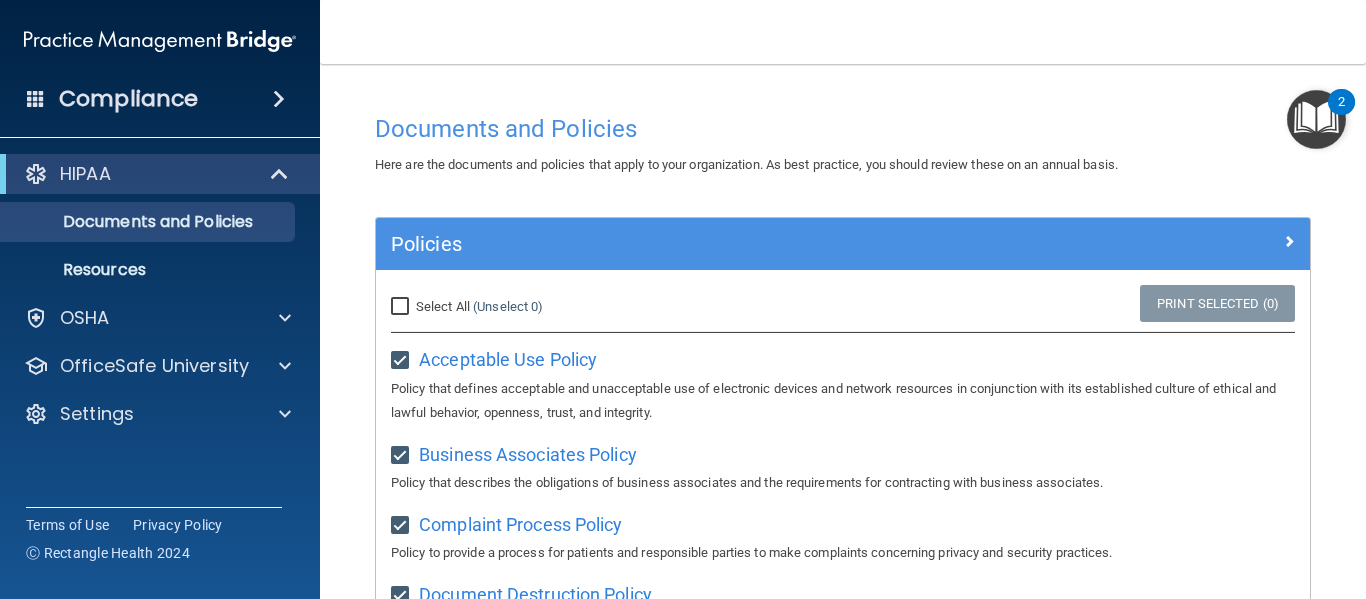 checkbox on "true" 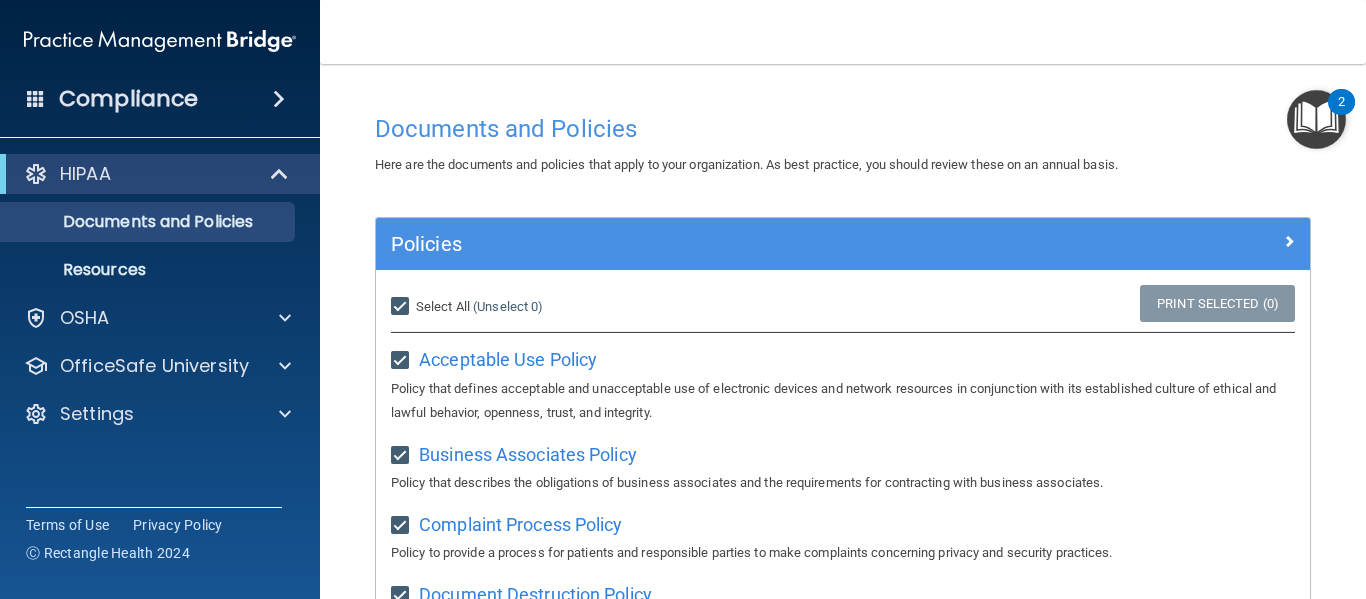 checkbox on "true" 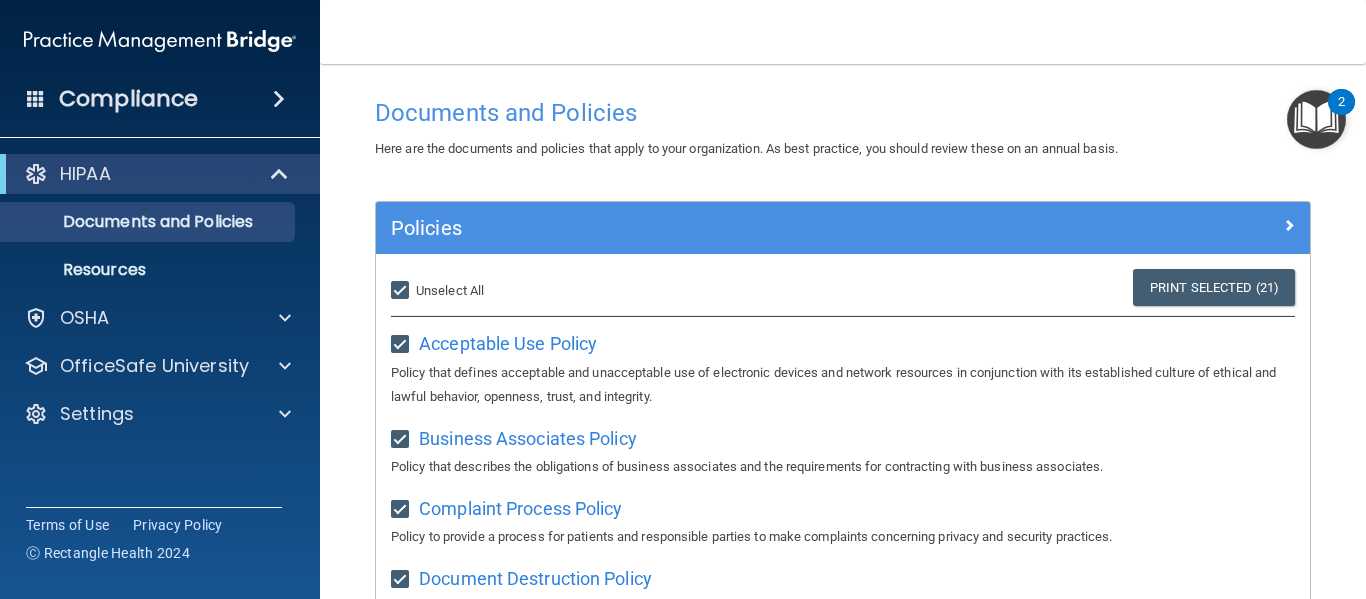 scroll, scrollTop: 18, scrollLeft: 0, axis: vertical 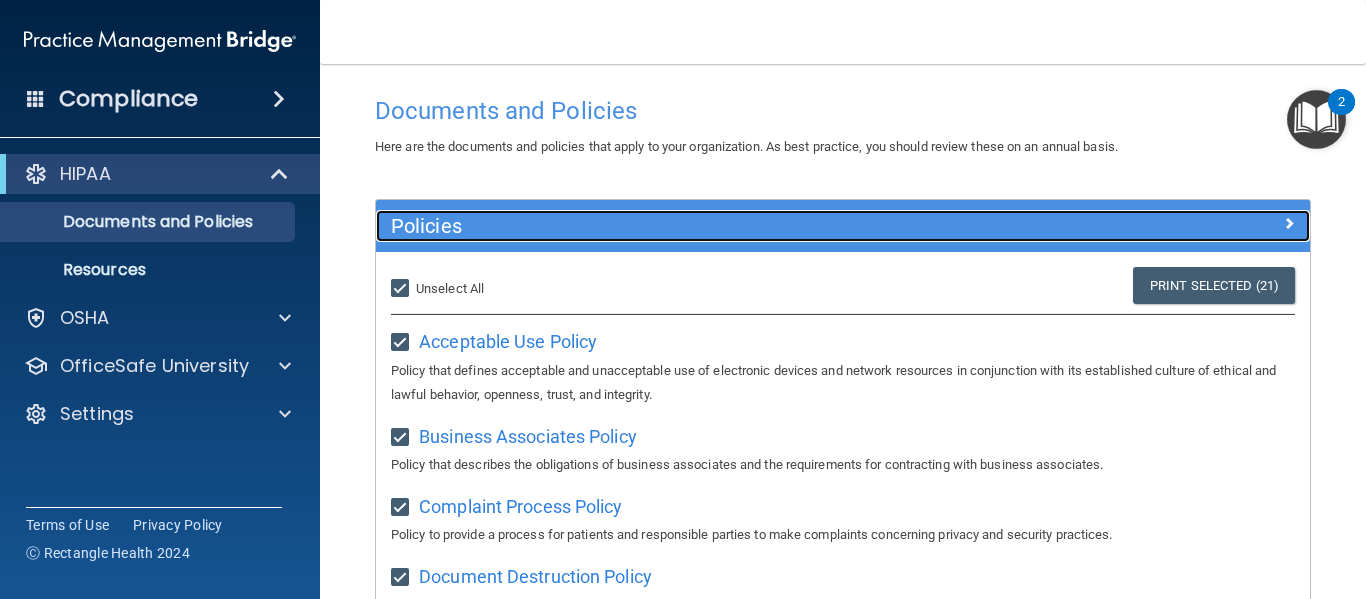click at bounding box center (1194, 222) 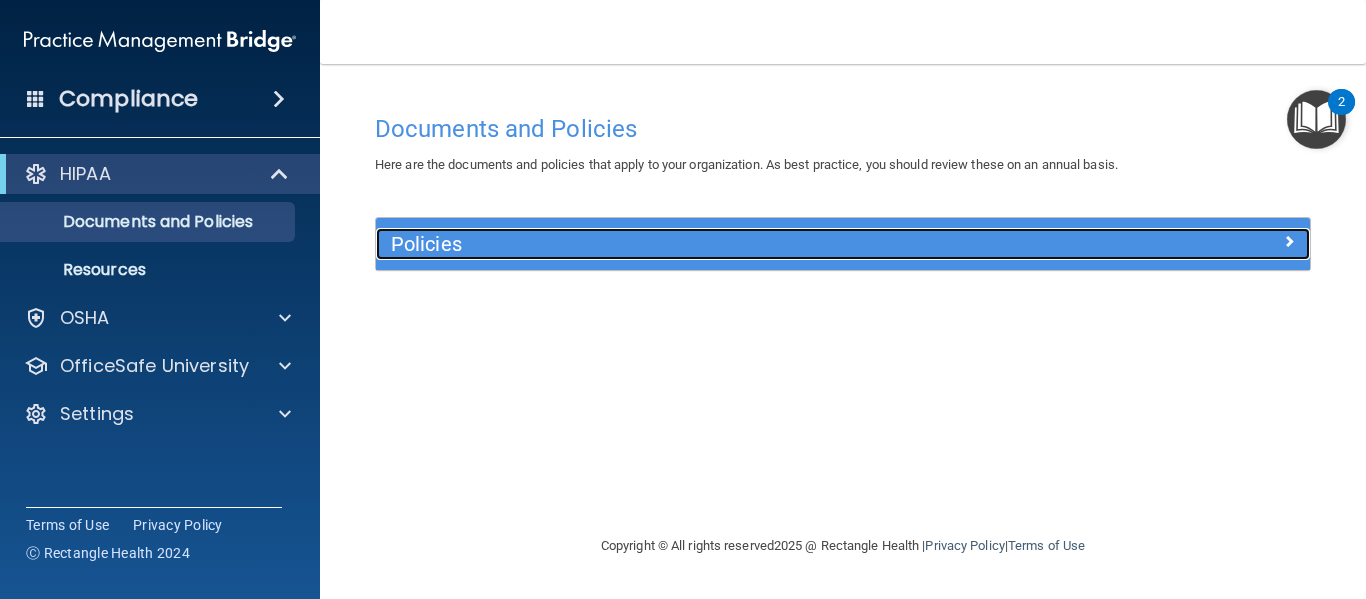 scroll, scrollTop: 0, scrollLeft: 0, axis: both 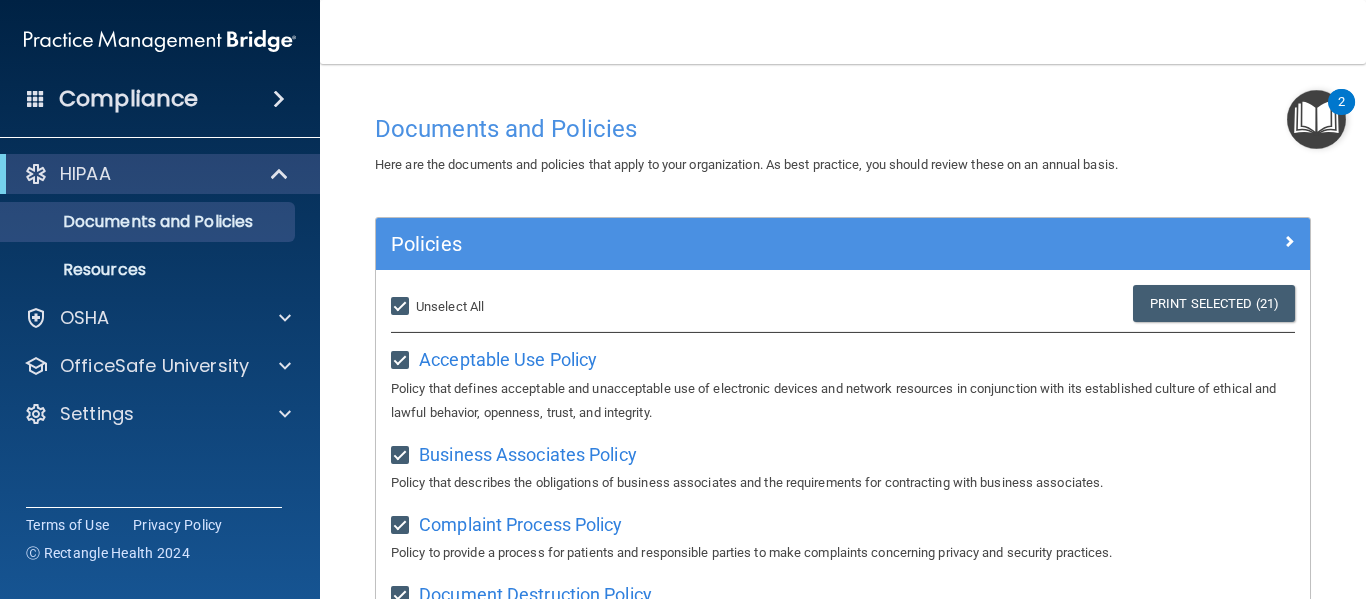 click on "Policy that defines acceptable and unacceptable use of electronic devices and network resources in conjunction with its established culture of ethical and lawful behavior, openness, trust, and integrity." at bounding box center (843, 401) 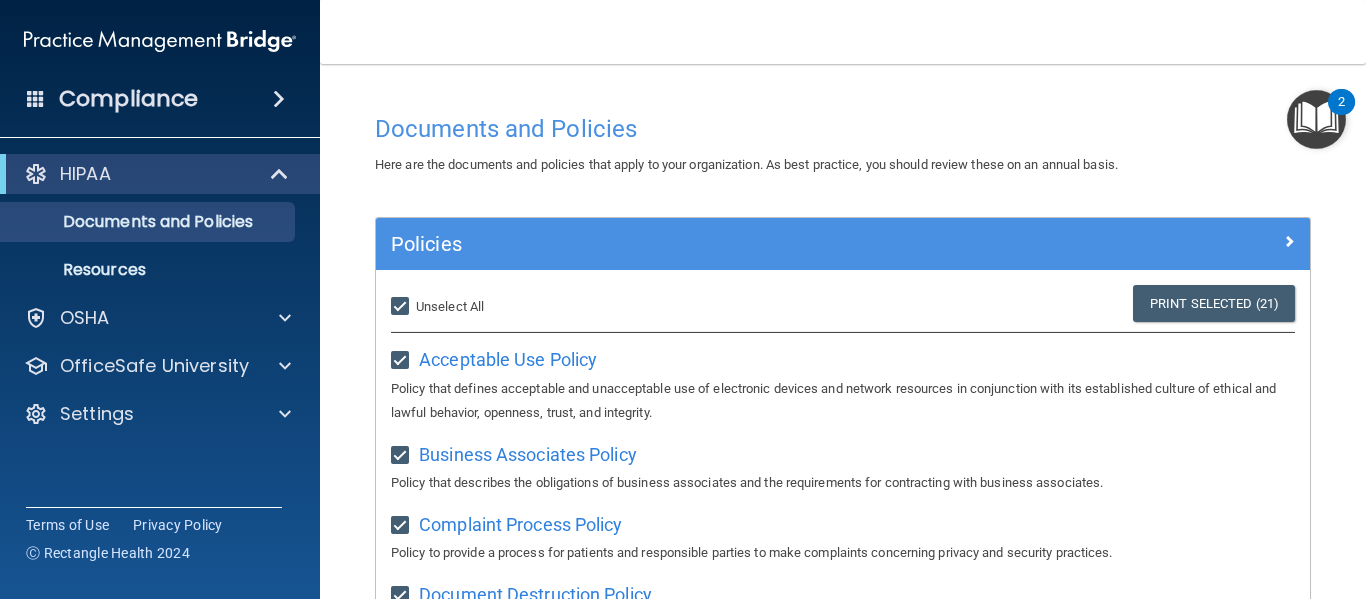 click on "Select All   (Unselect 21)    Unselect All" at bounding box center [402, 307] 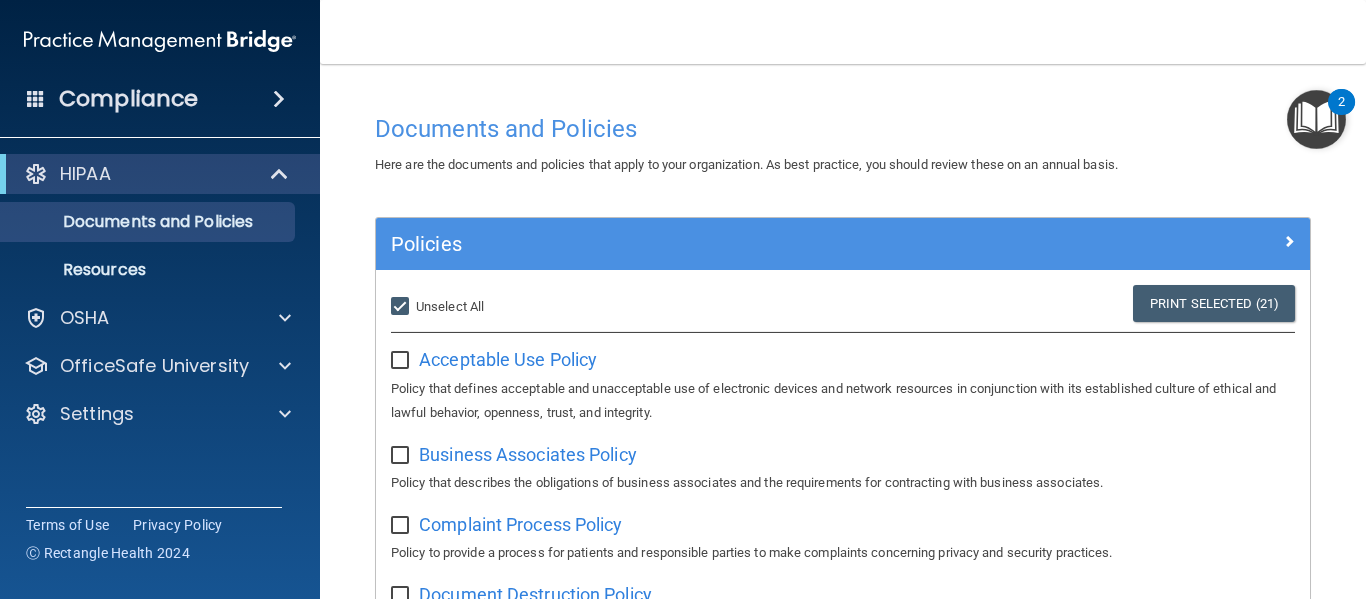 checkbox on "false" 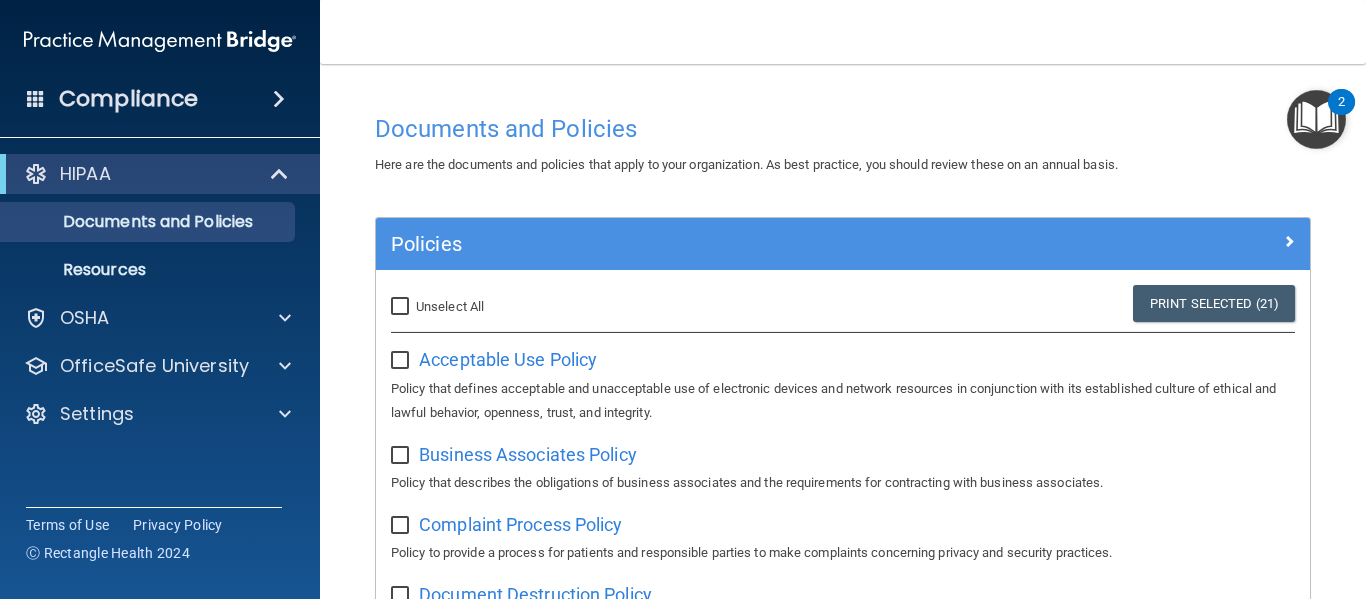 checkbox on "false" 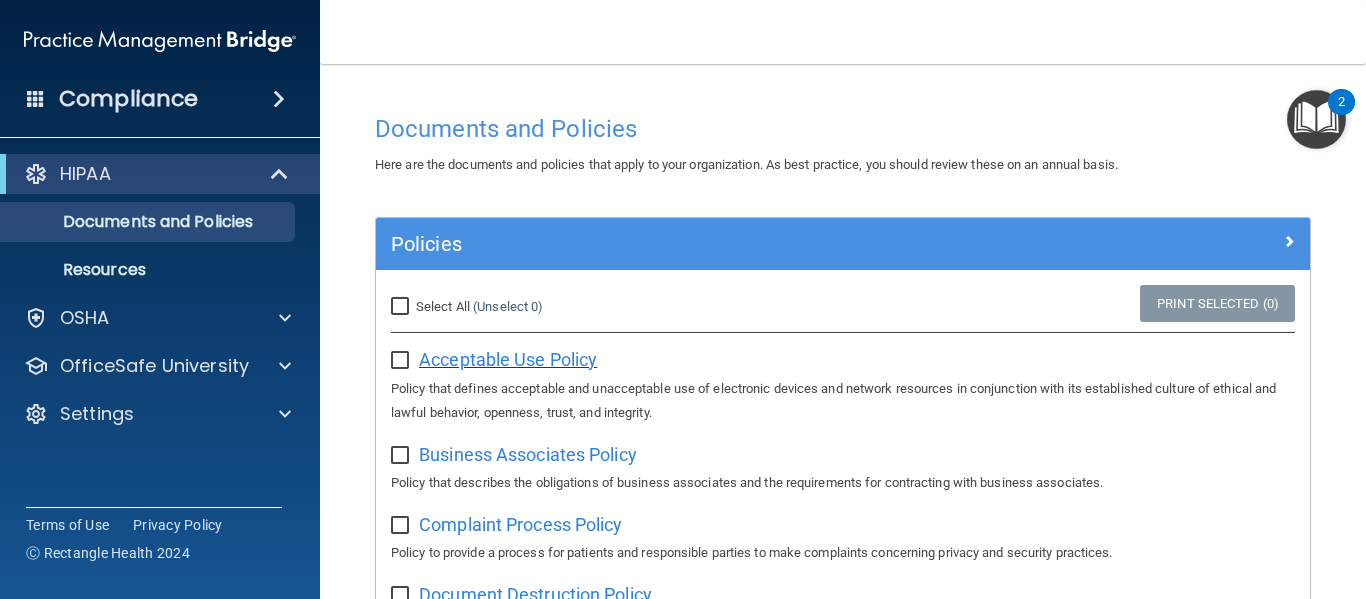 click on "Acceptable Use Policy" at bounding box center (508, 359) 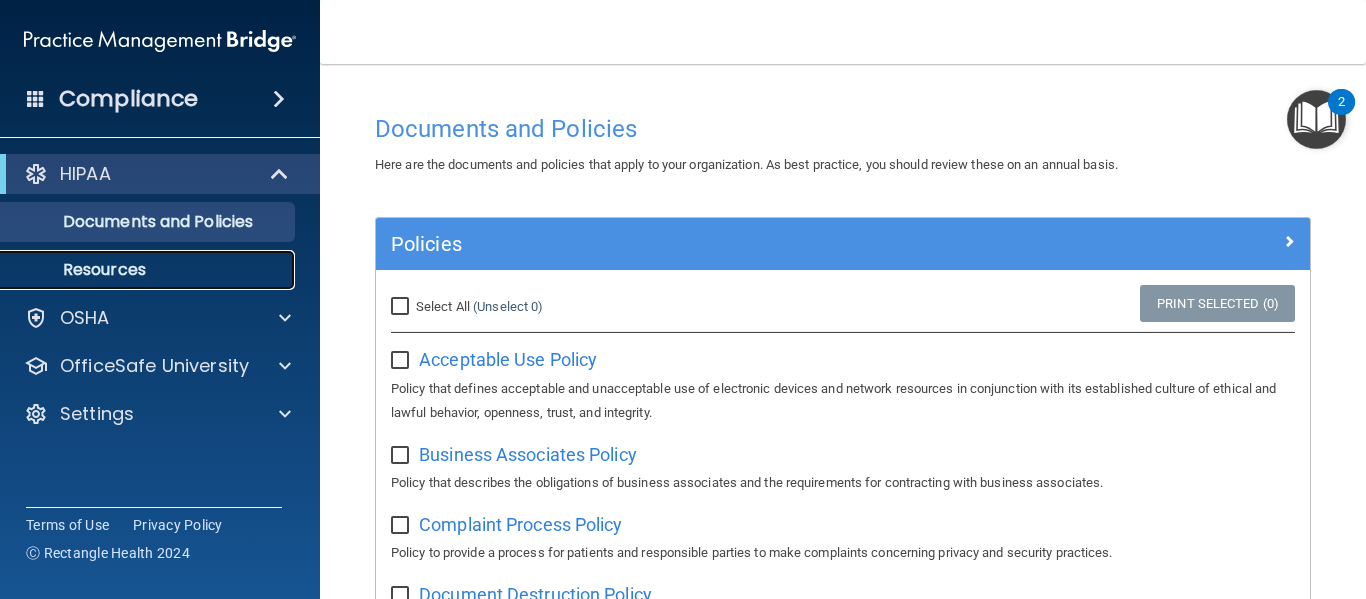 click on "Resources" at bounding box center [149, 270] 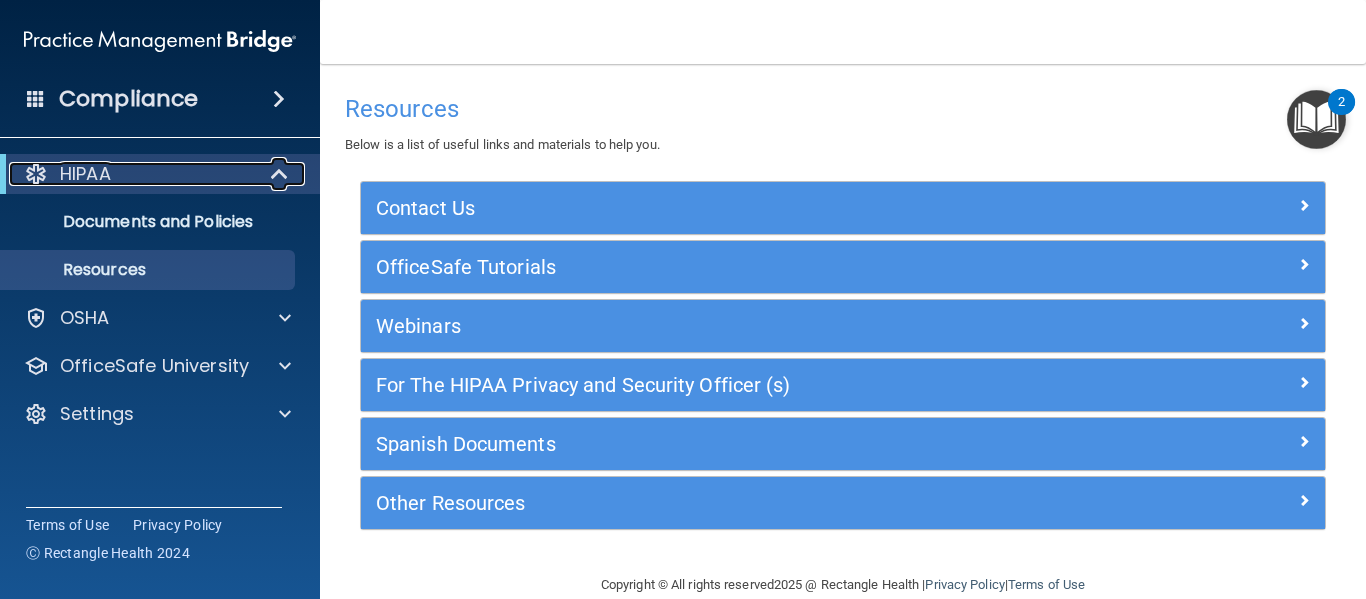 click on "HIPAA" at bounding box center [85, 174] 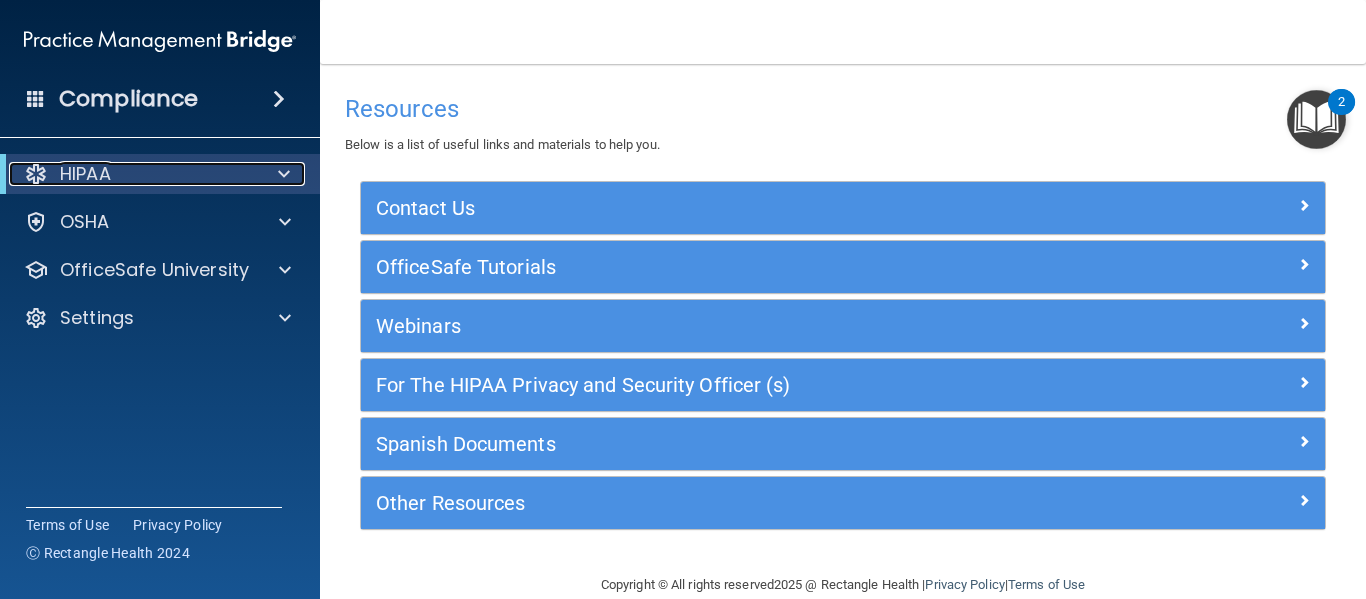 click on "HIPAA" at bounding box center (85, 174) 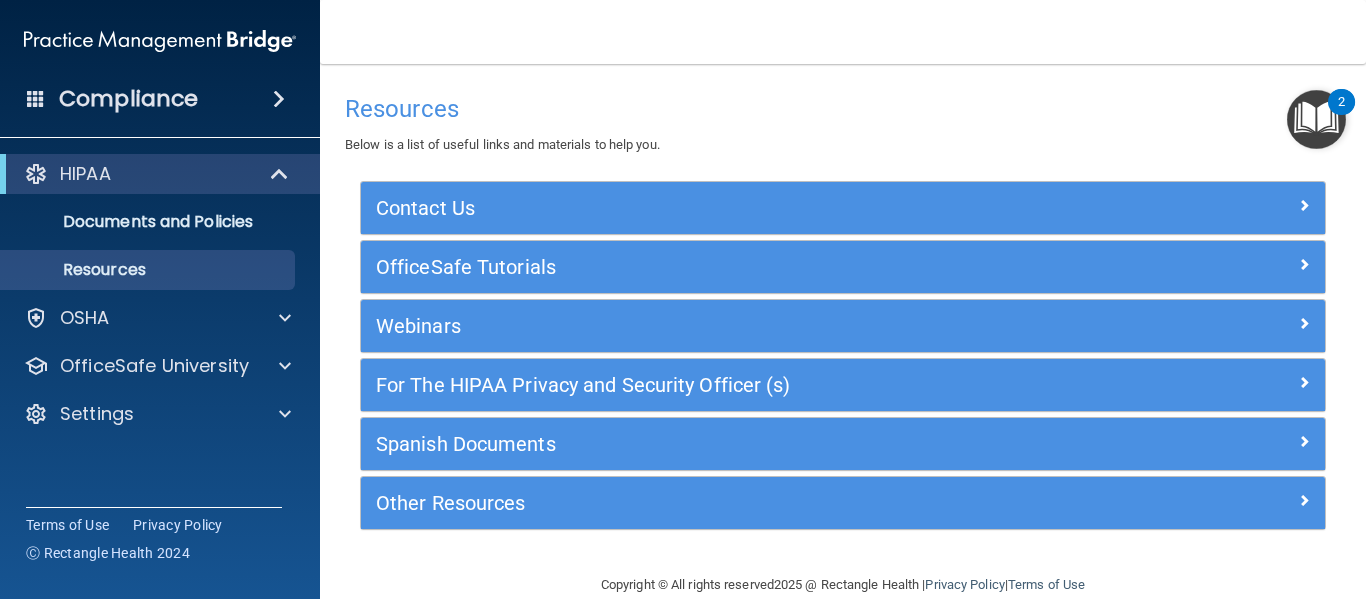 click on "Compliance" at bounding box center (128, 99) 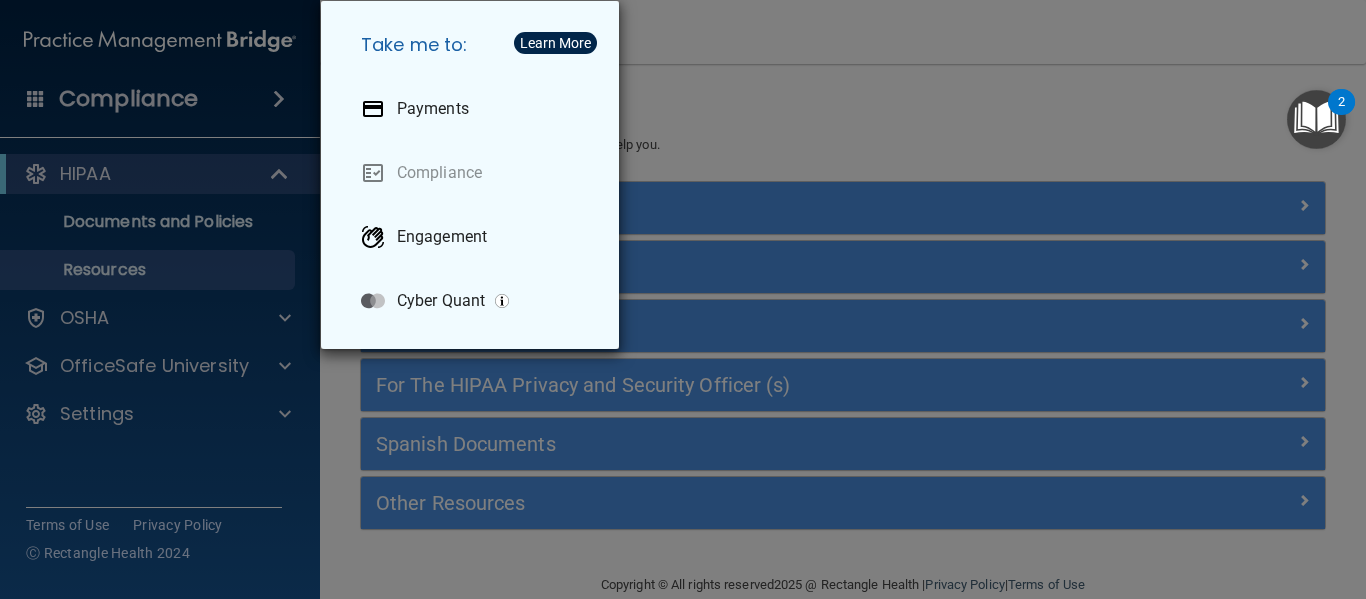click on "Take me to:             Payments                   Compliance                     Engagement                     Cyber Quant" at bounding box center [683, 299] 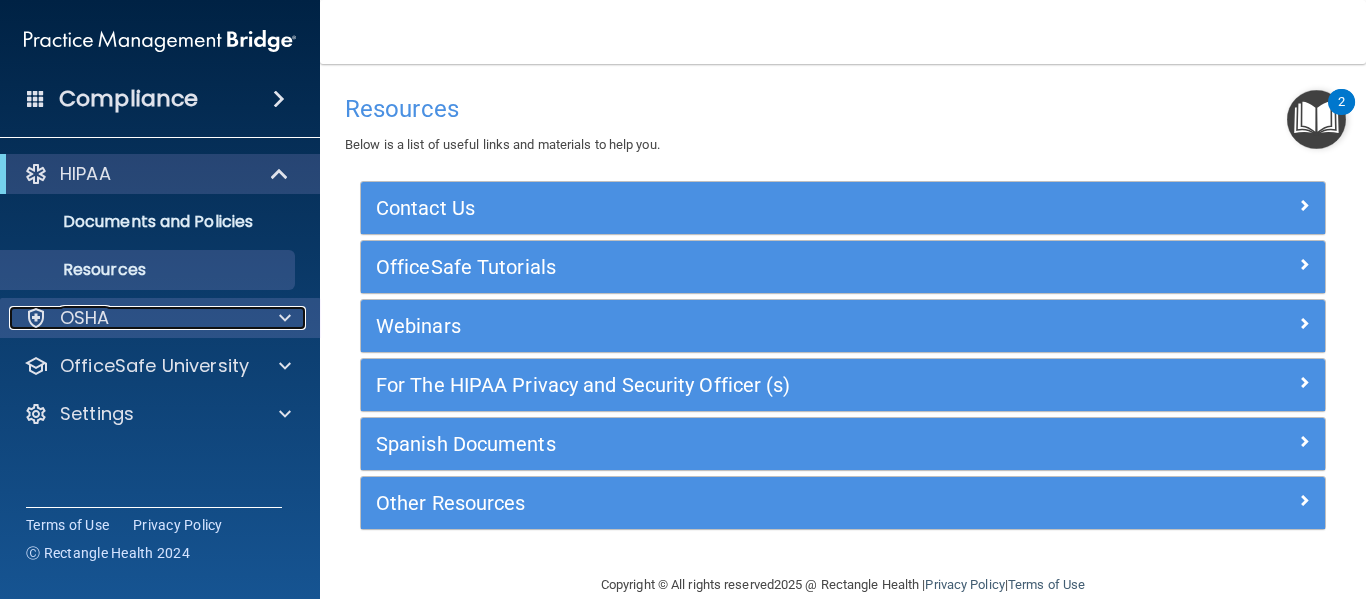 click on "OSHA" at bounding box center [85, 318] 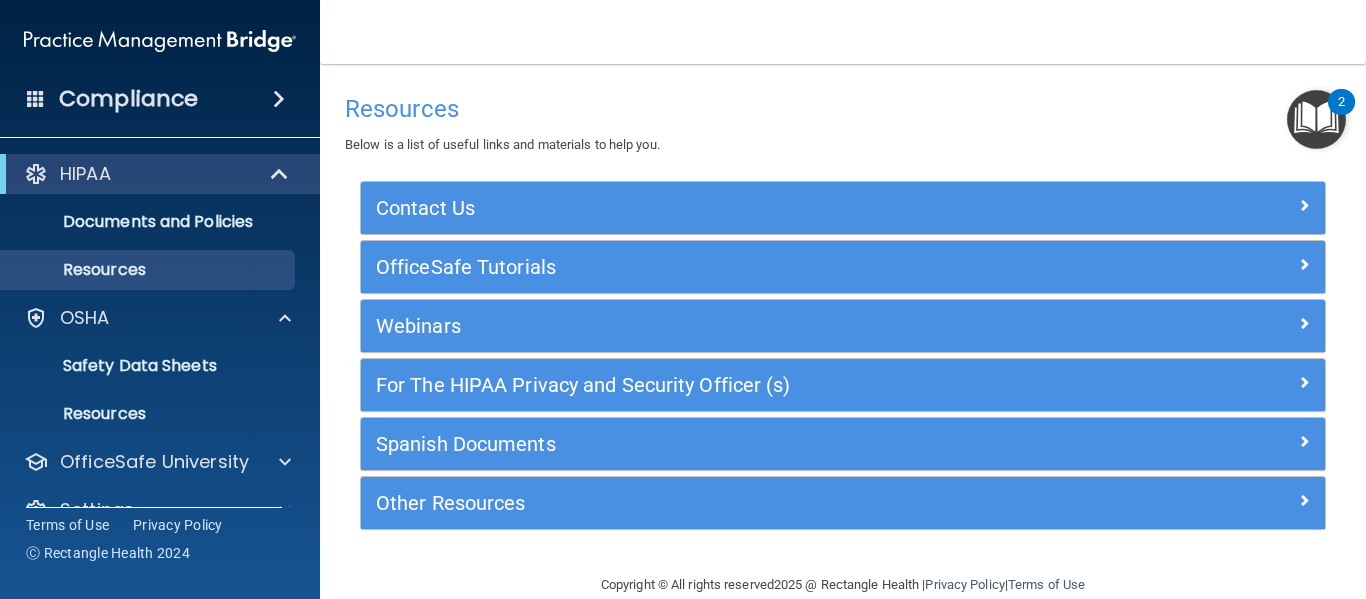 click on "Compliance" at bounding box center (128, 99) 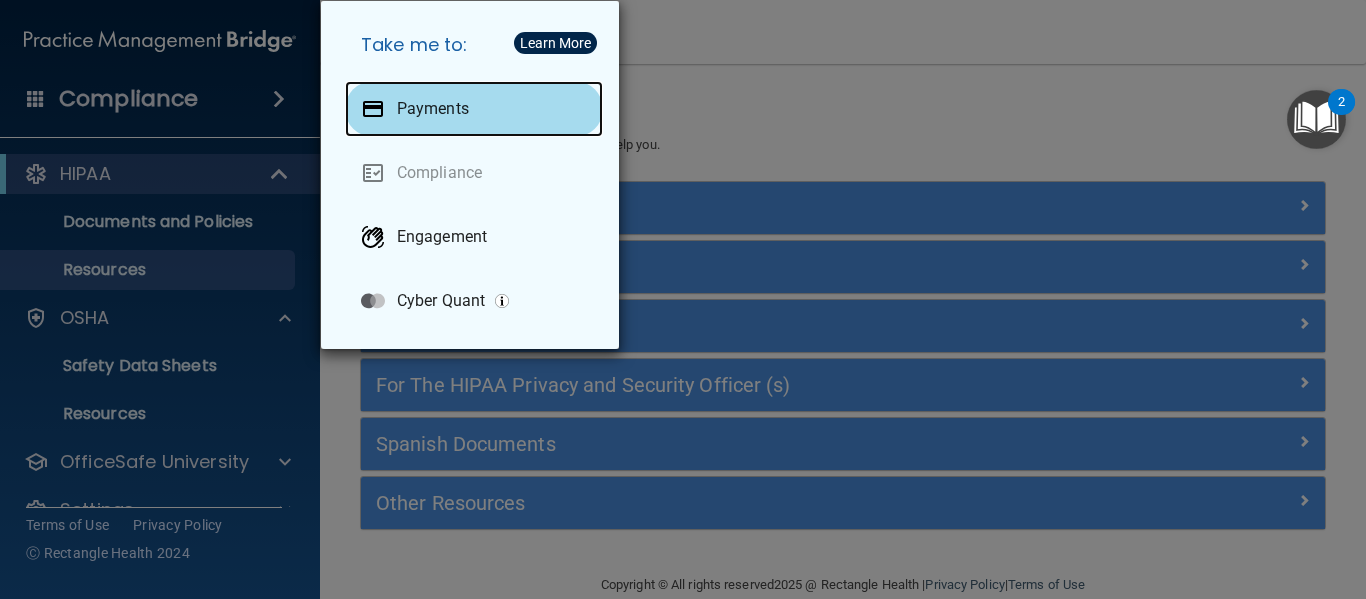 click on "Payments" at bounding box center (474, 109) 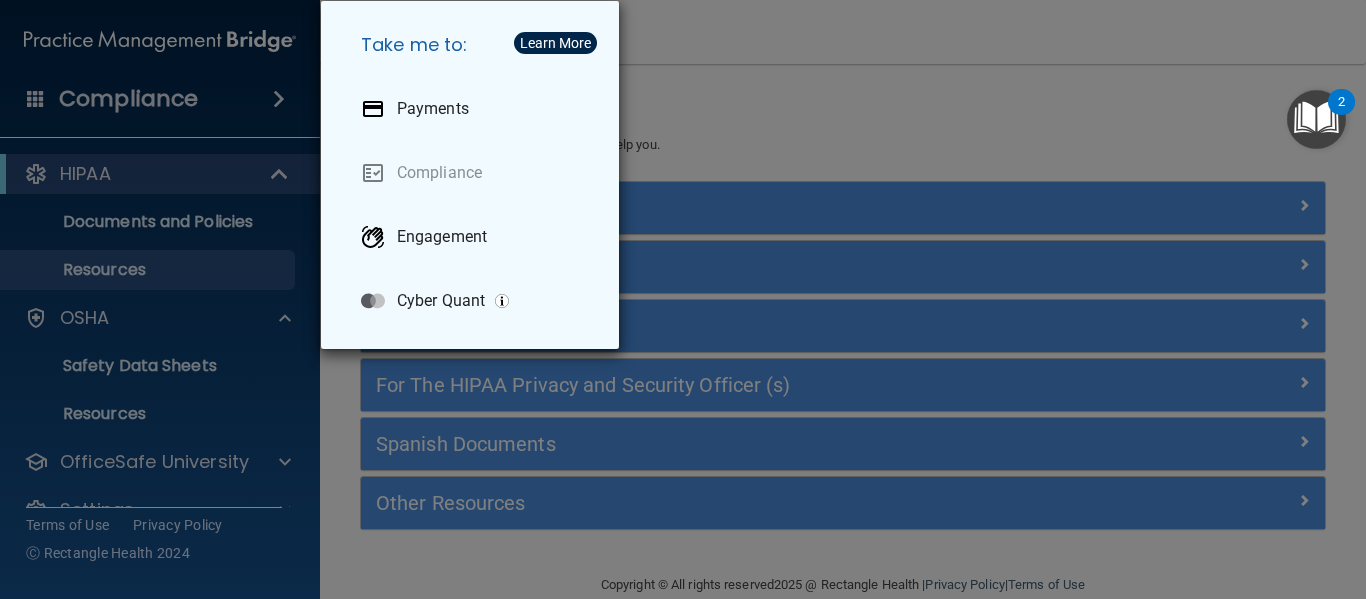 click on "Take me to:             Payments                   Compliance                     Engagement                     Cyber Quant" at bounding box center (683, 299) 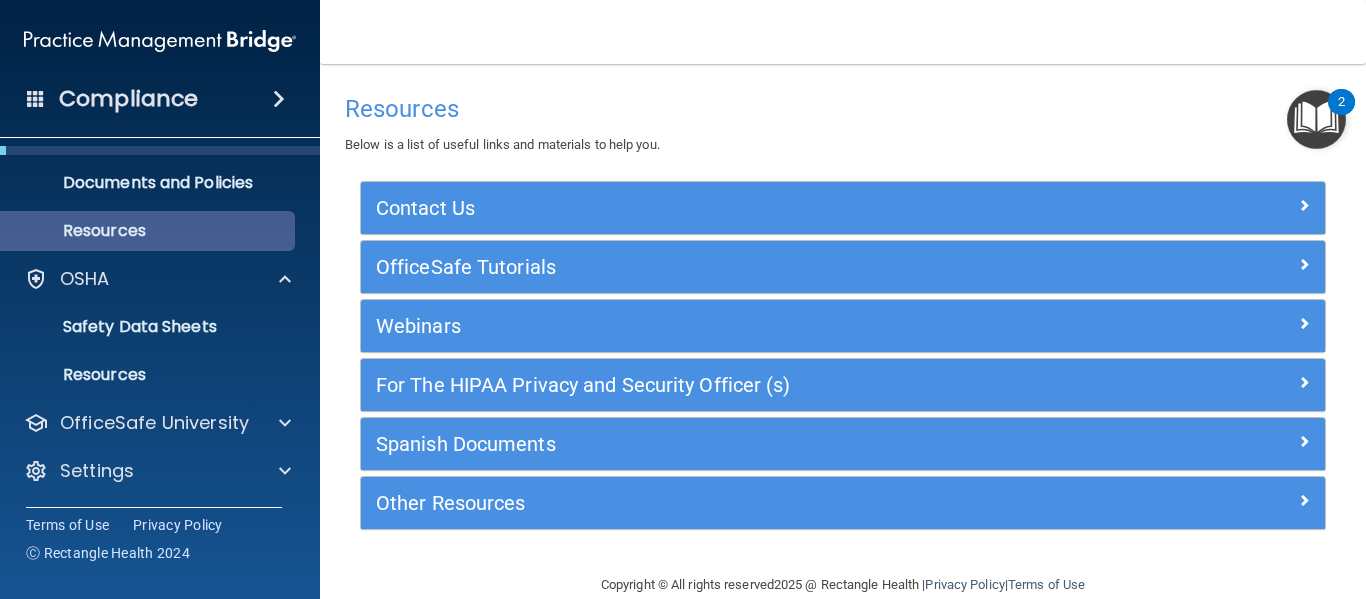 scroll, scrollTop: 0, scrollLeft: 0, axis: both 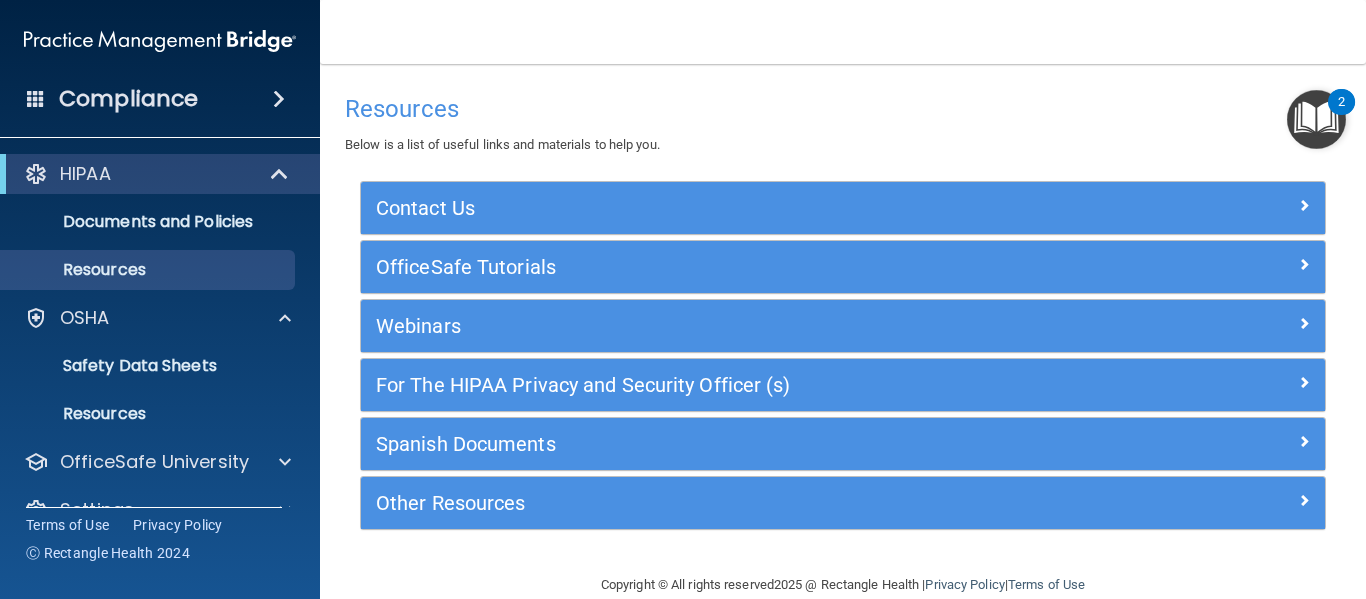 click on "Compliance" at bounding box center [160, 99] 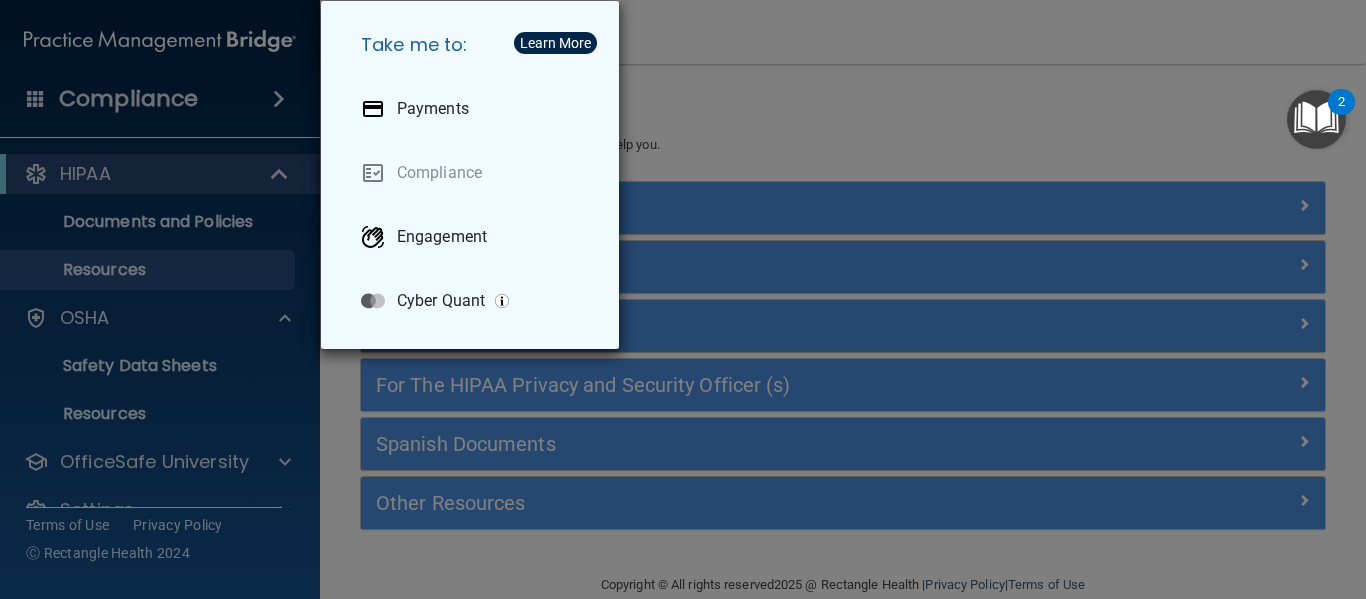 click on "Take me to:             Payments                   Compliance                     Engagement                     Cyber Quant" at bounding box center [683, 299] 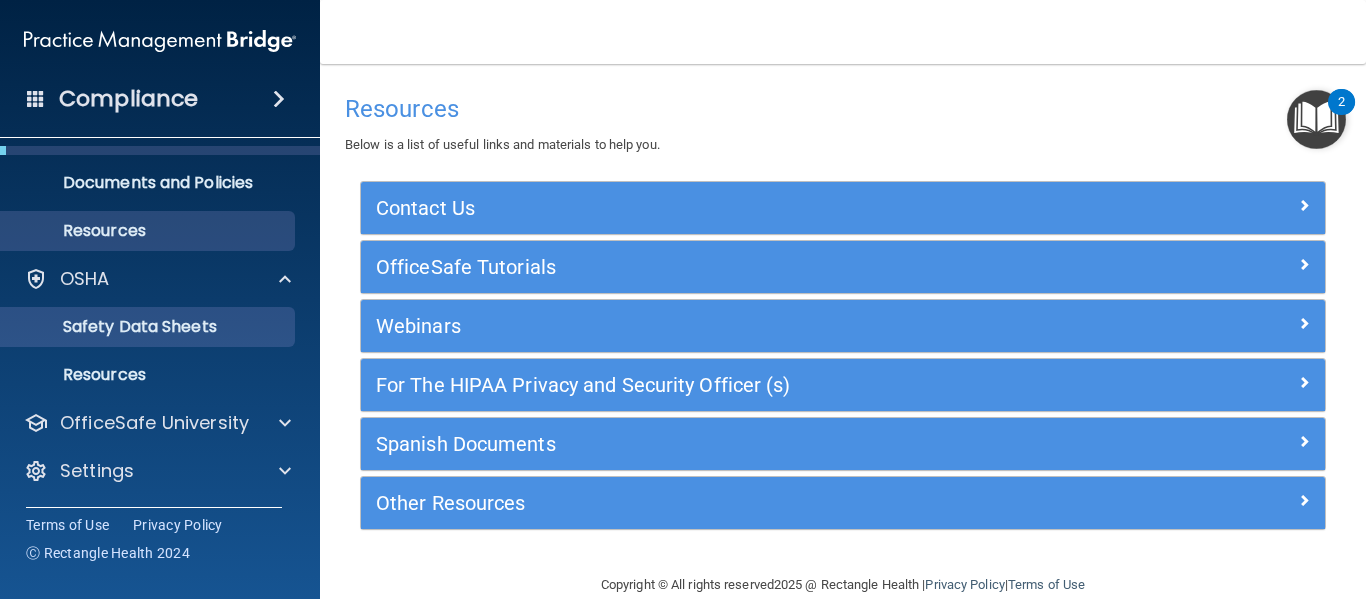 scroll, scrollTop: 0, scrollLeft: 0, axis: both 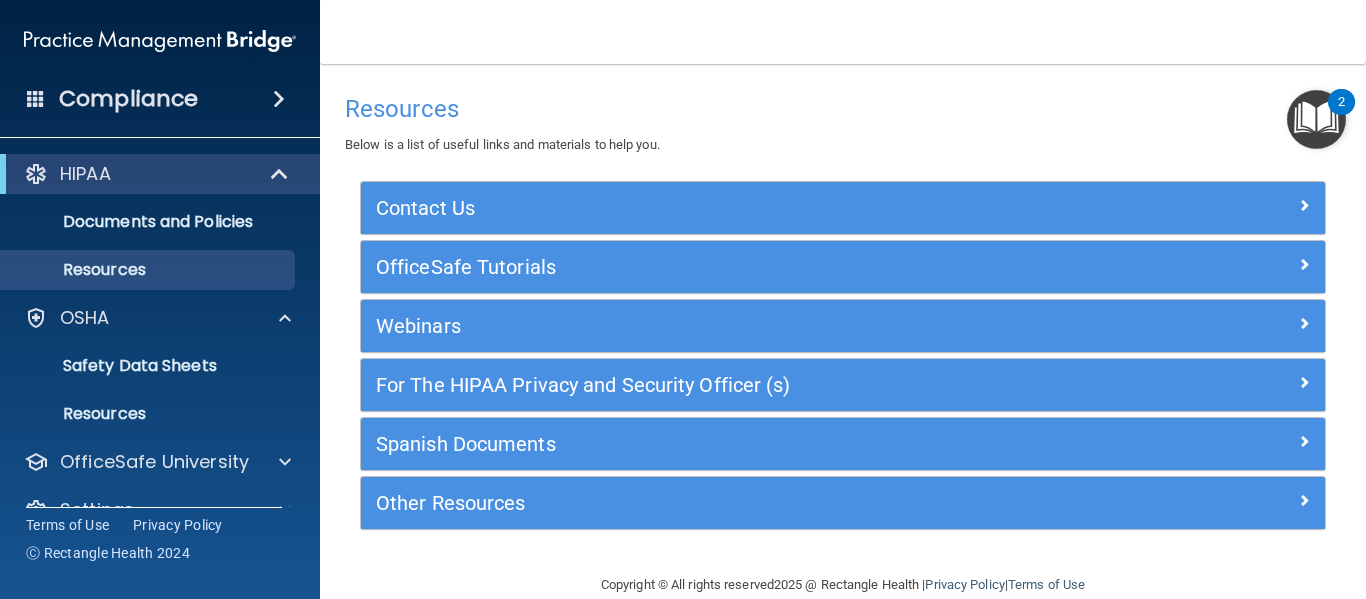 click on "Compliance" at bounding box center [128, 99] 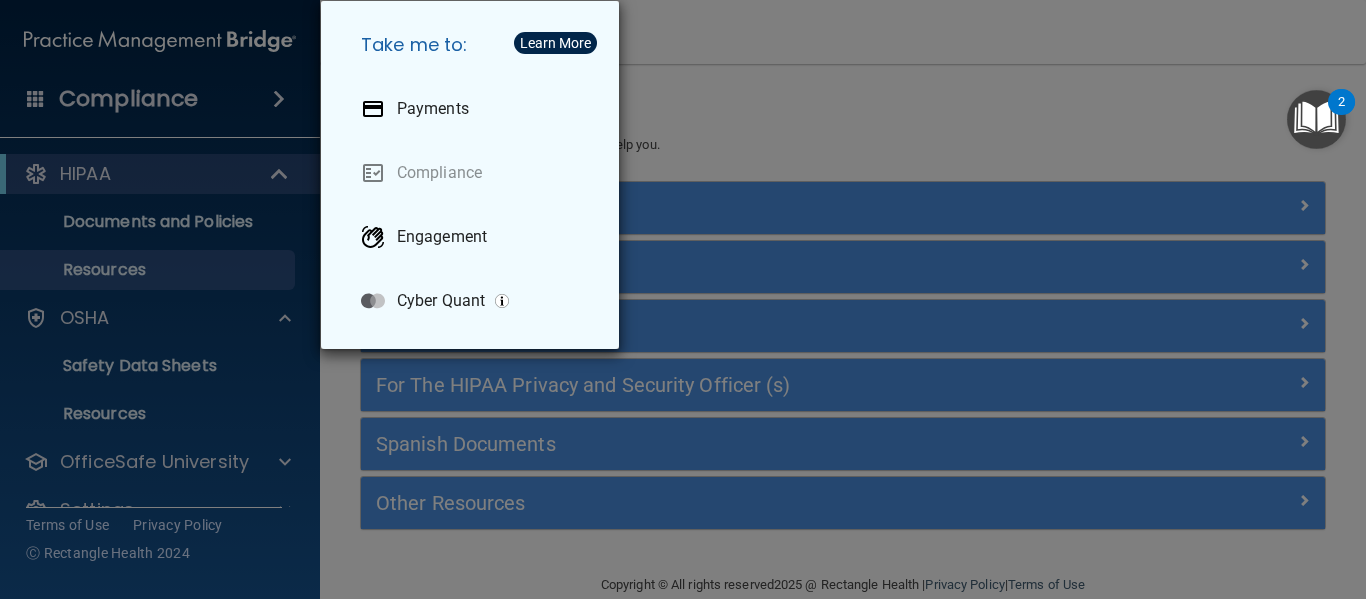 click on "Take me to:             Payments                   Compliance                     Engagement                     Cyber Quant" at bounding box center [683, 299] 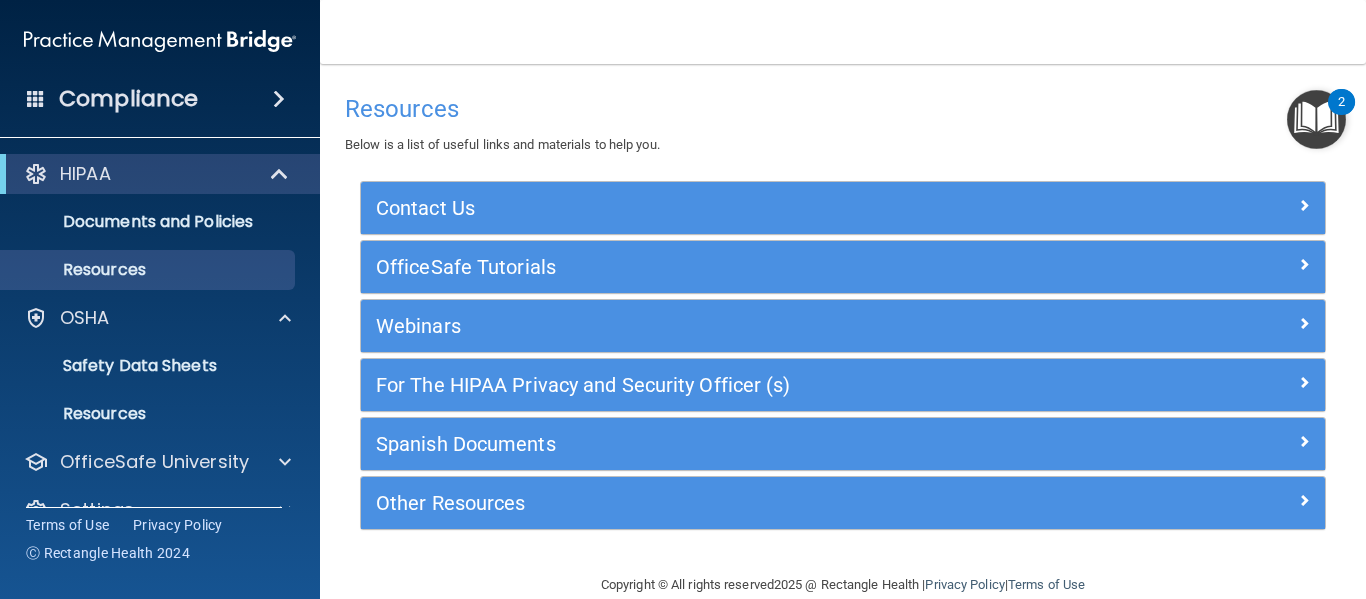 scroll, scrollTop: 34, scrollLeft: 0, axis: vertical 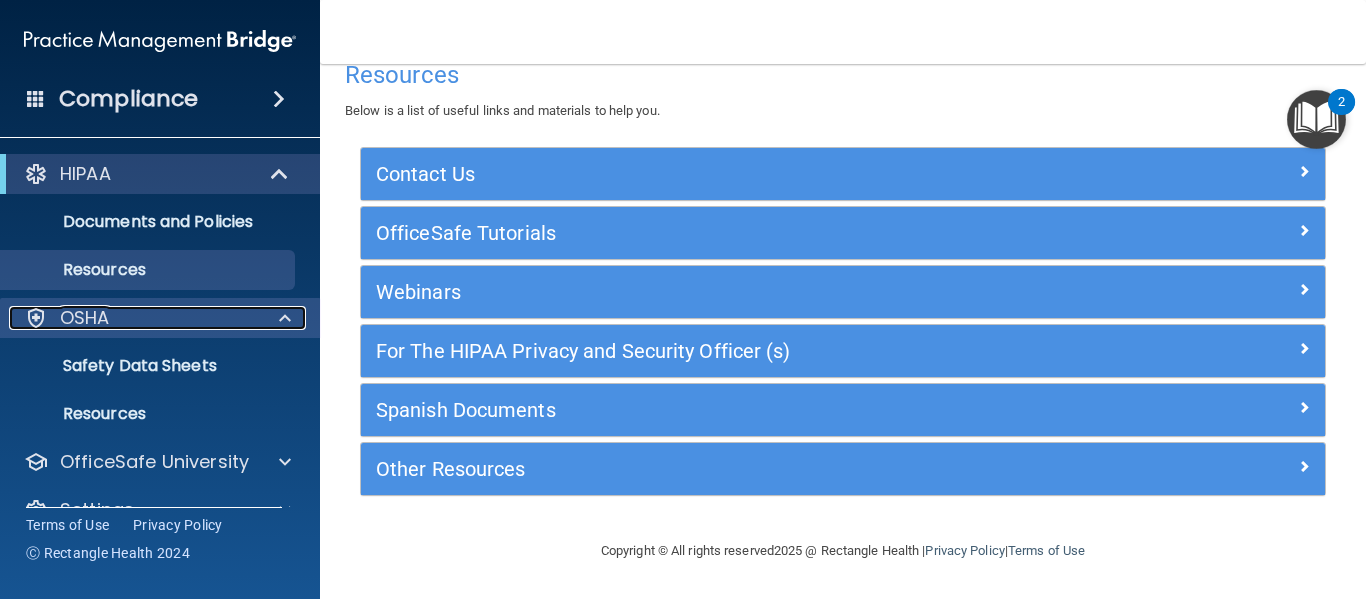 click on "OSHA" at bounding box center [133, 318] 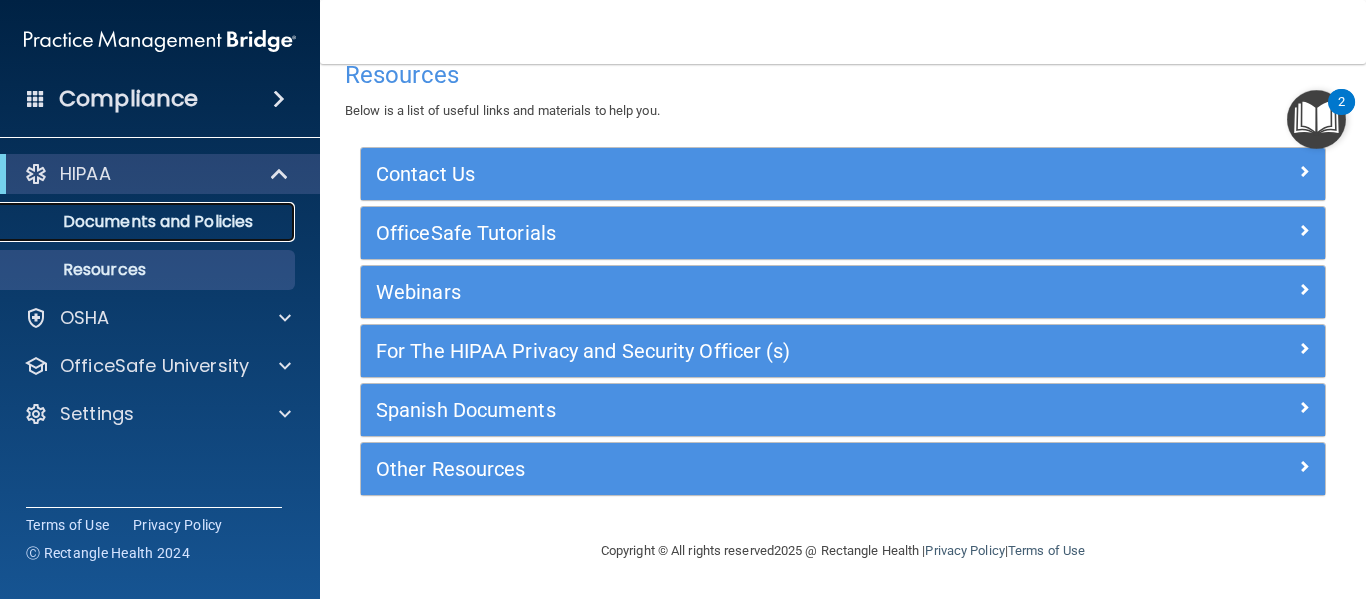 click on "Documents and Policies" at bounding box center [149, 222] 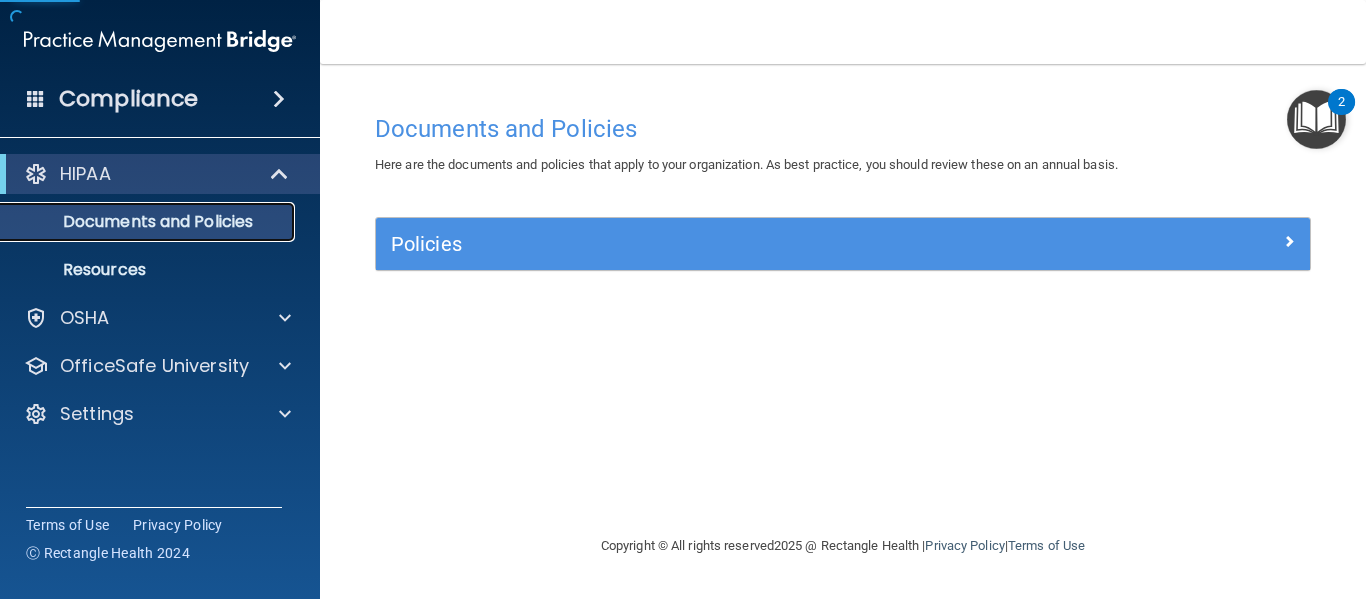 scroll, scrollTop: 0, scrollLeft: 0, axis: both 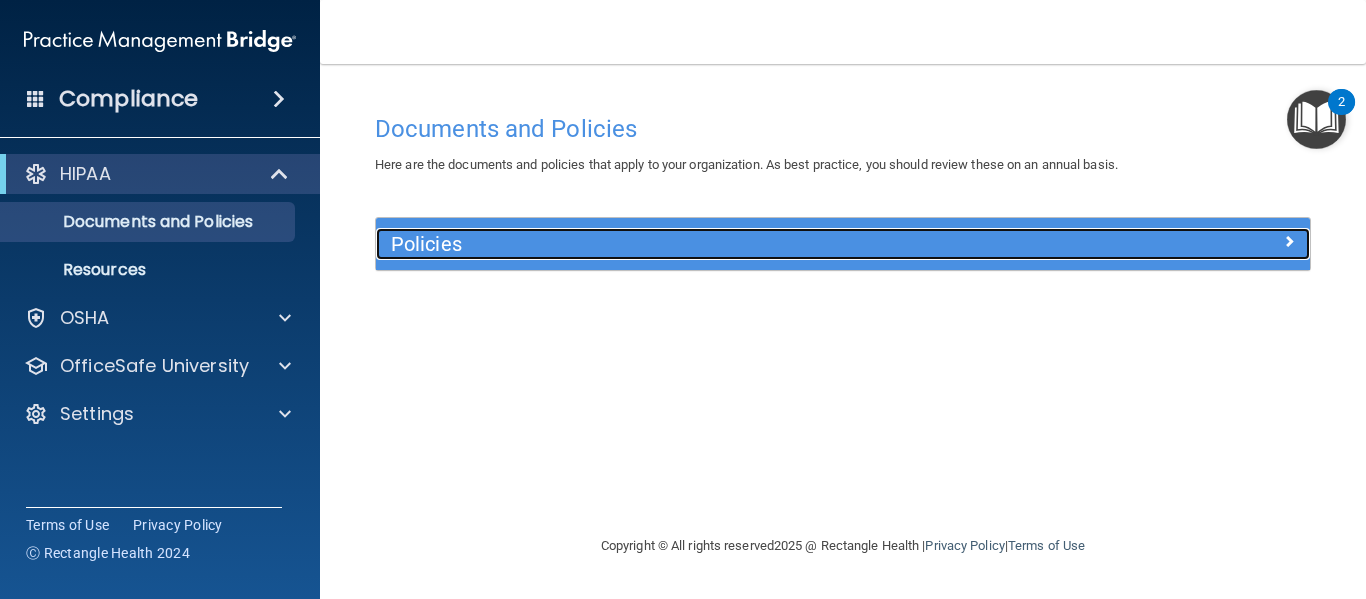 click on "Policies" at bounding box center (726, 244) 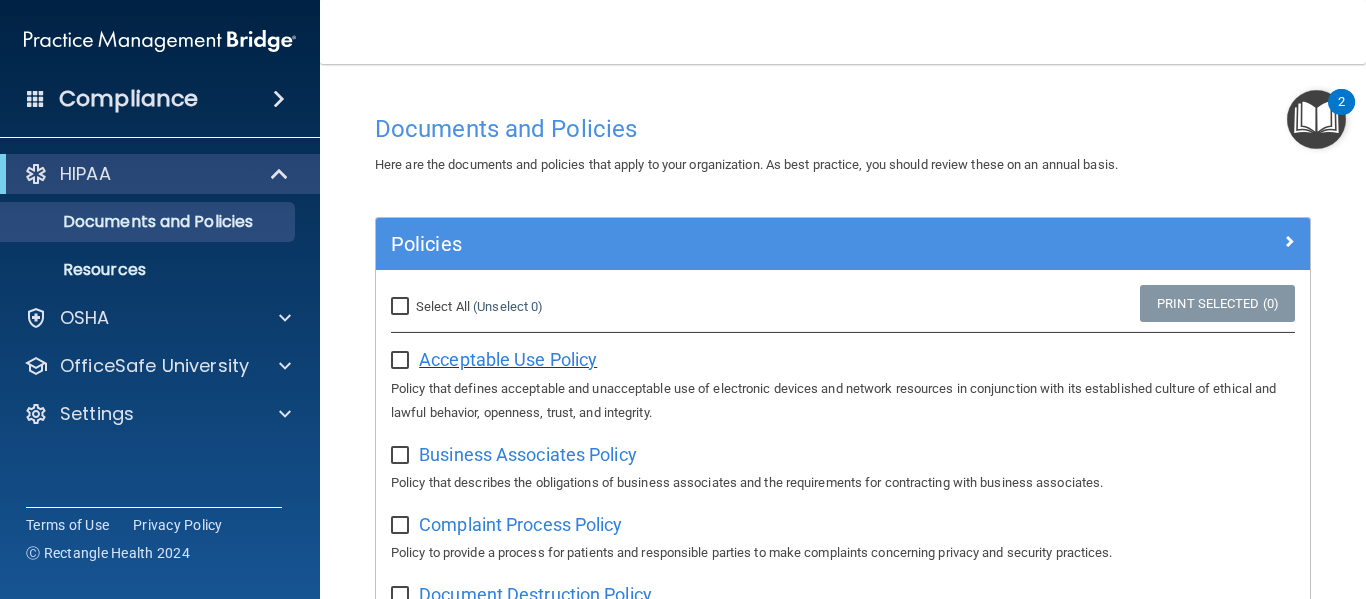 click on "Acceptable Use Policy" at bounding box center (508, 359) 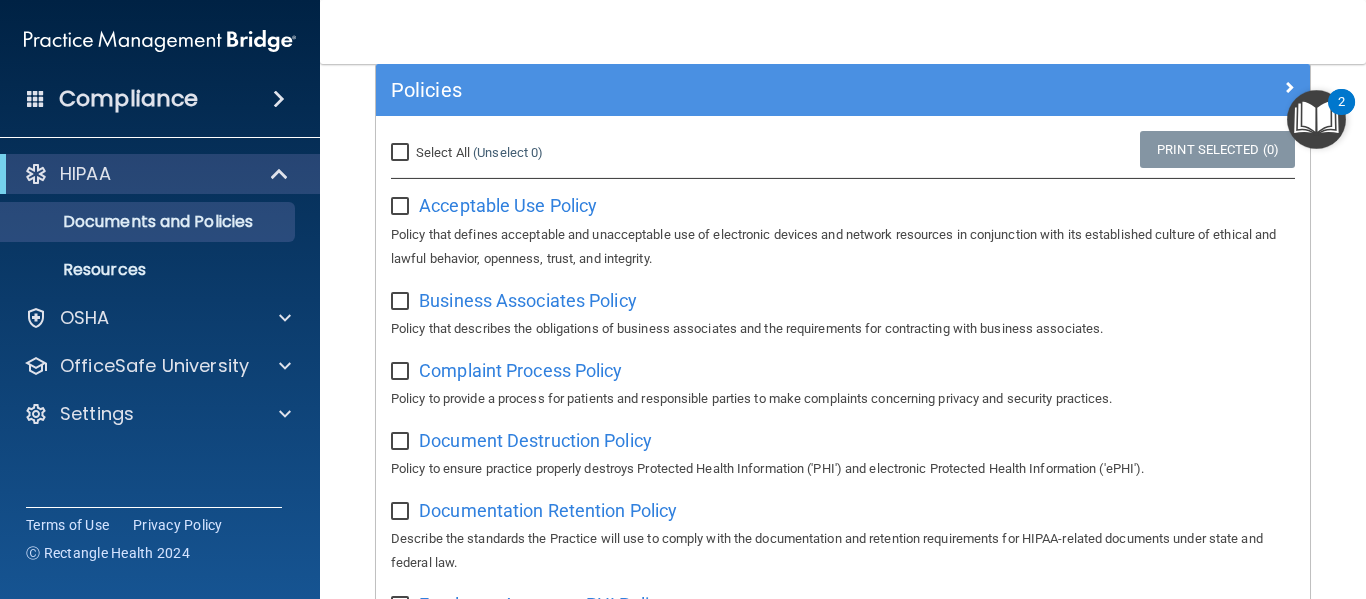 scroll, scrollTop: 160, scrollLeft: 0, axis: vertical 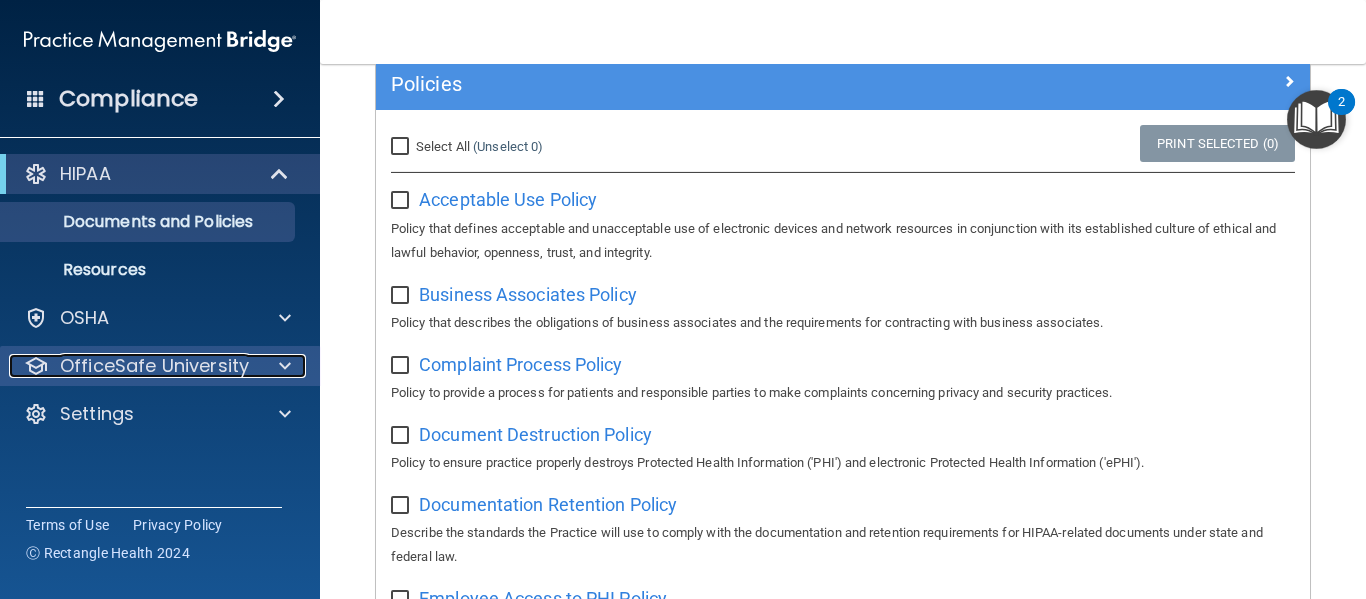 click at bounding box center [285, 366] 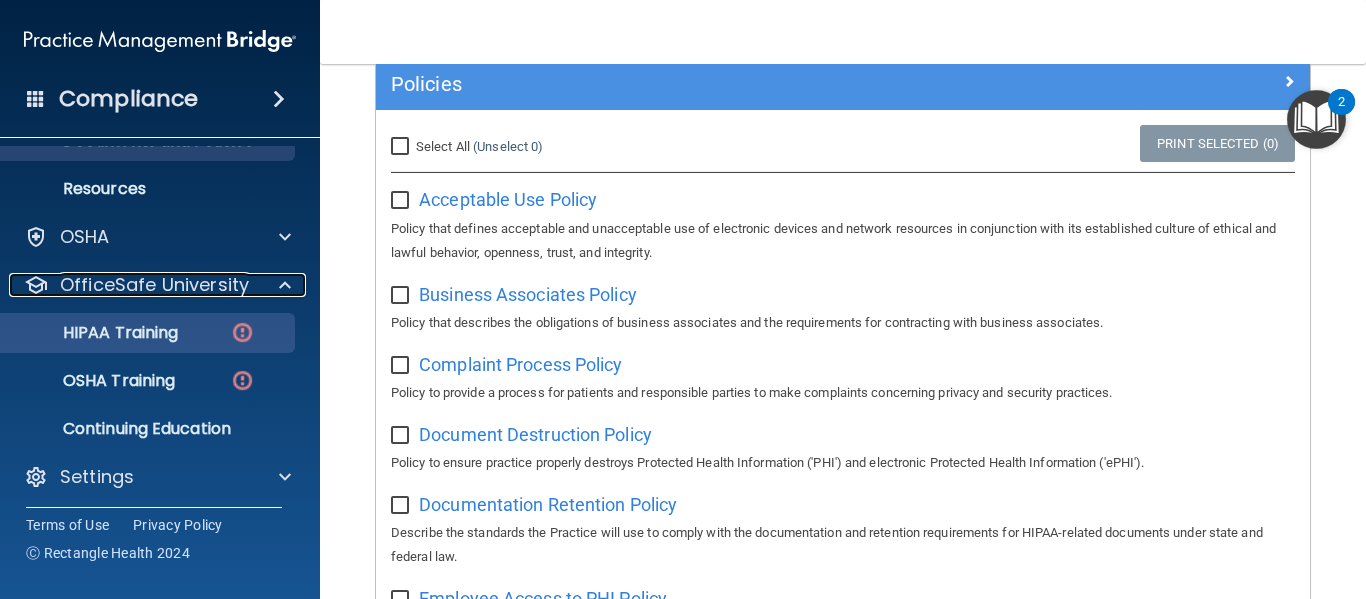 scroll, scrollTop: 84, scrollLeft: 0, axis: vertical 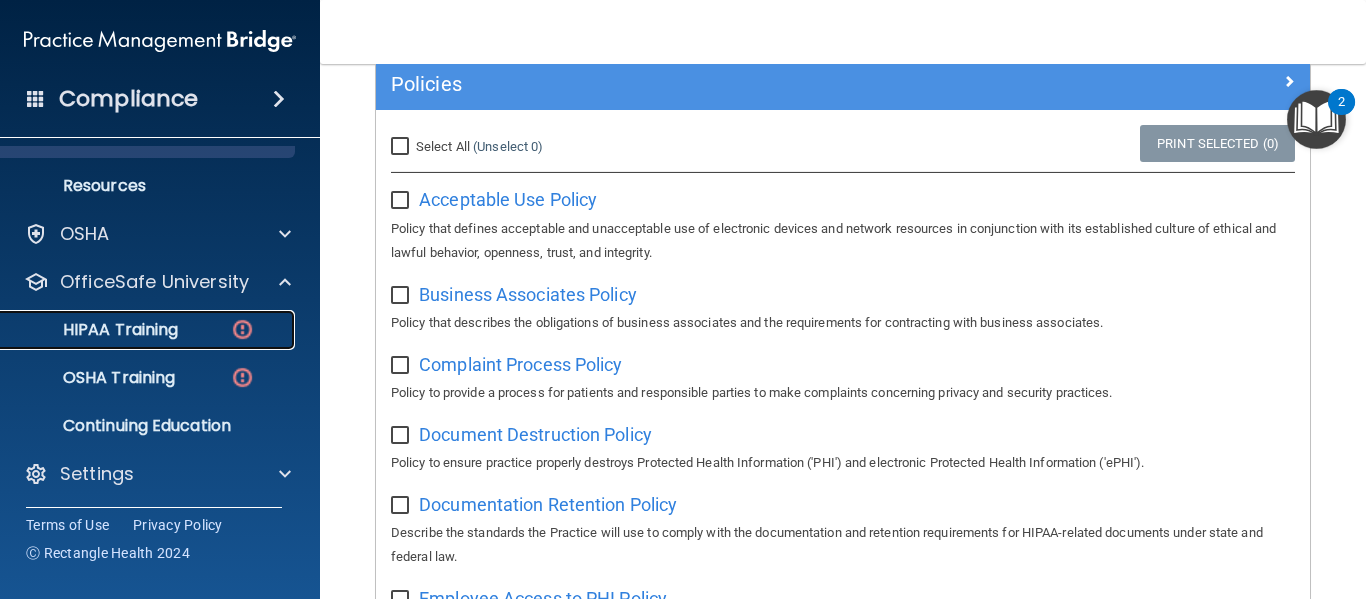 click on "HIPAA Training" at bounding box center (95, 330) 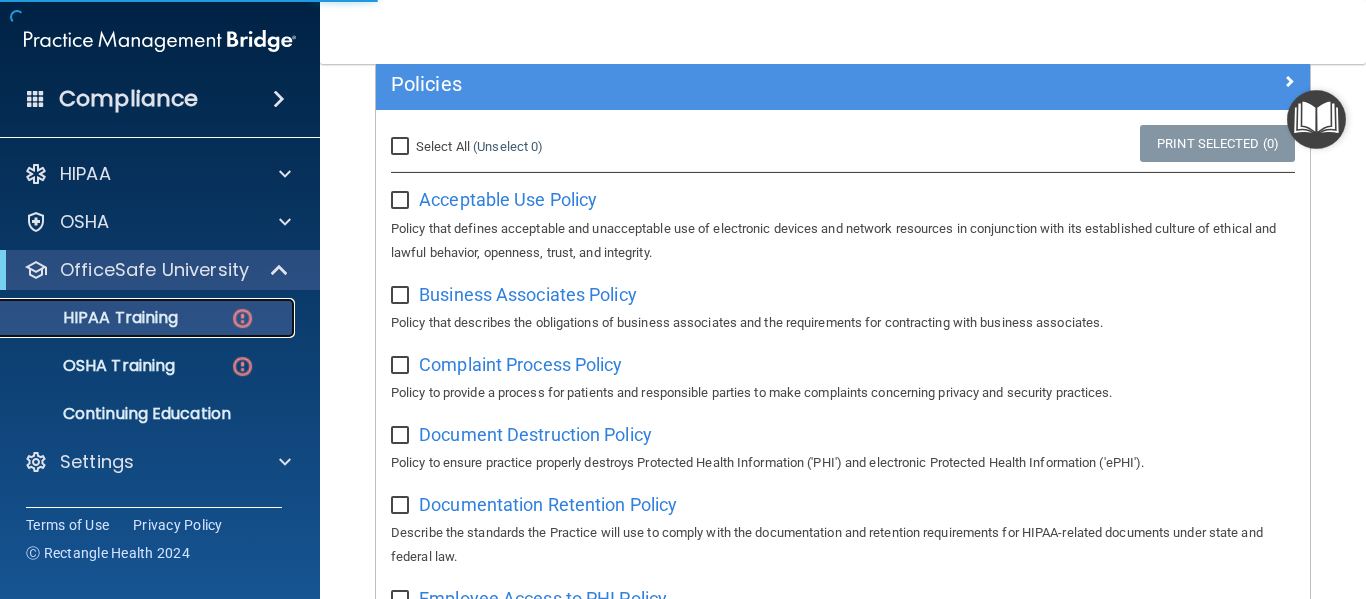 scroll, scrollTop: 0, scrollLeft: 0, axis: both 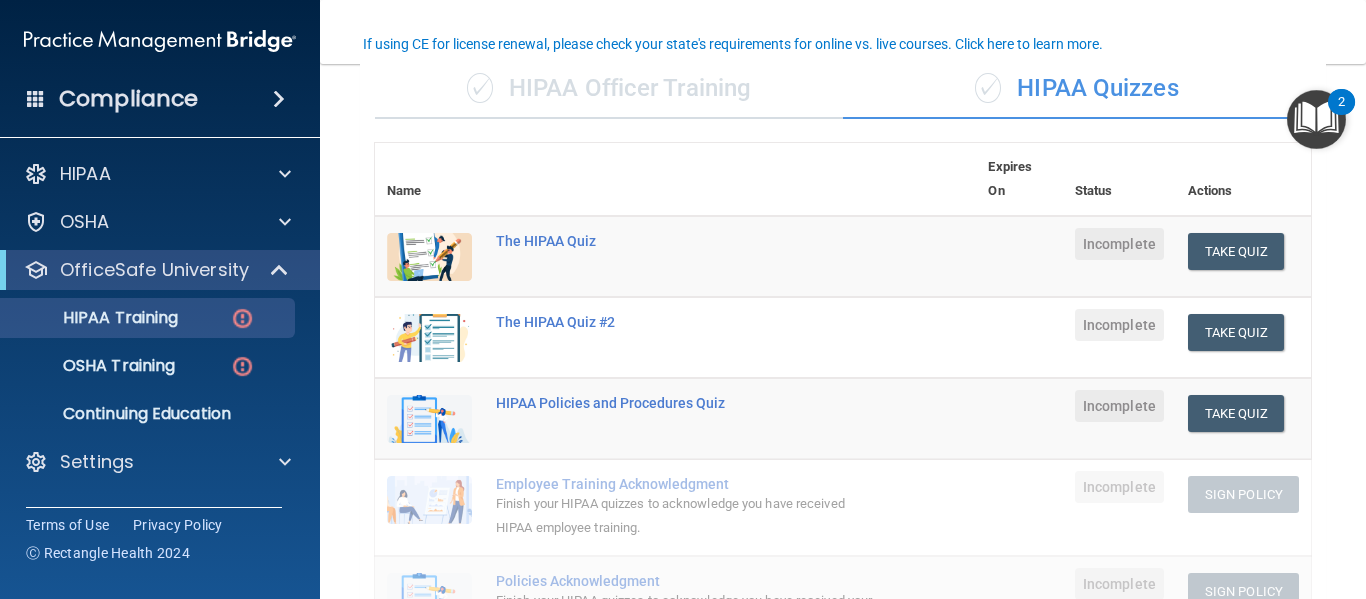 click at bounding box center [730, 179] 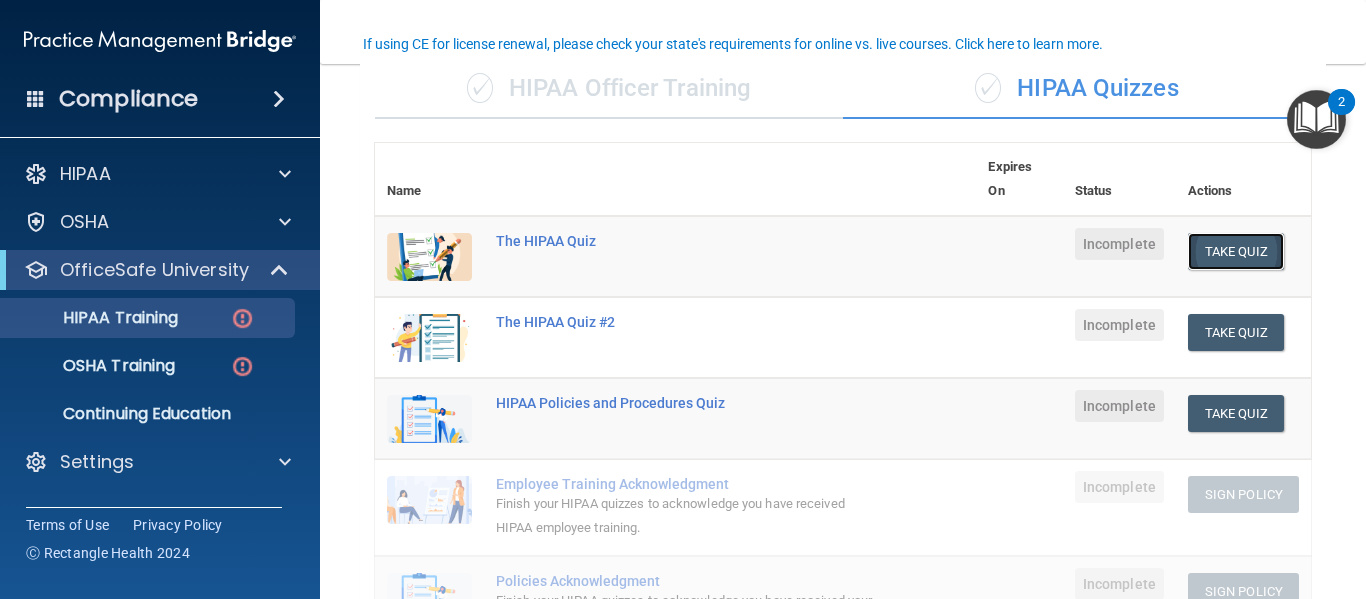 click on "Take Quiz" at bounding box center [1236, 251] 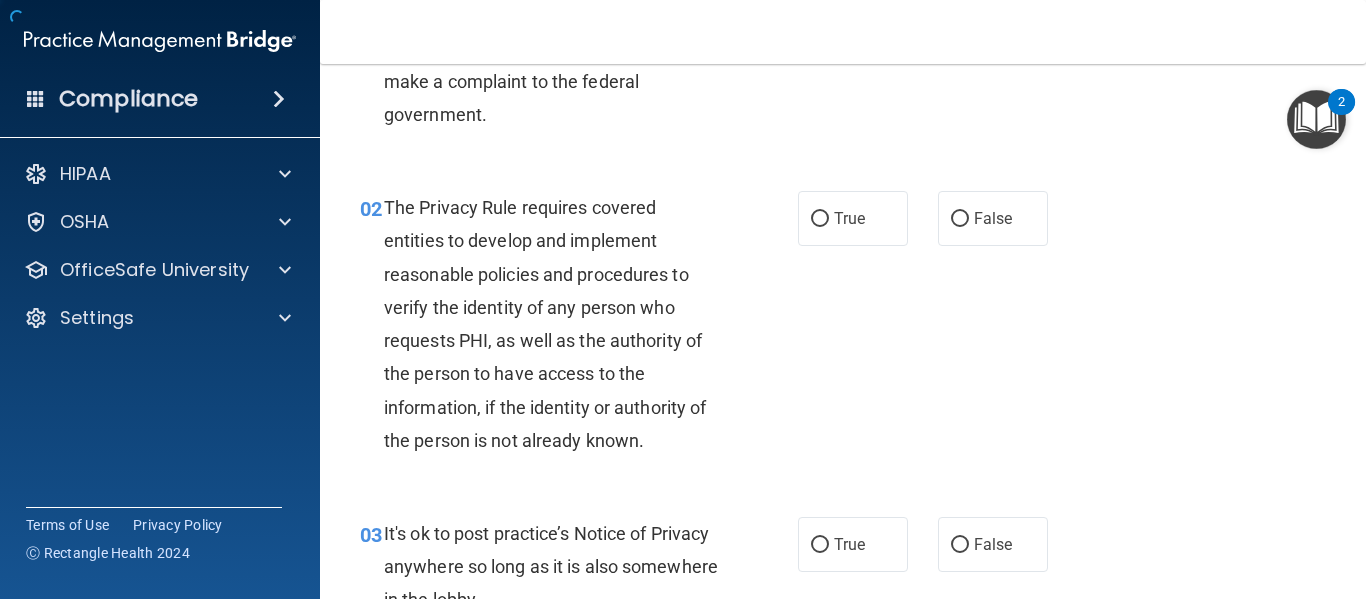 scroll, scrollTop: 0, scrollLeft: 0, axis: both 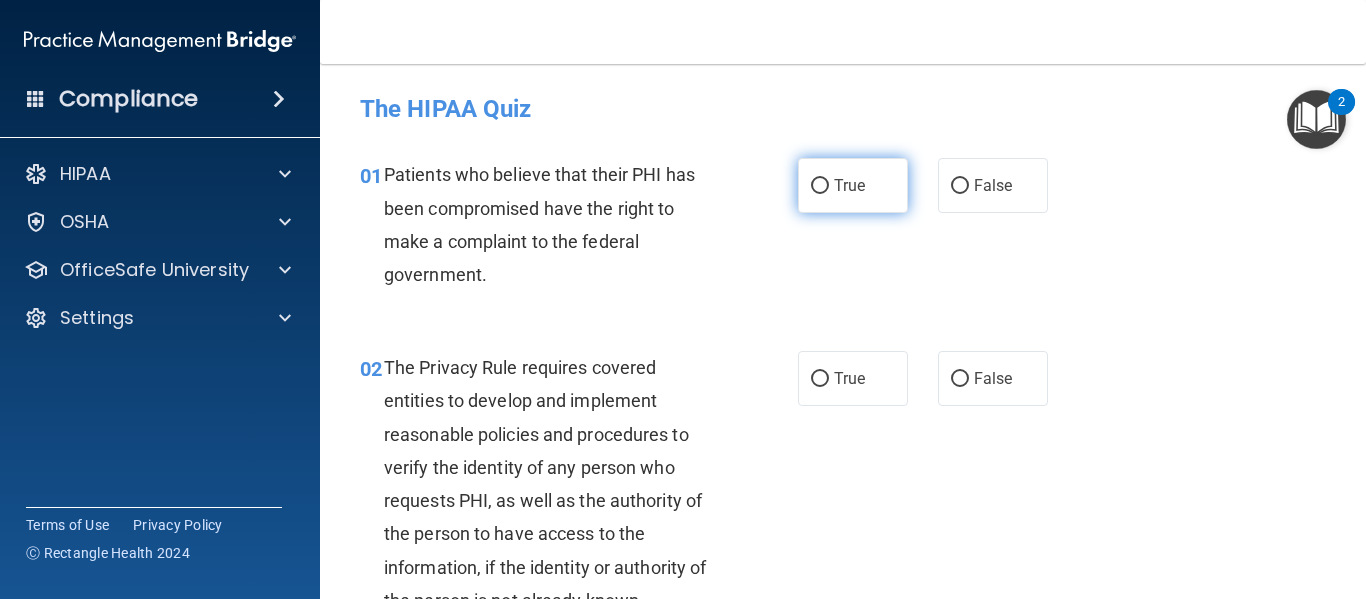 click on "True" at bounding box center (853, 185) 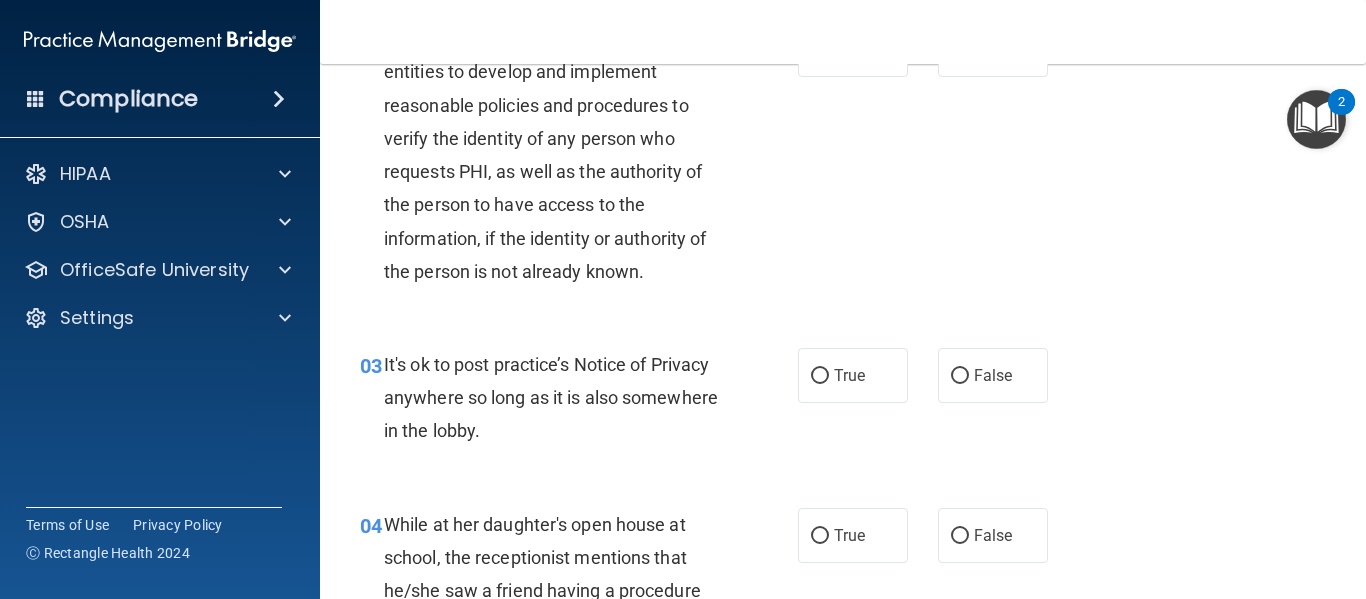 scroll, scrollTop: 338, scrollLeft: 0, axis: vertical 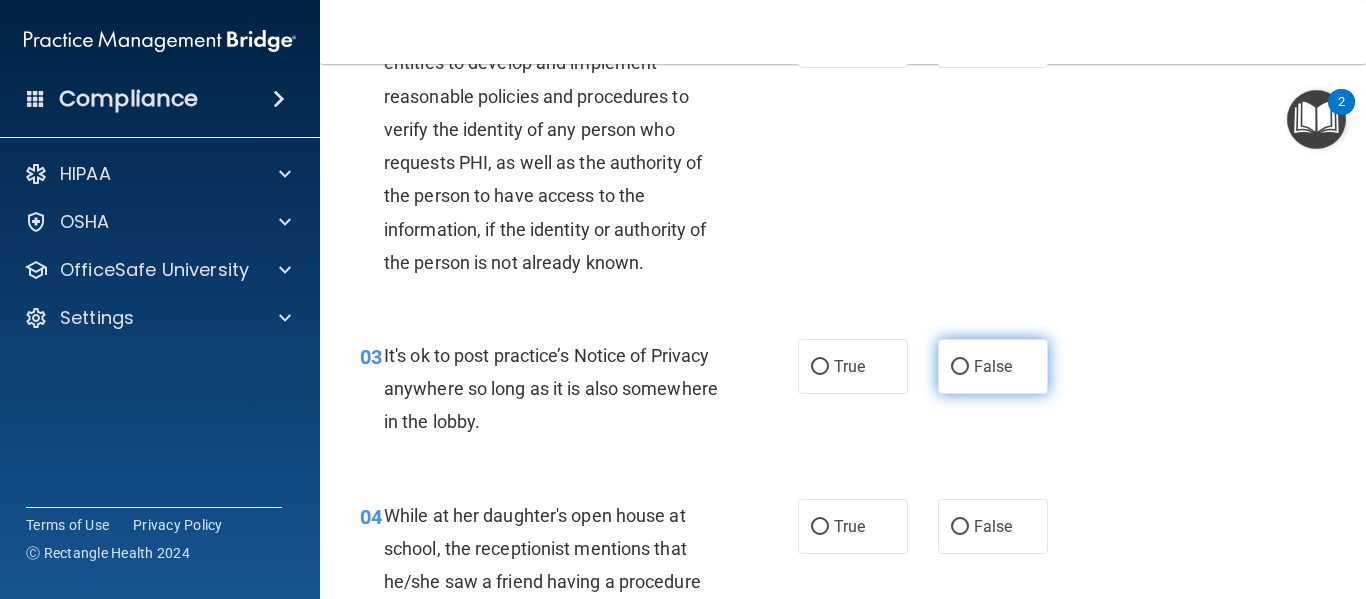 click on "False" at bounding box center (960, 367) 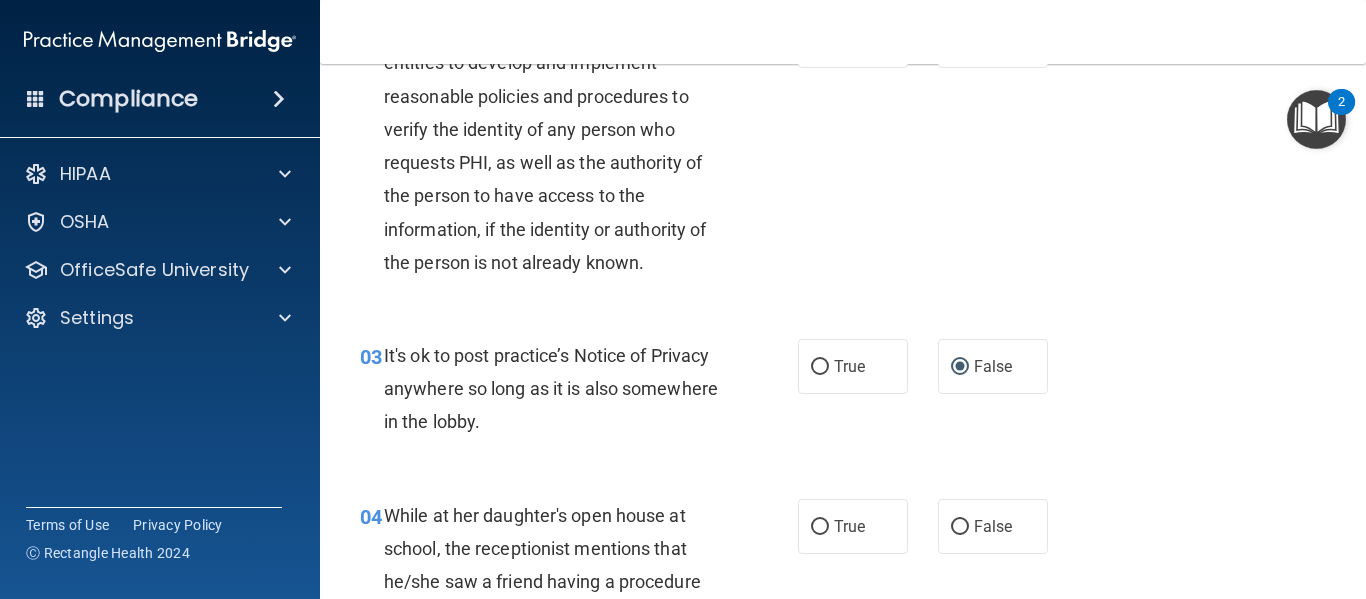 scroll, scrollTop: 161, scrollLeft: 0, axis: vertical 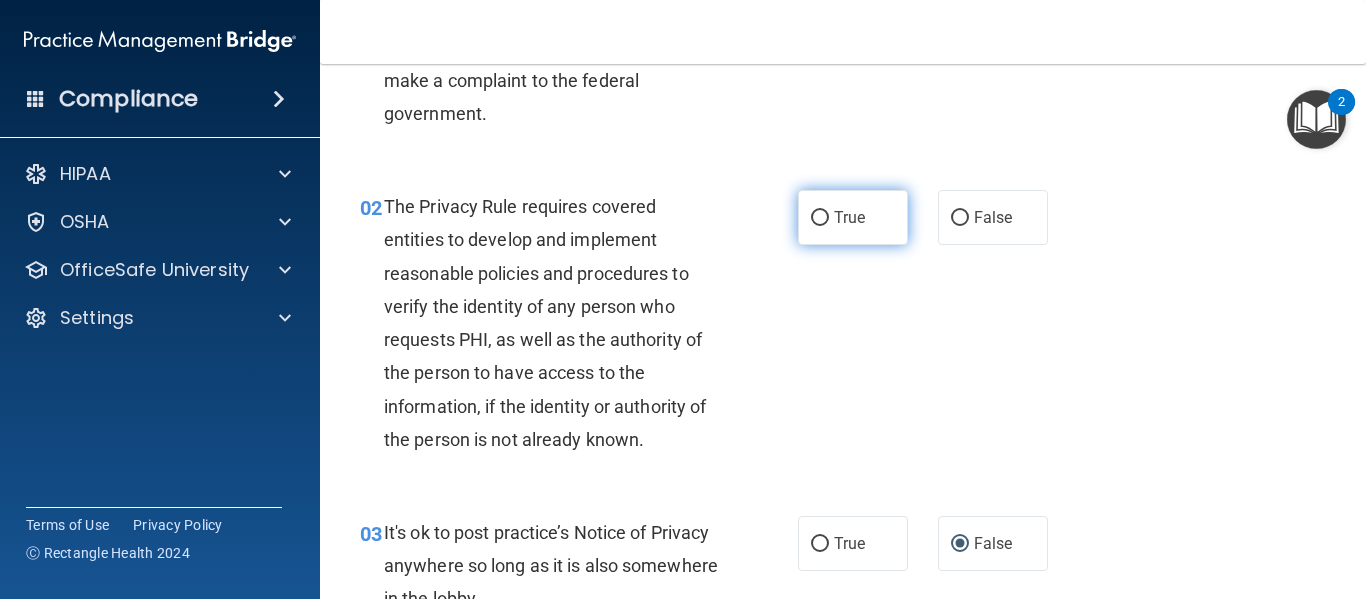 click on "True" at bounding box center [853, 217] 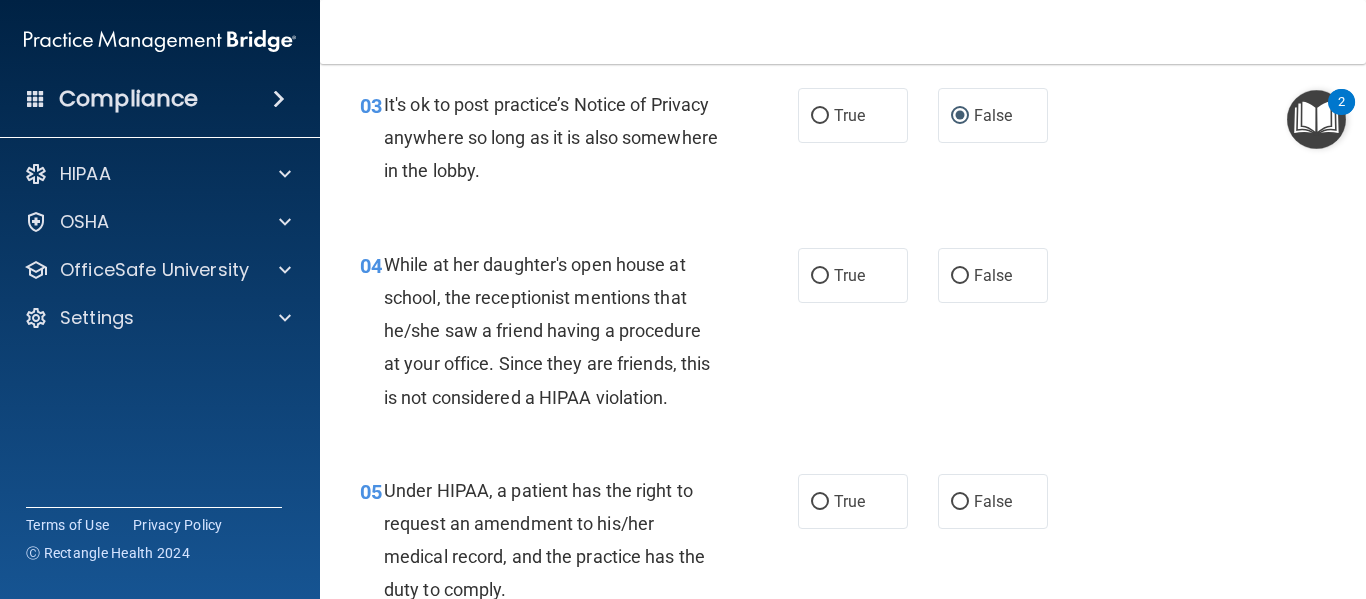 scroll, scrollTop: 592, scrollLeft: 0, axis: vertical 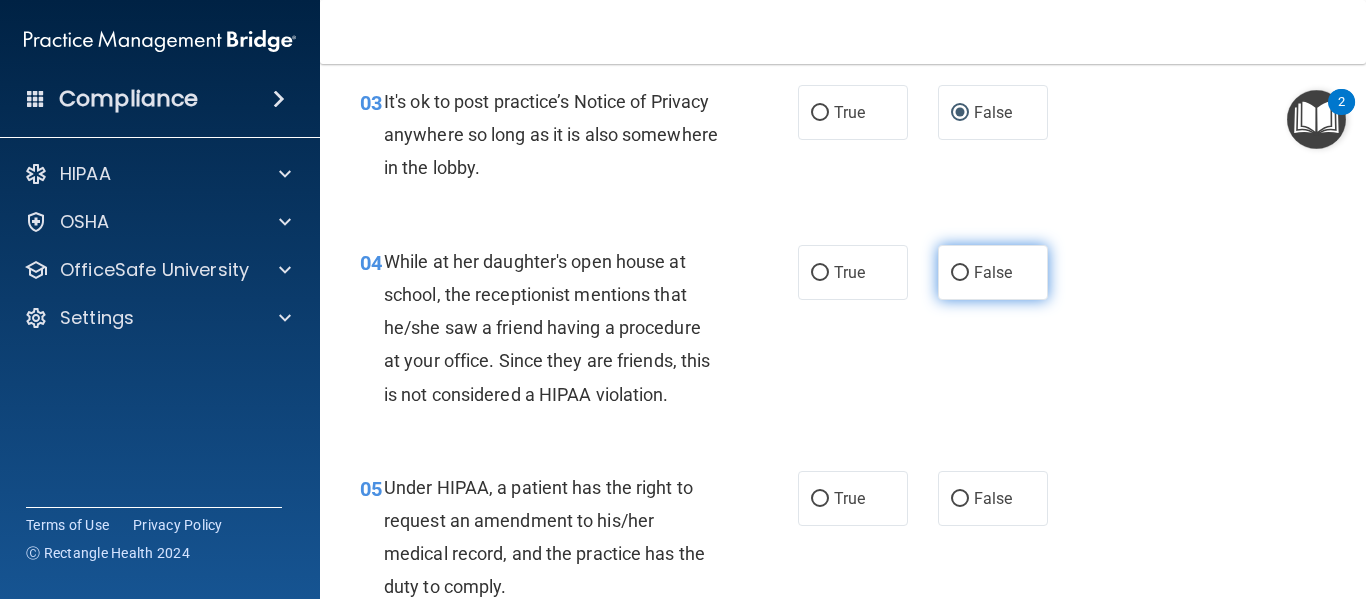 click on "False" at bounding box center [993, 272] 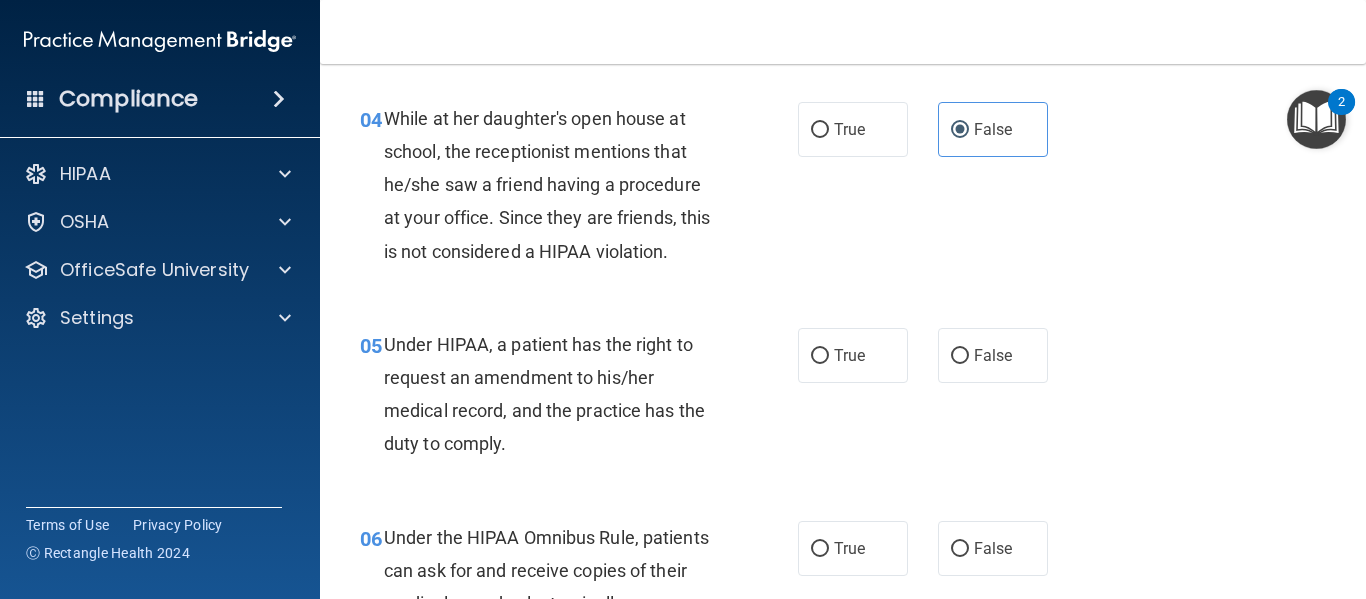 scroll, scrollTop: 752, scrollLeft: 0, axis: vertical 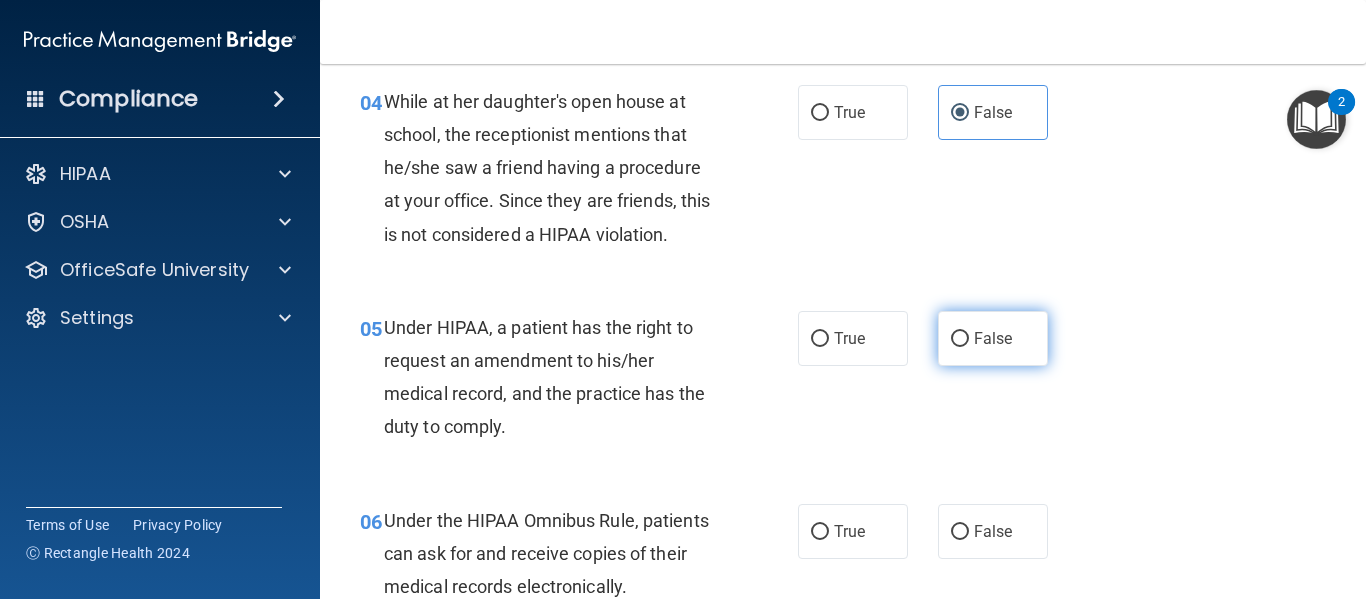 click on "False" at bounding box center (993, 338) 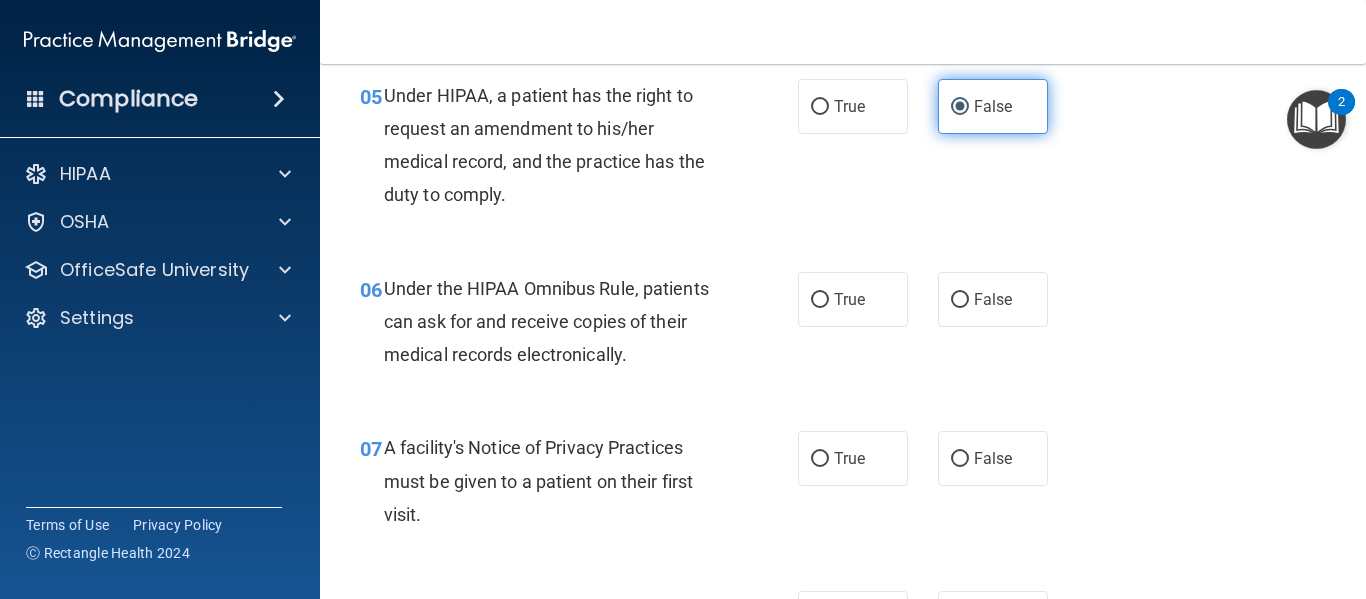 scroll, scrollTop: 986, scrollLeft: 0, axis: vertical 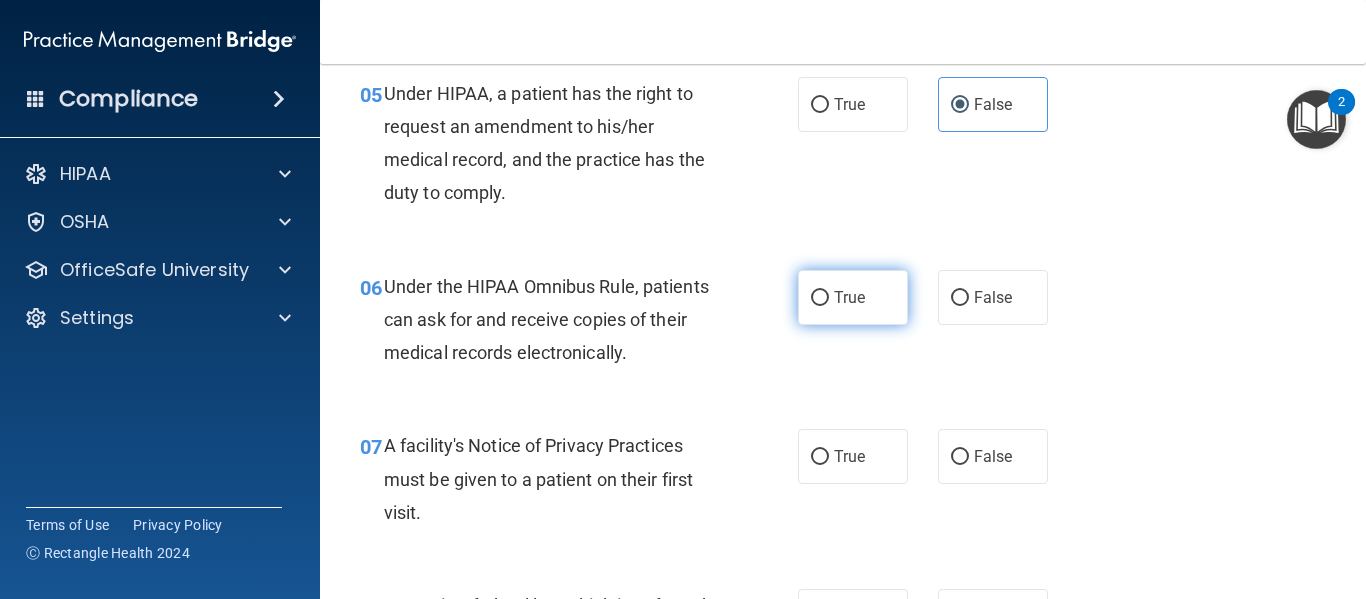 click on "True" at bounding box center [853, 297] 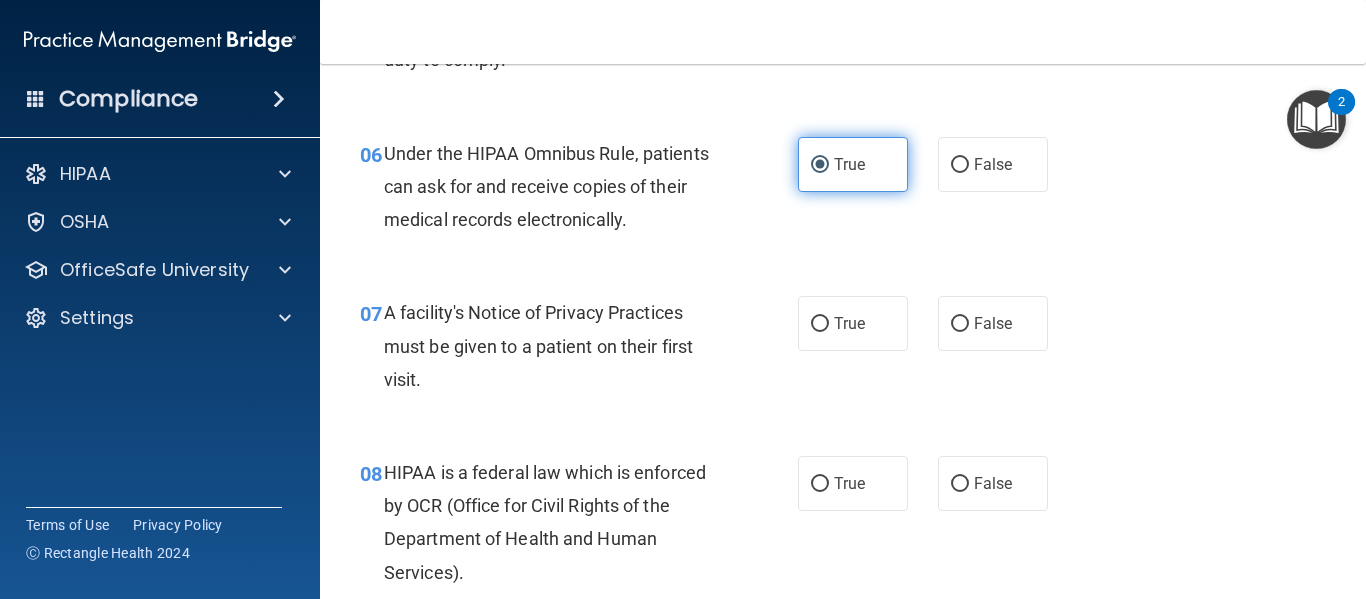 scroll, scrollTop: 1123, scrollLeft: 0, axis: vertical 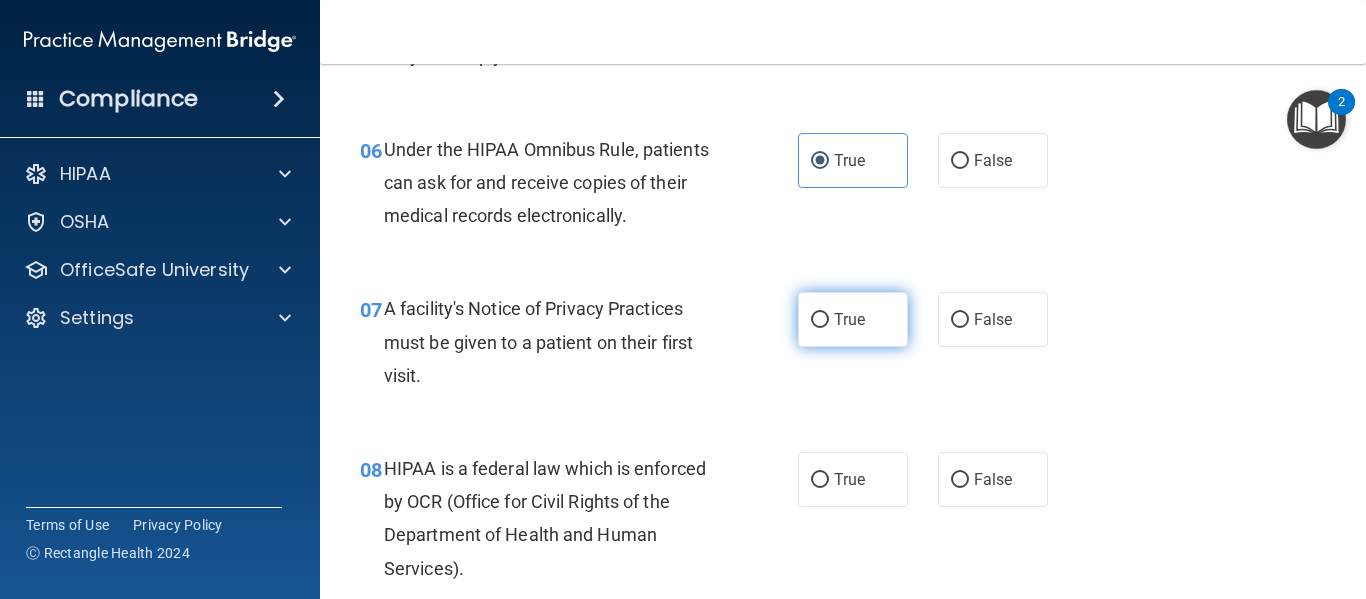 click on "True" at bounding box center (853, 319) 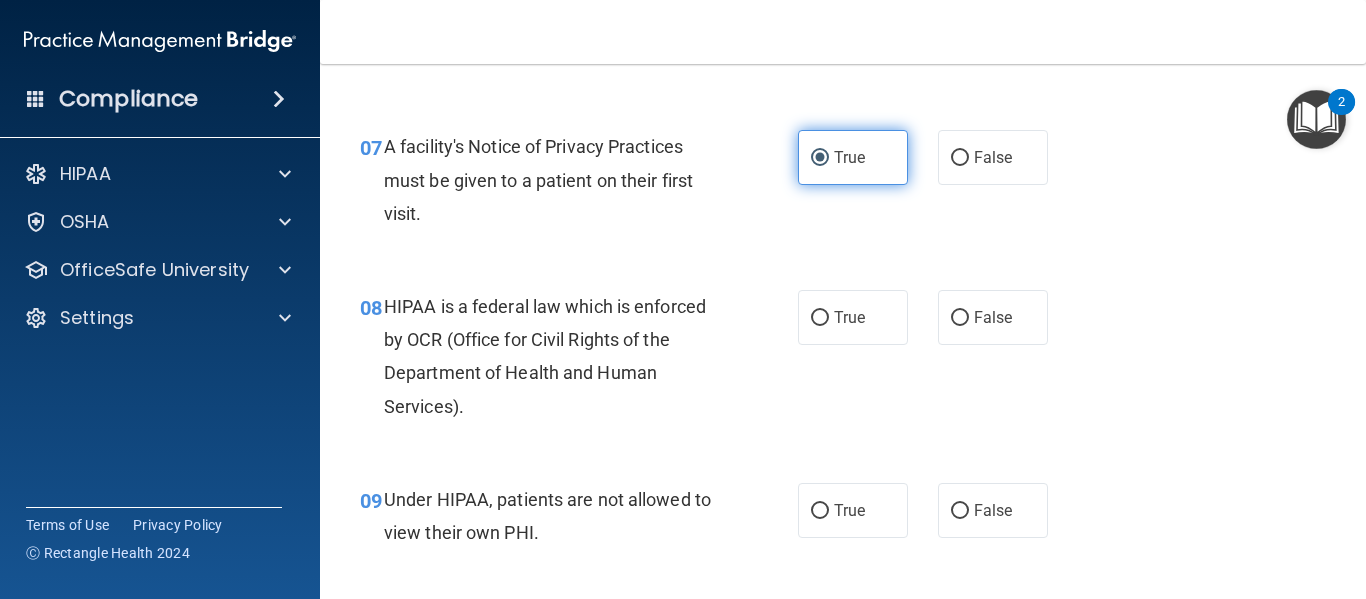 scroll, scrollTop: 1286, scrollLeft: 0, axis: vertical 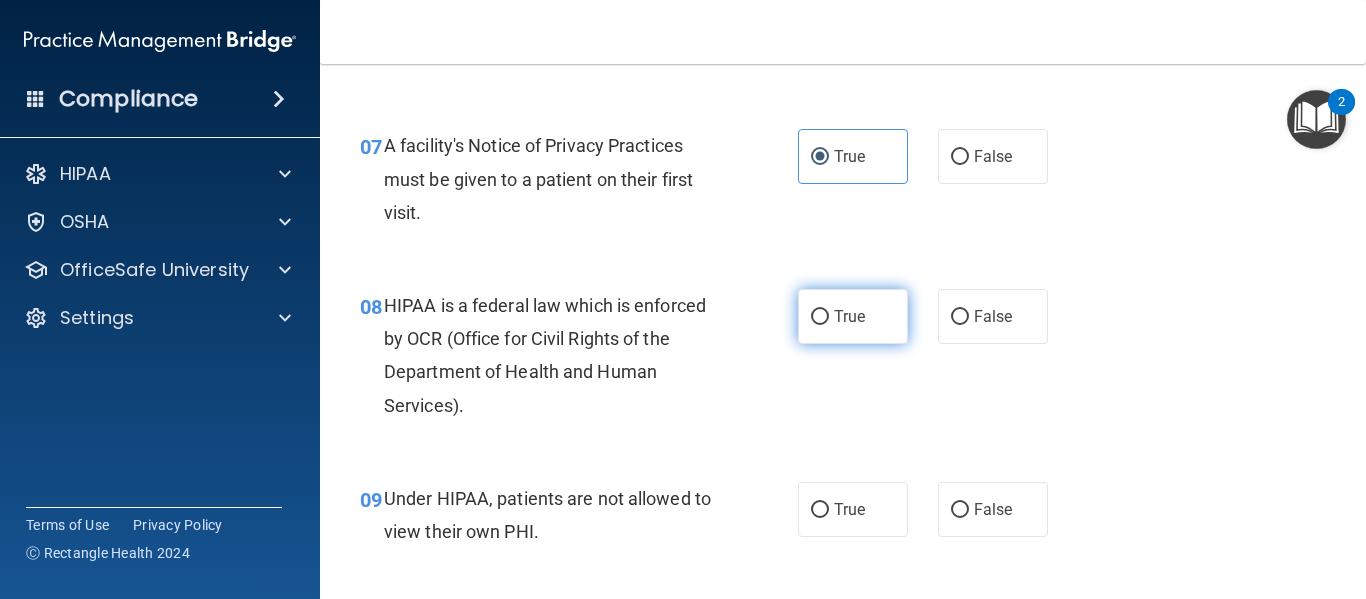 click on "True" at bounding box center (853, 316) 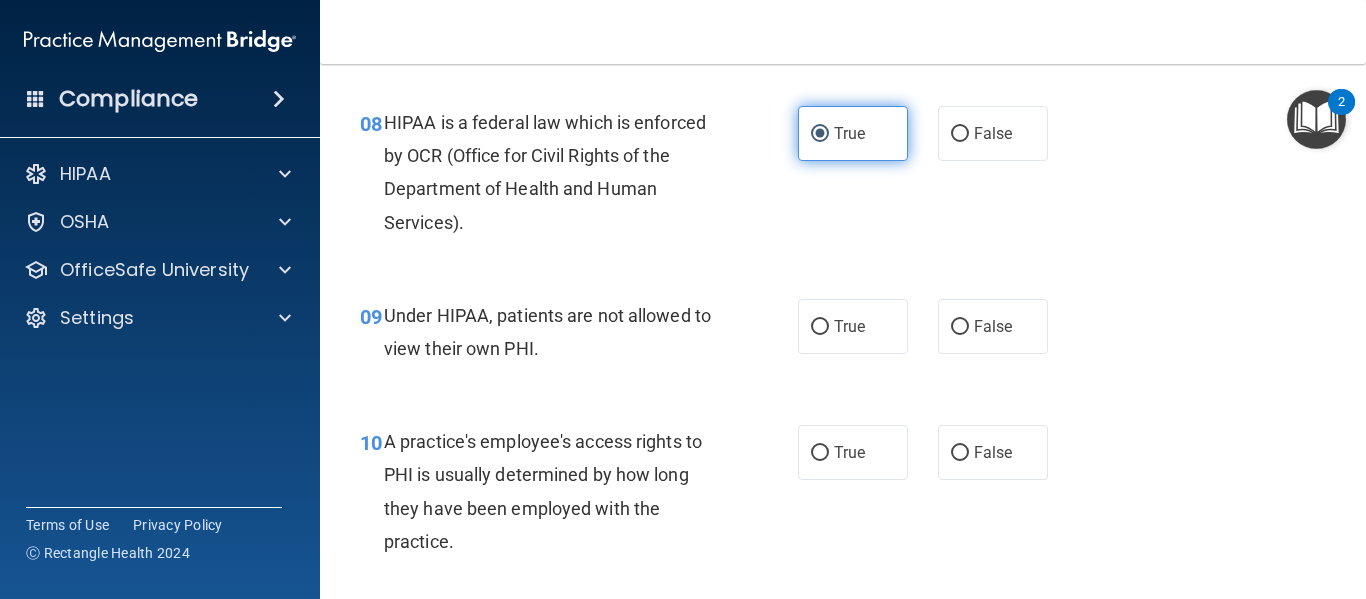 scroll, scrollTop: 1474, scrollLeft: 0, axis: vertical 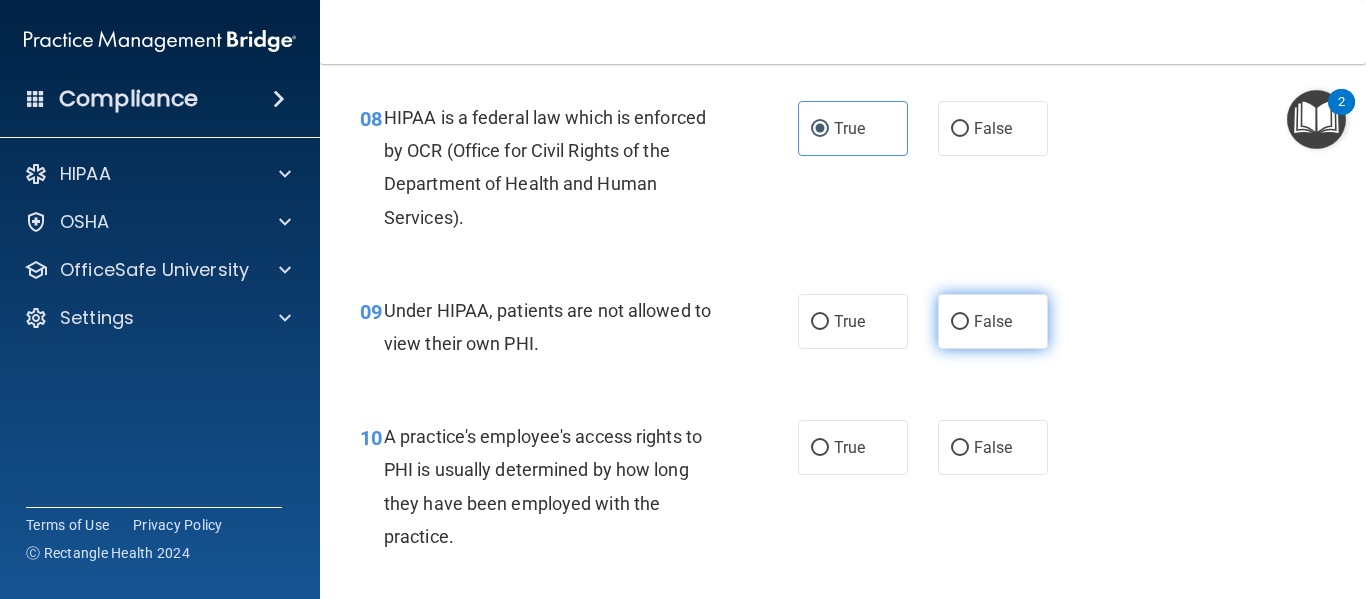 click on "False" at bounding box center (993, 321) 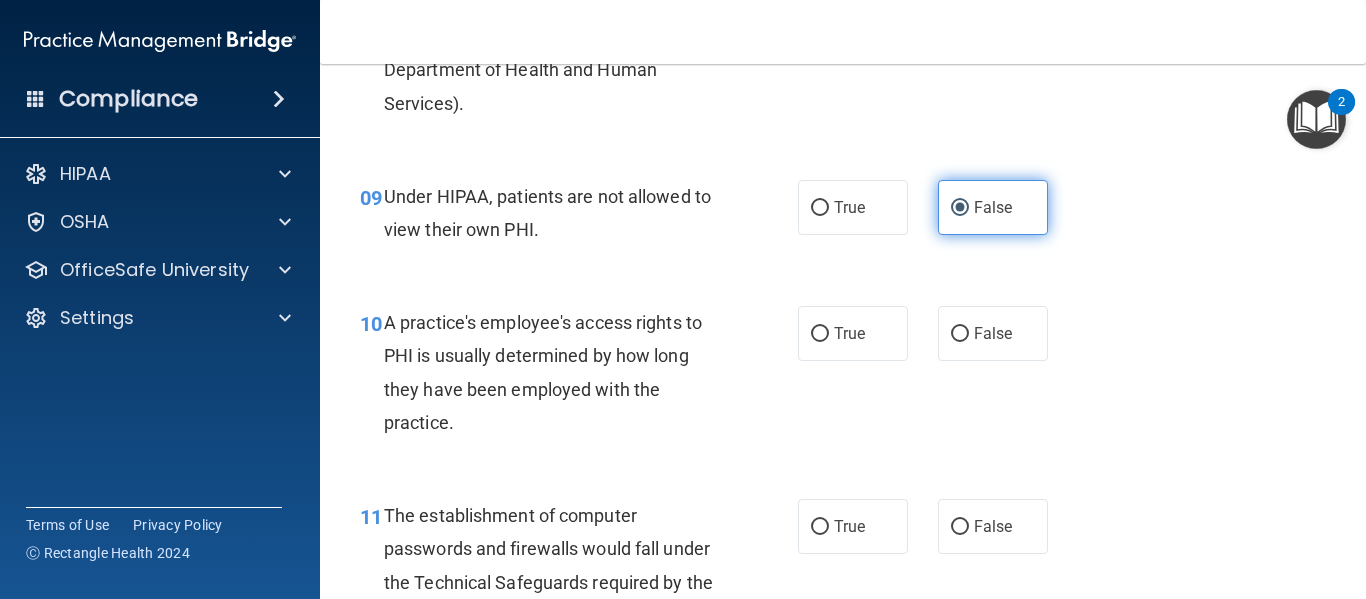 scroll, scrollTop: 1591, scrollLeft: 0, axis: vertical 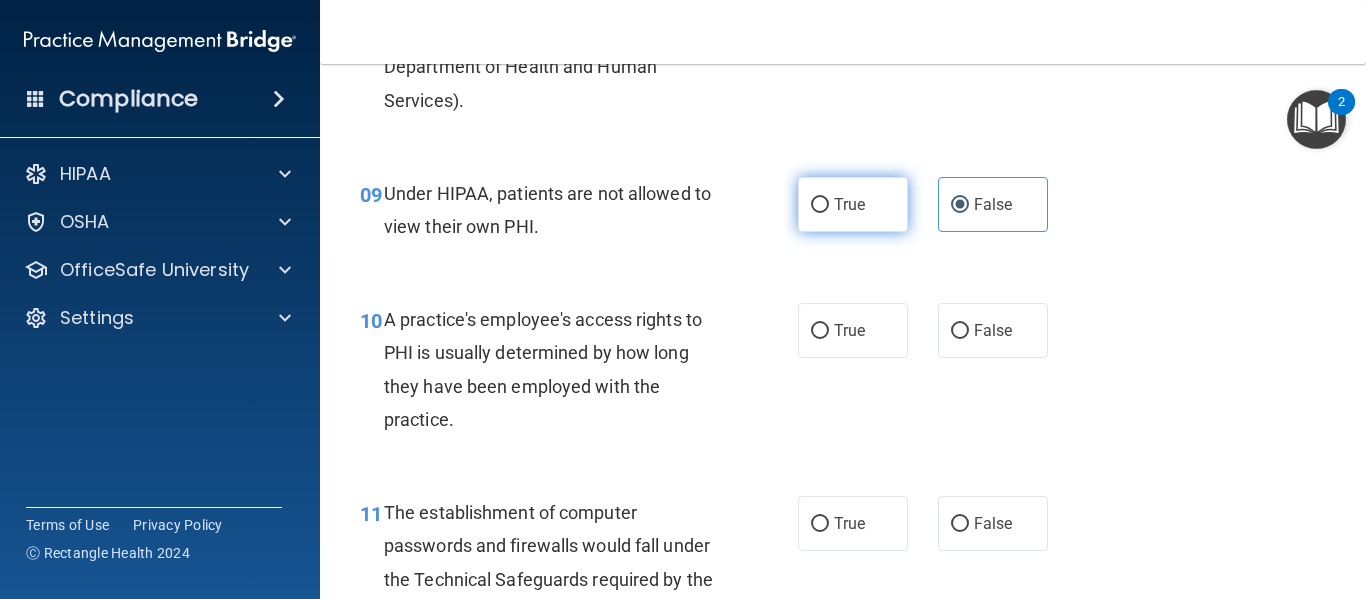 click on "True" at bounding box center (853, 204) 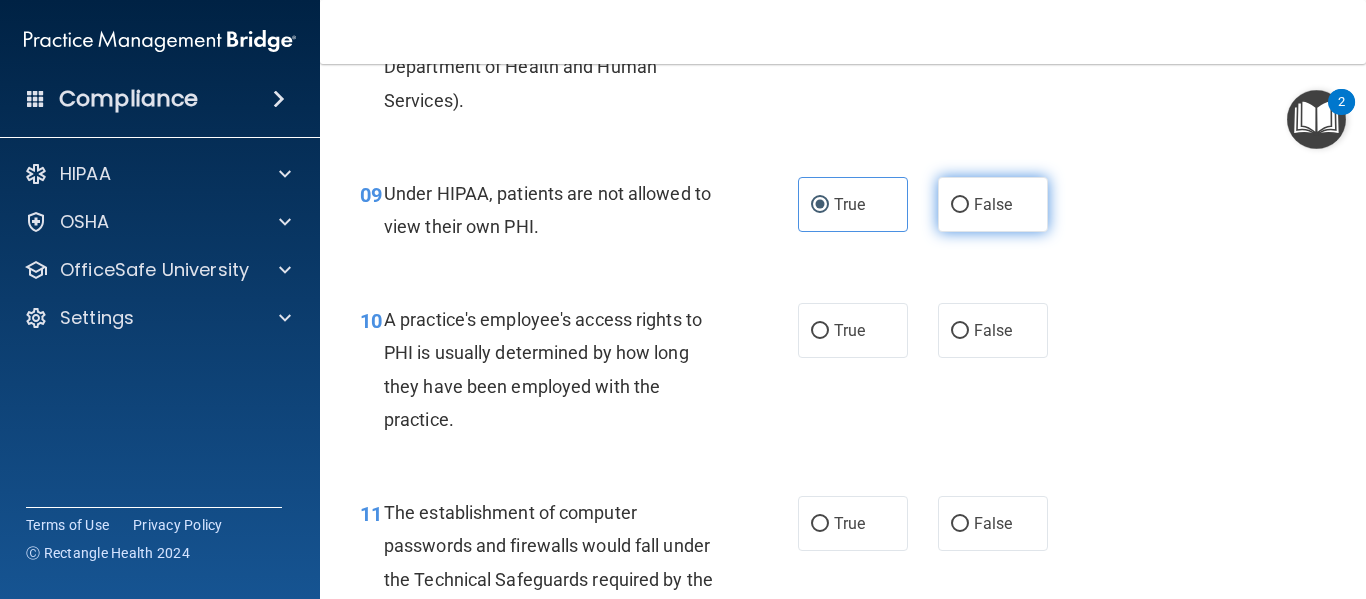click on "False" at bounding box center (993, 204) 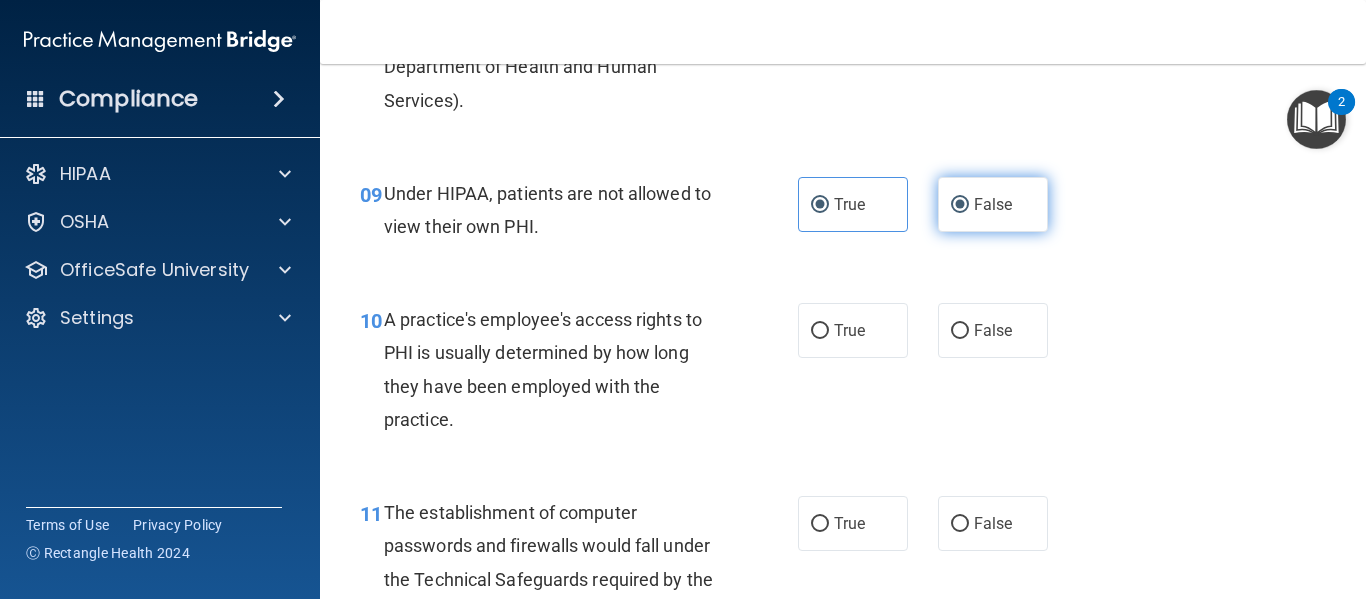 radio on "false" 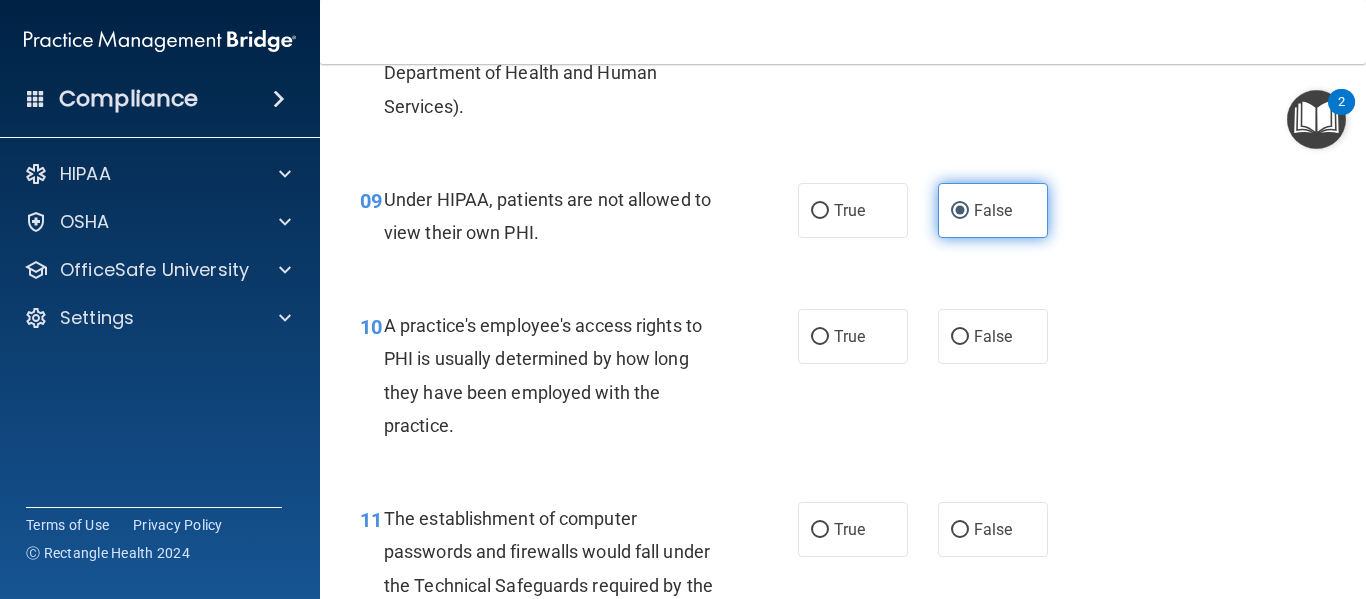 scroll, scrollTop: 1586, scrollLeft: 0, axis: vertical 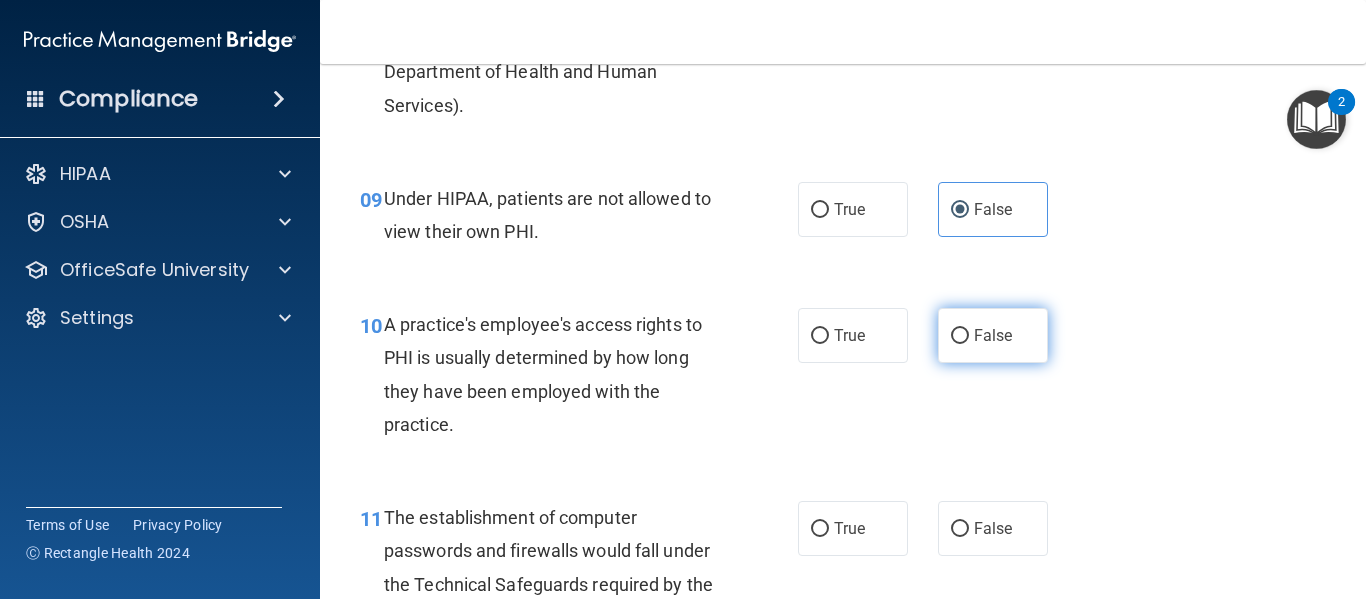 click on "False" at bounding box center (993, 335) 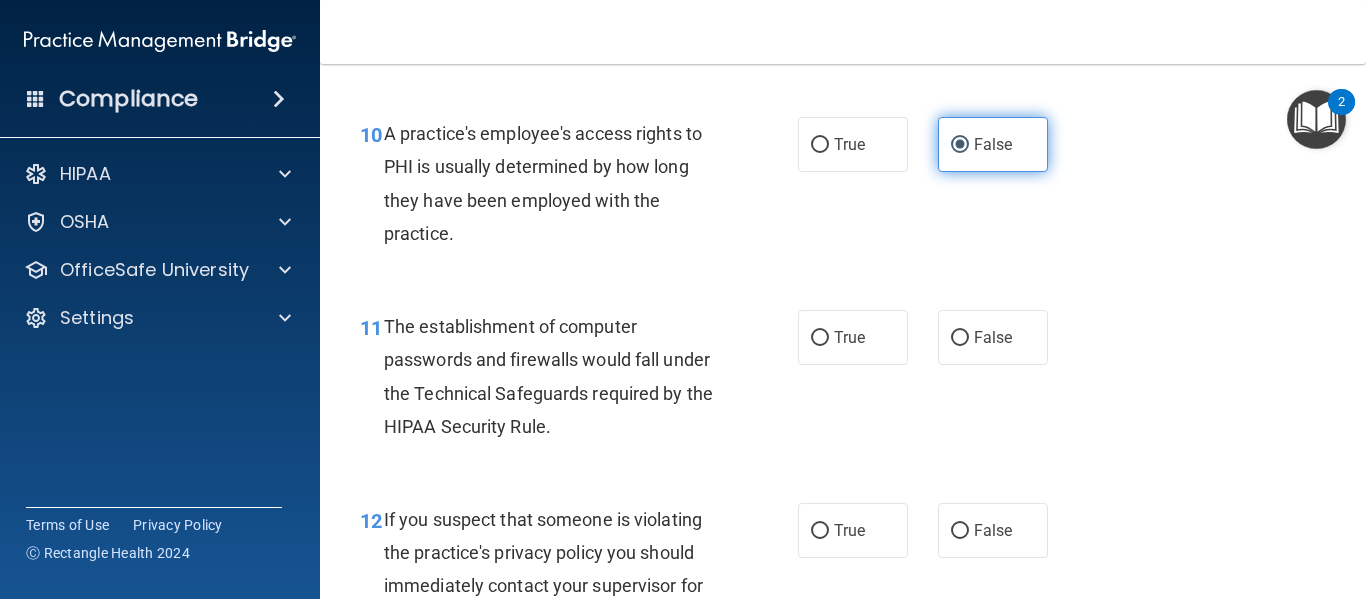 scroll, scrollTop: 1778, scrollLeft: 0, axis: vertical 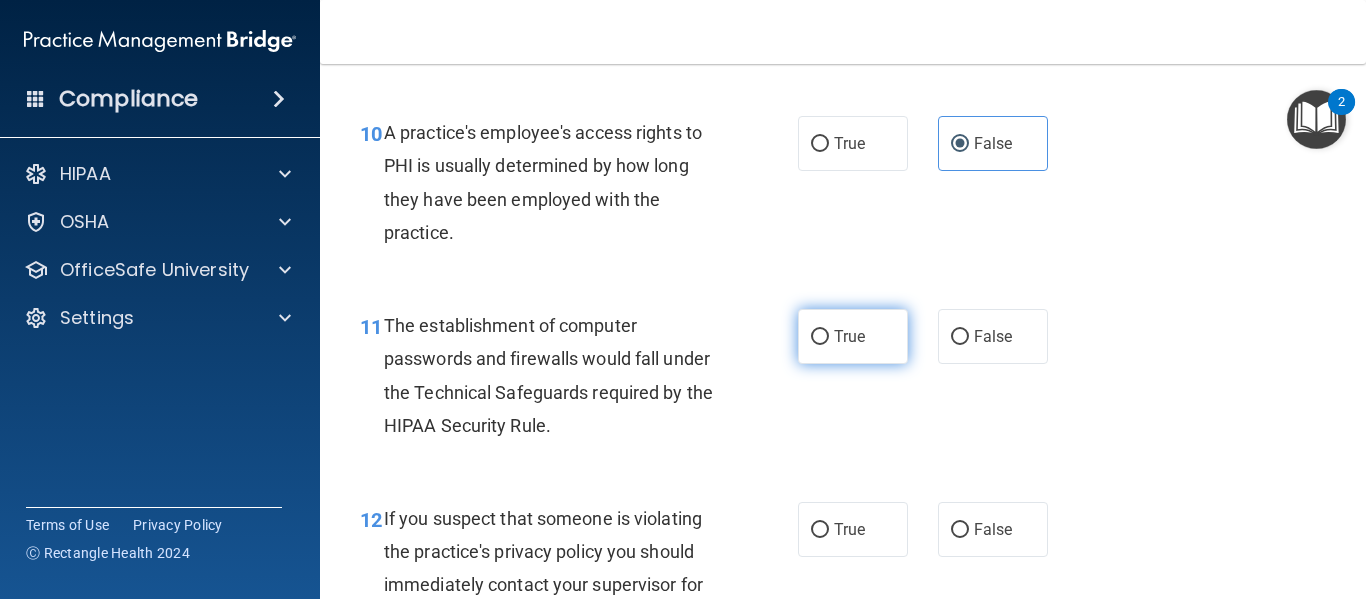click on "True" at bounding box center (853, 336) 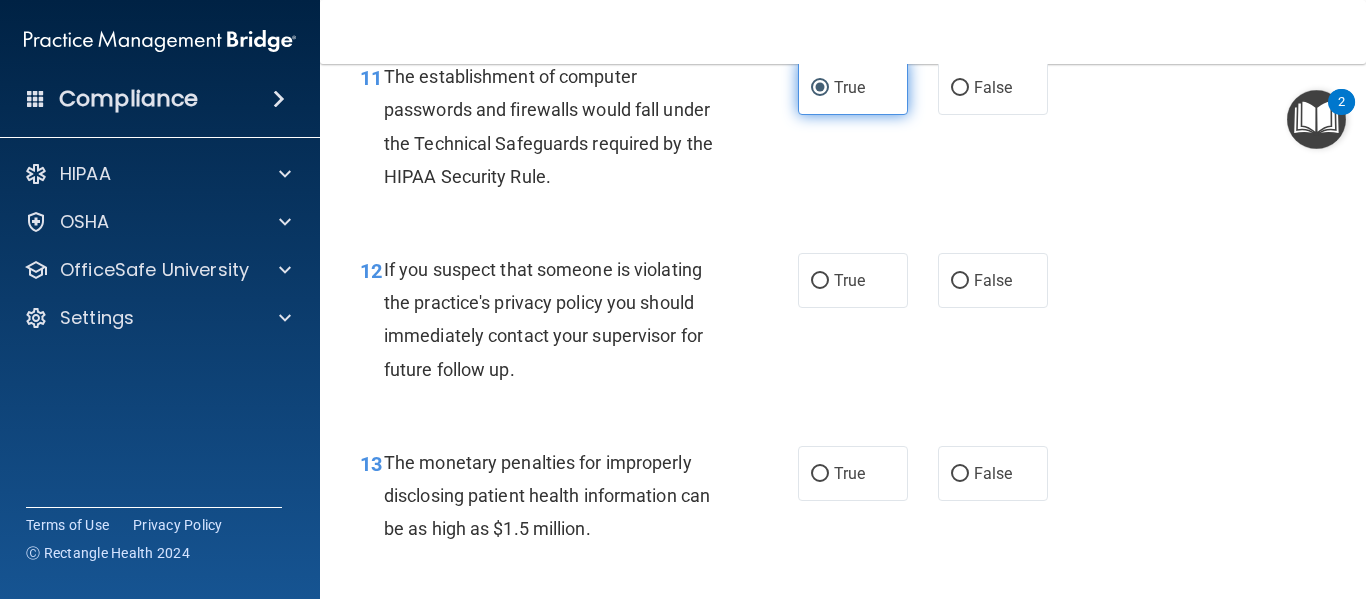 scroll, scrollTop: 1987, scrollLeft: 0, axis: vertical 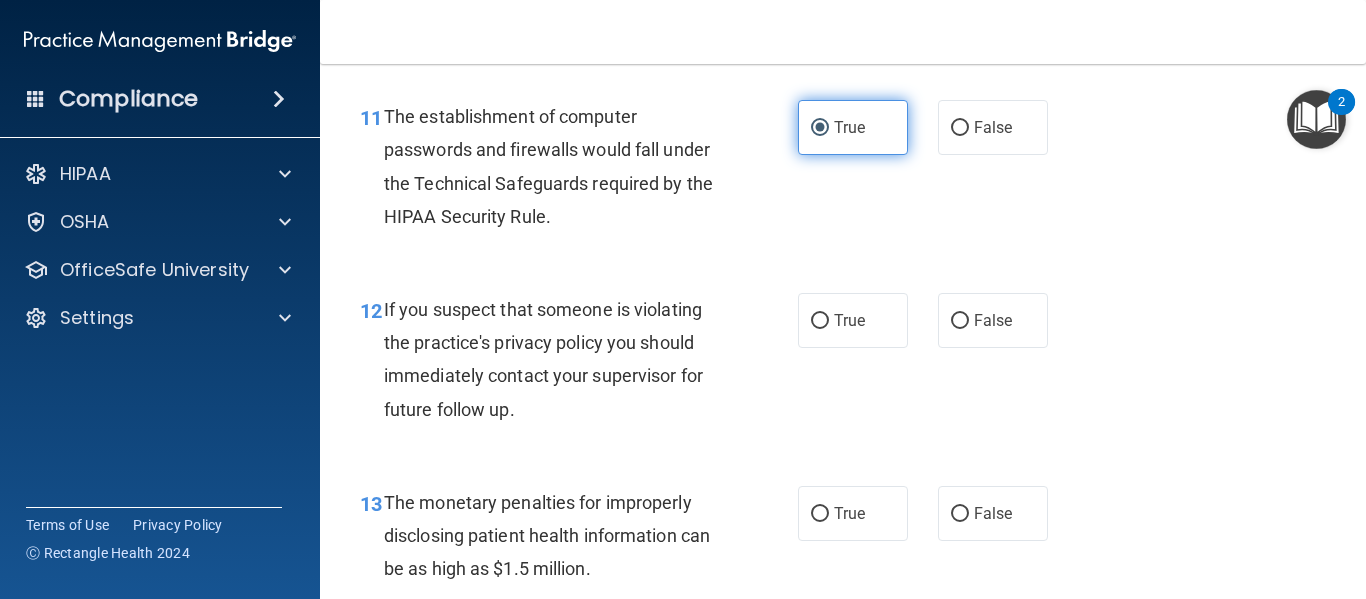 click on "True" at bounding box center (853, 320) 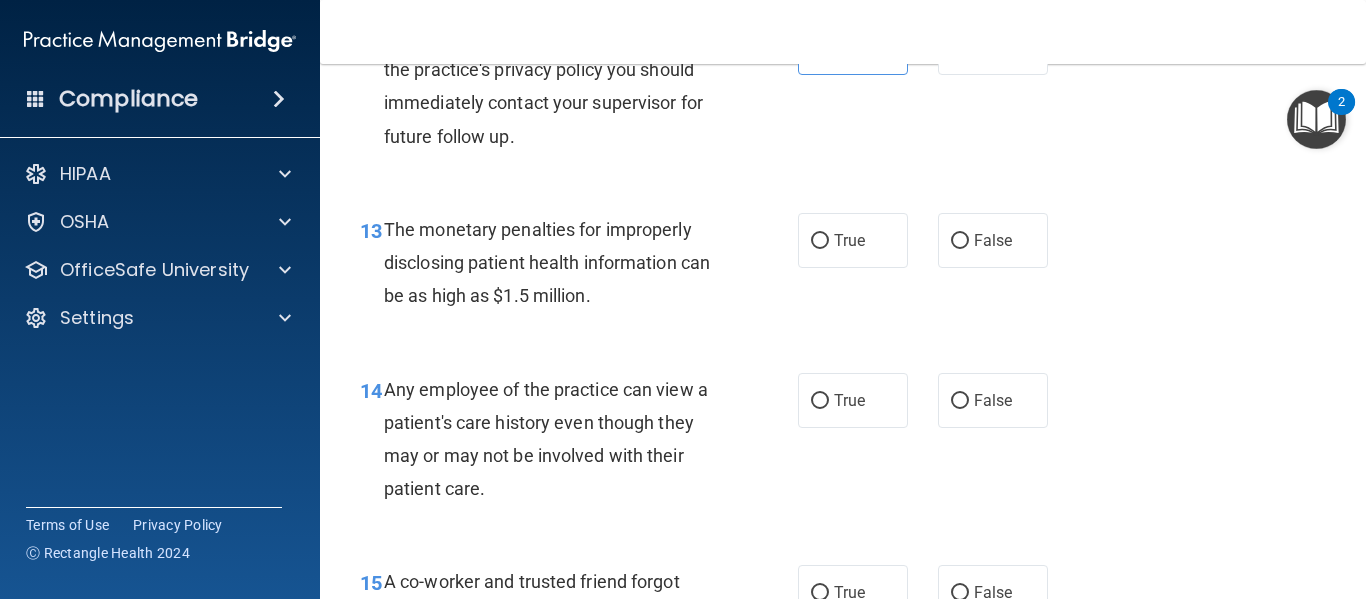 scroll, scrollTop: 2265, scrollLeft: 0, axis: vertical 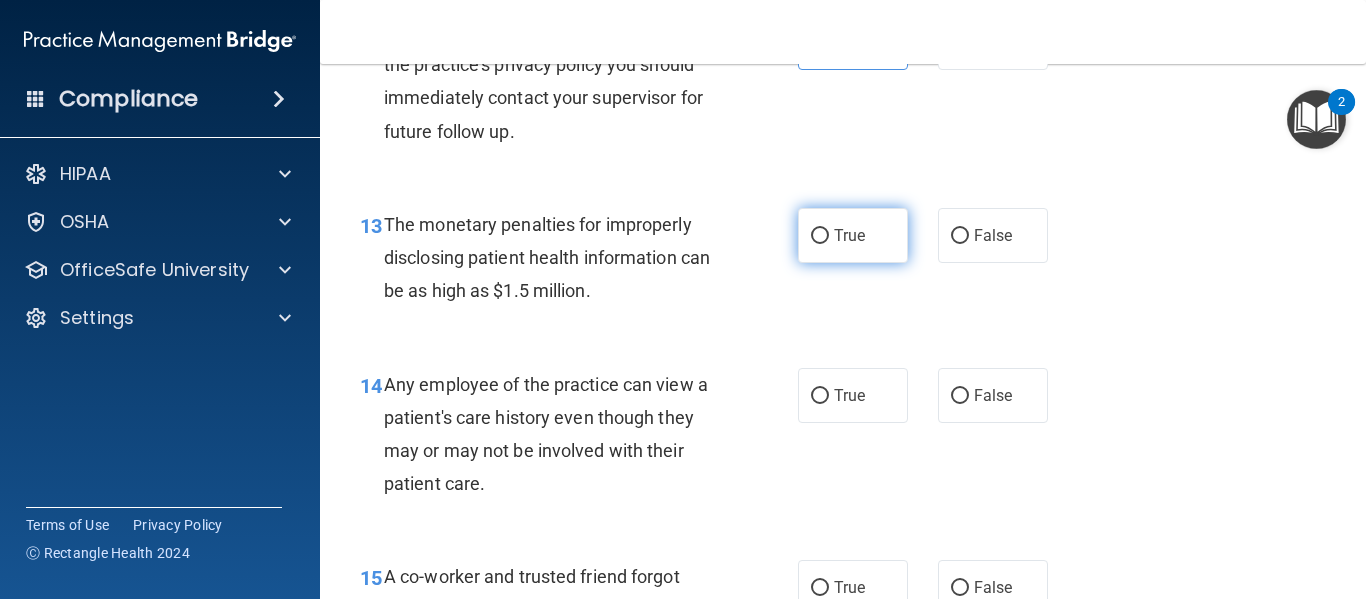click on "True" at bounding box center (849, 235) 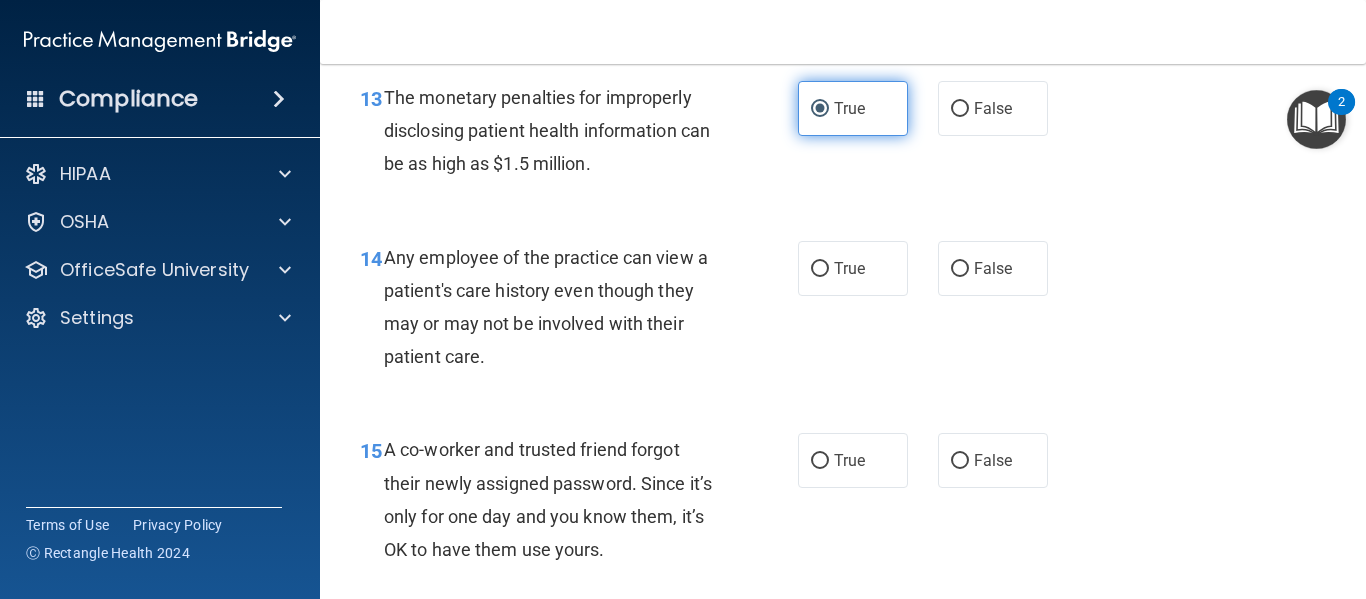 scroll, scrollTop: 2400, scrollLeft: 0, axis: vertical 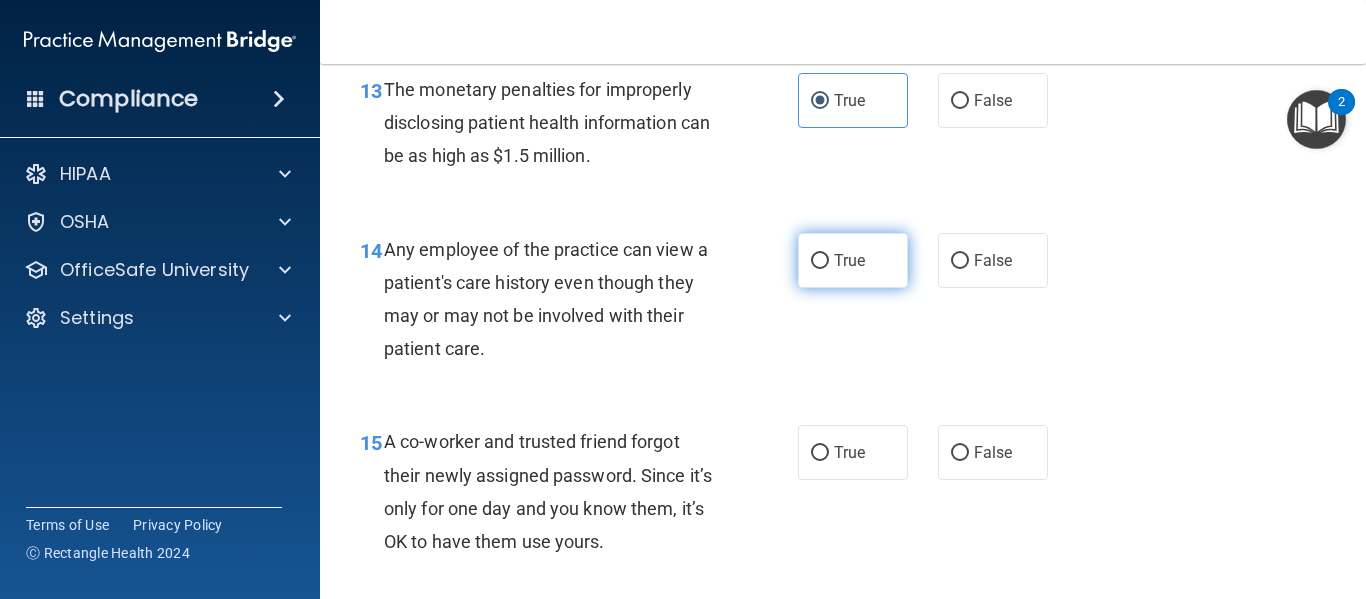 click on "True" at bounding box center [853, 260] 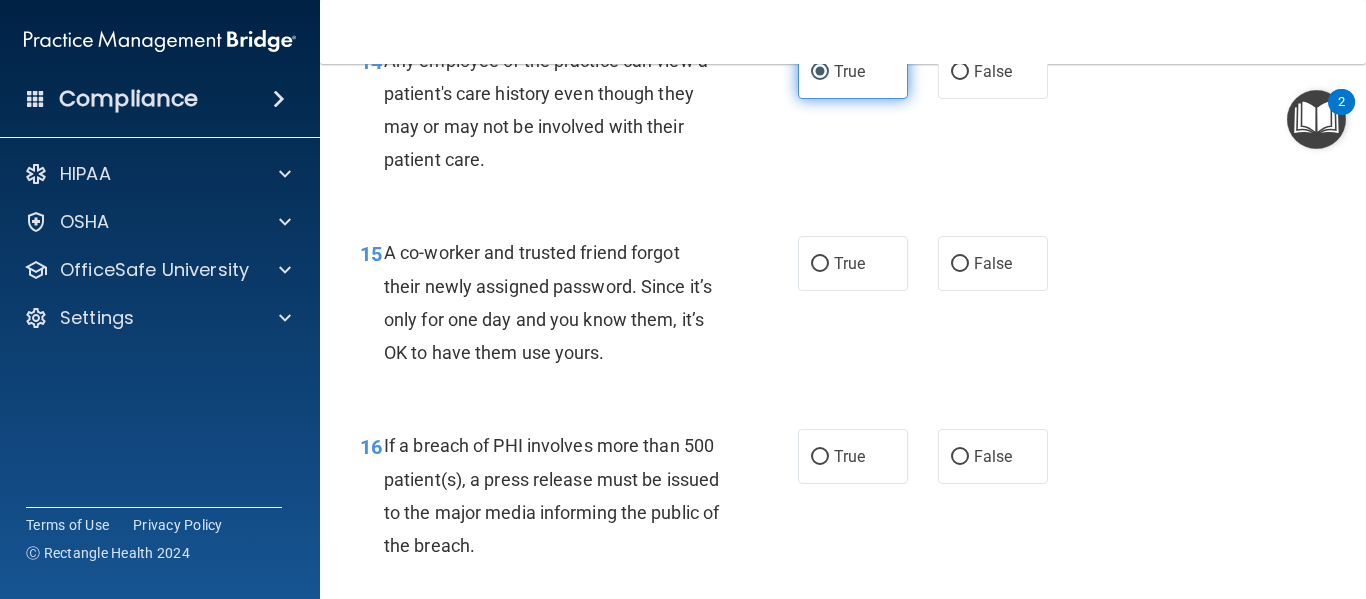 scroll, scrollTop: 2591, scrollLeft: 0, axis: vertical 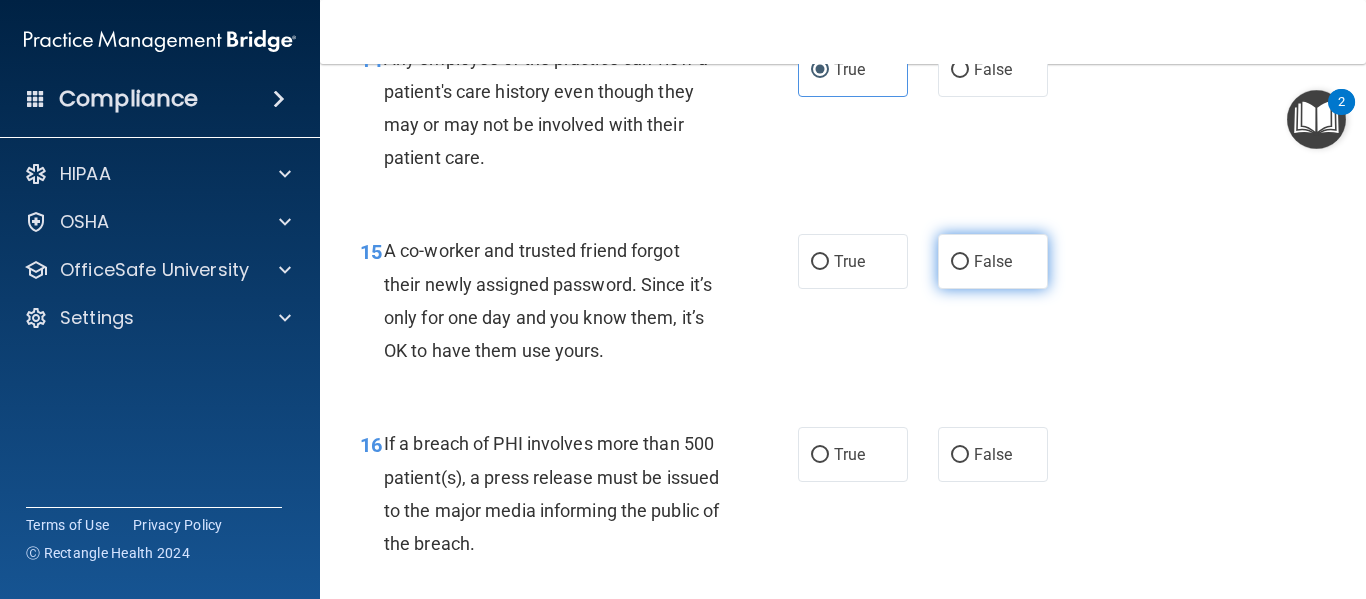 click on "False" at bounding box center [993, 261] 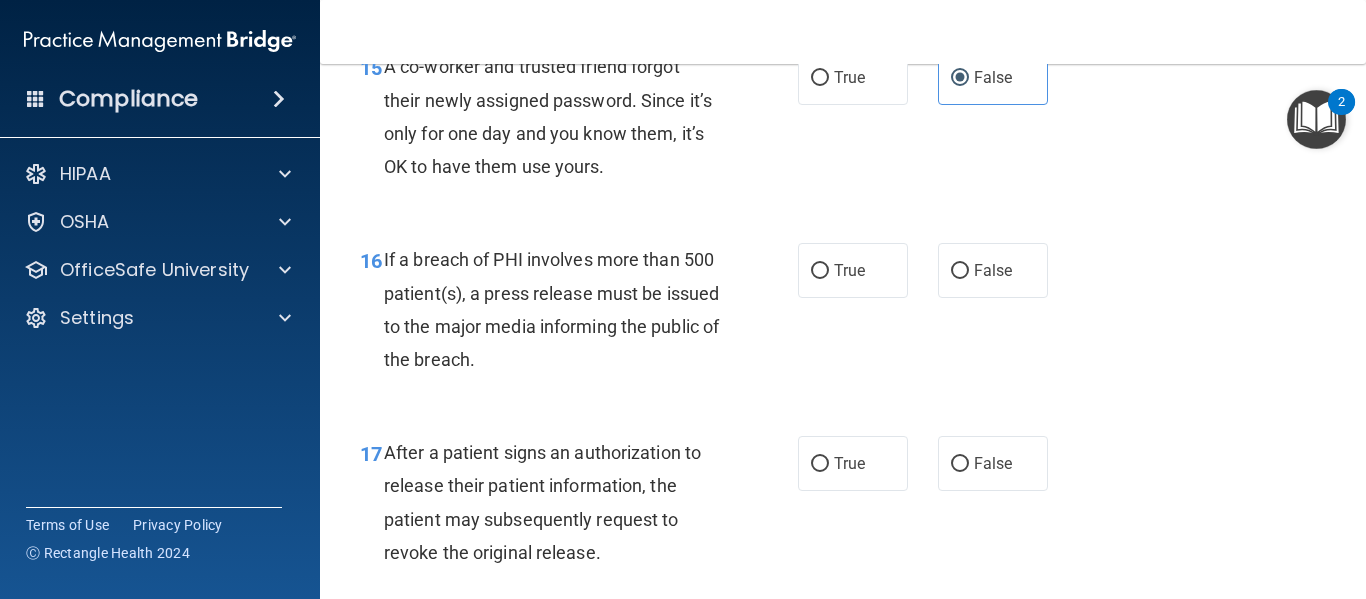 scroll, scrollTop: 2780, scrollLeft: 0, axis: vertical 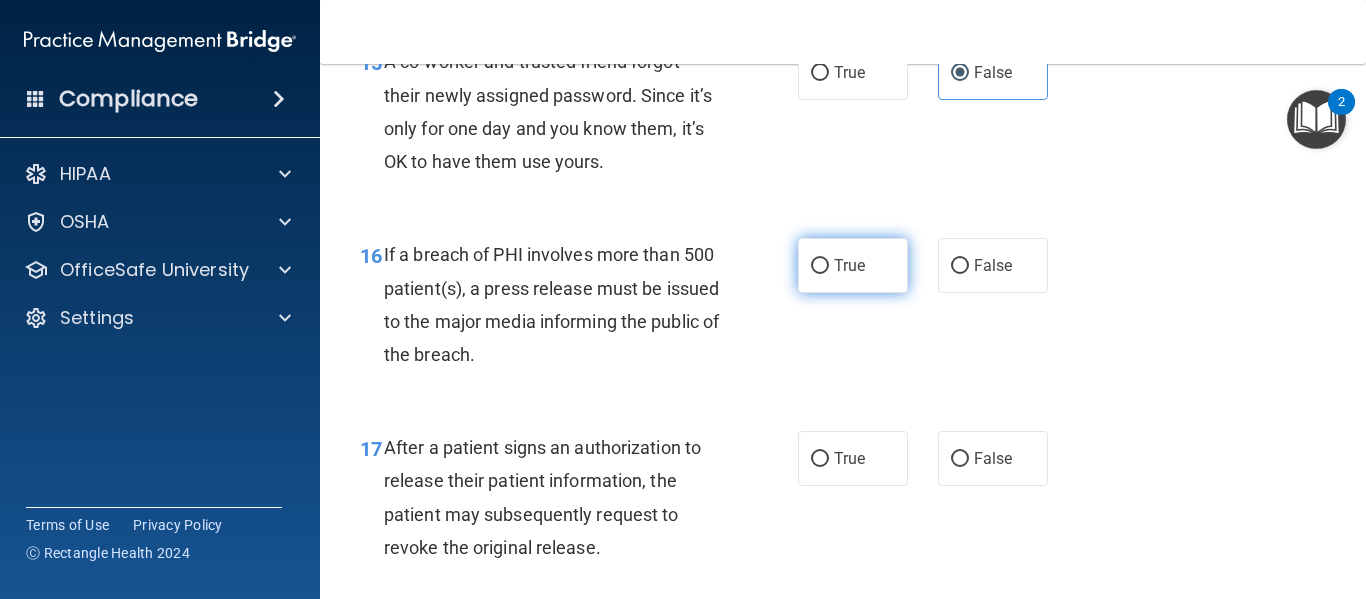click on "True" at bounding box center (853, 265) 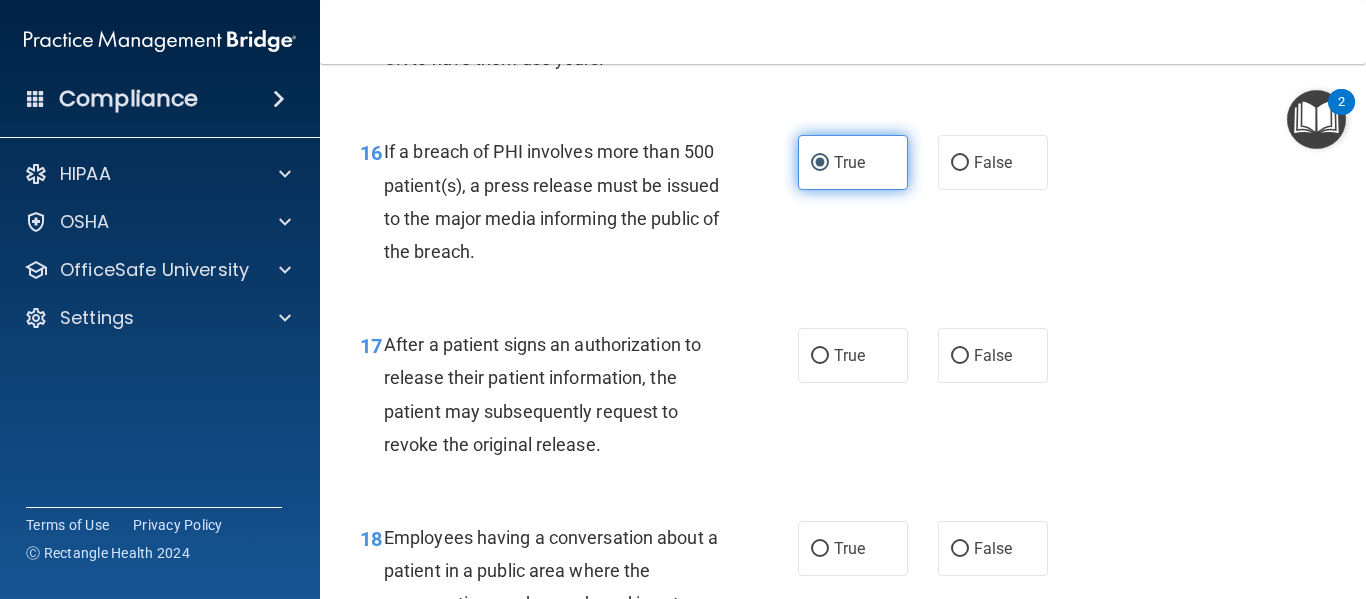 scroll, scrollTop: 2864, scrollLeft: 0, axis: vertical 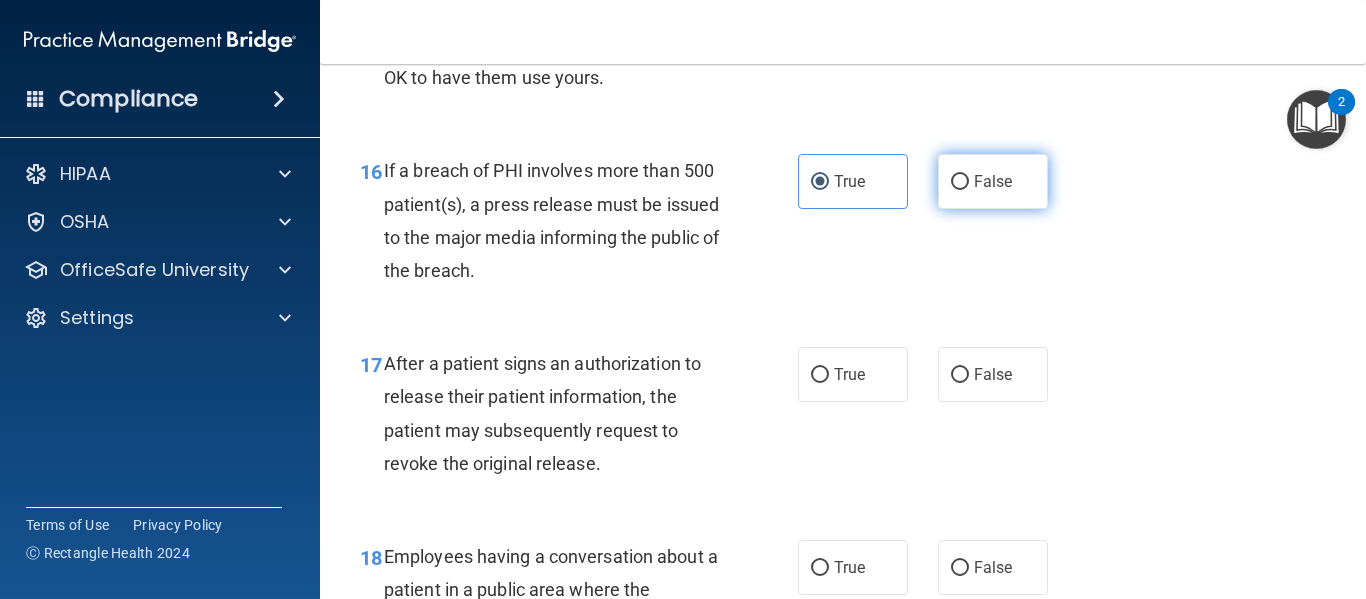 click on "False" at bounding box center (993, 181) 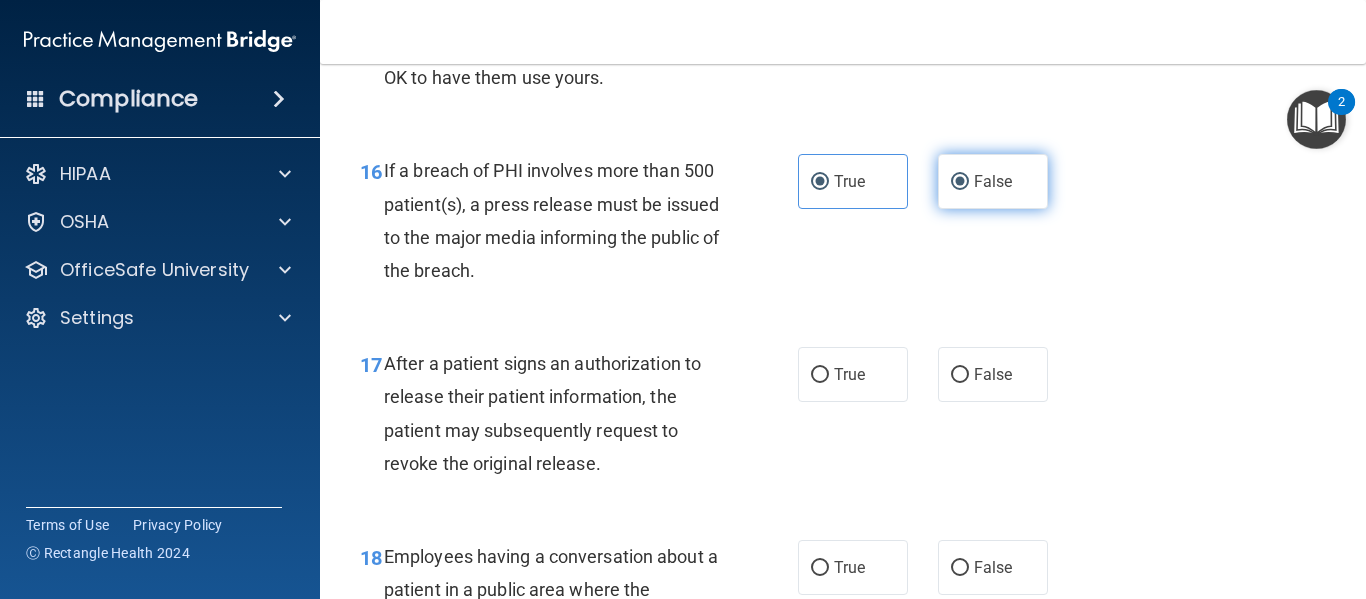 radio on "false" 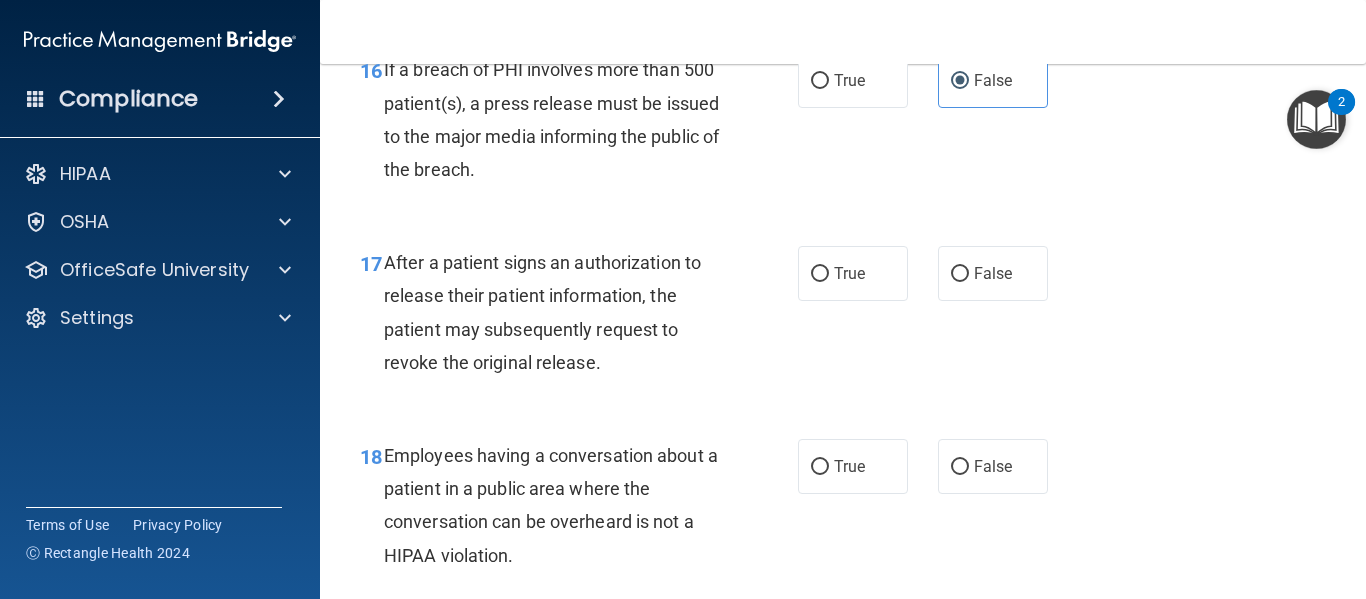 scroll, scrollTop: 2972, scrollLeft: 0, axis: vertical 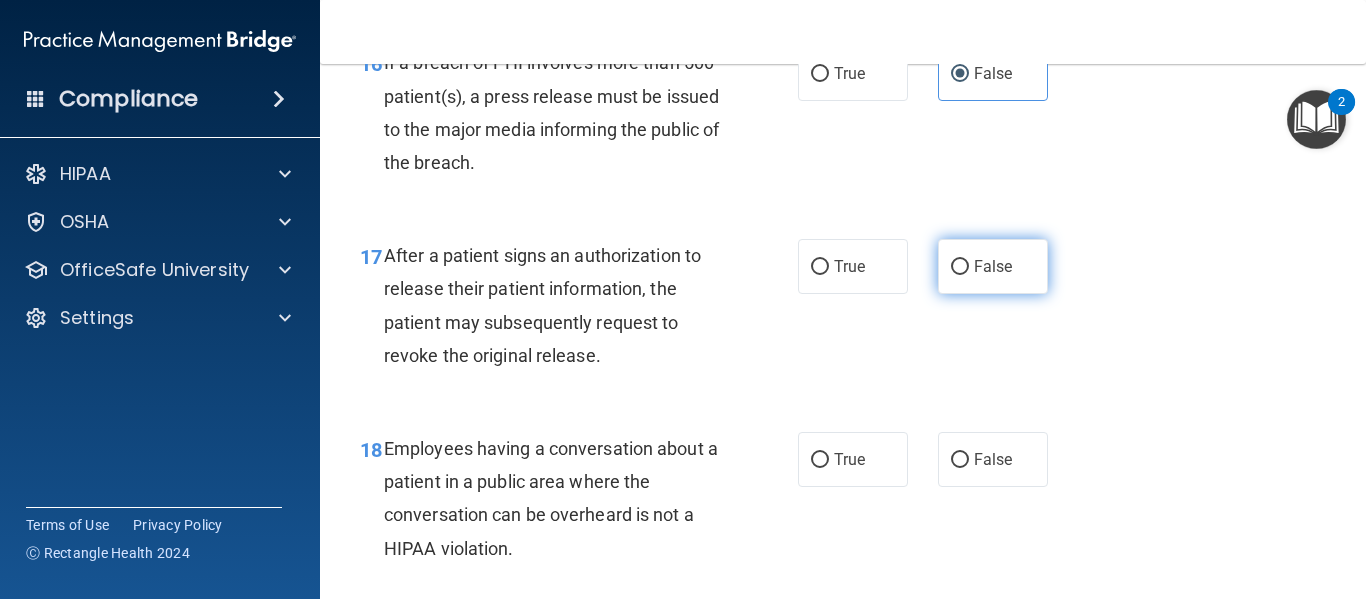 click on "False" at bounding box center [993, 266] 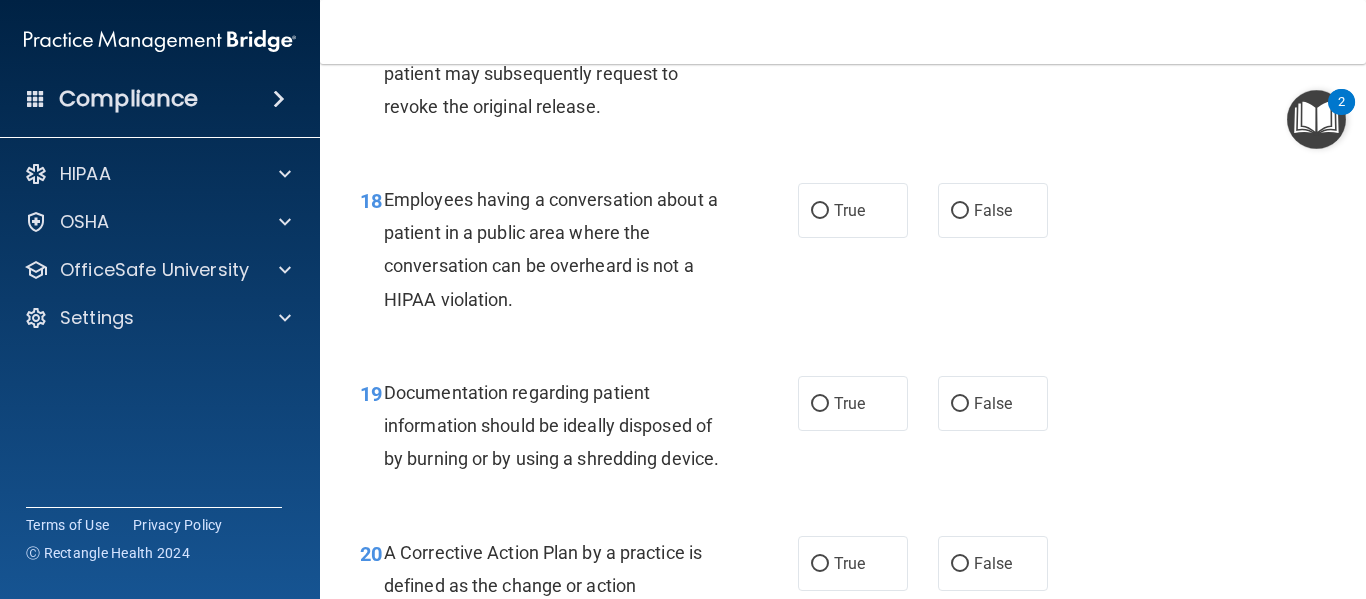 scroll, scrollTop: 3225, scrollLeft: 0, axis: vertical 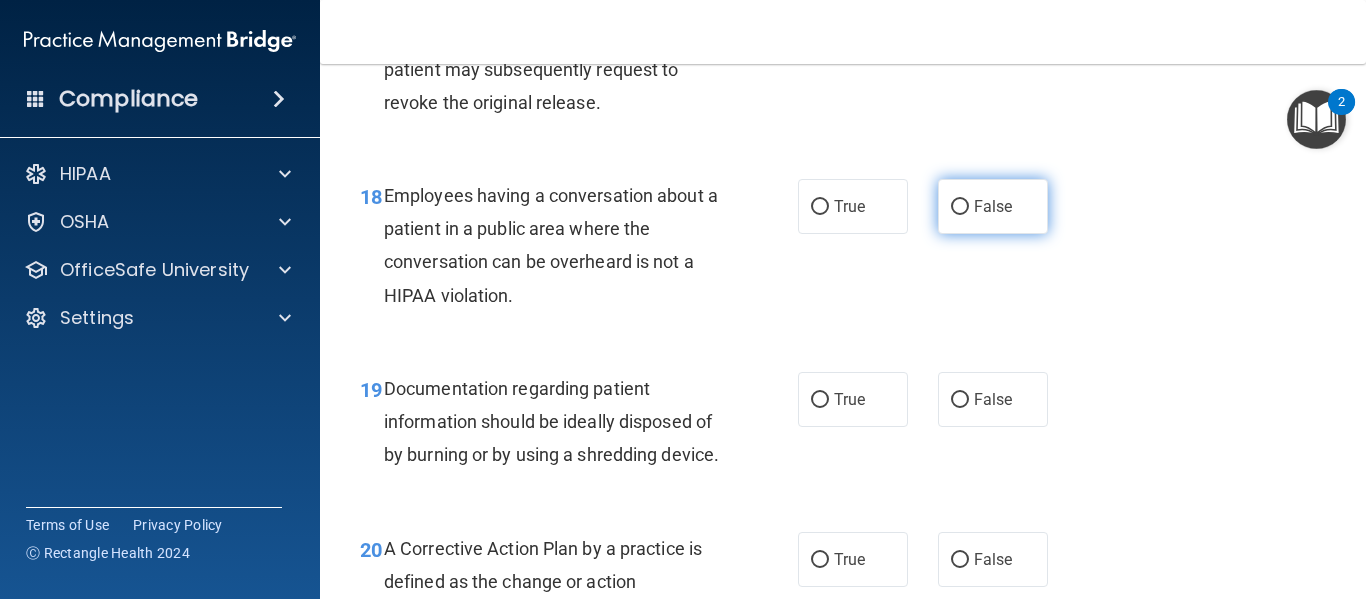 click on "False" at bounding box center (960, 207) 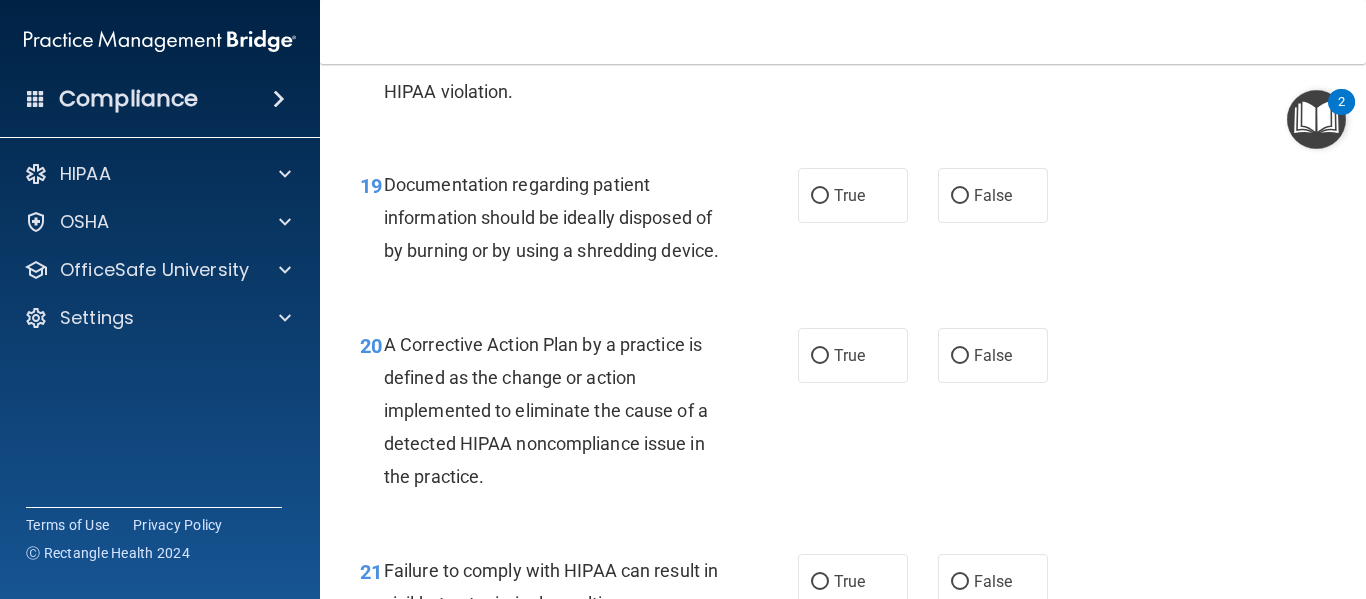 scroll, scrollTop: 3430, scrollLeft: 0, axis: vertical 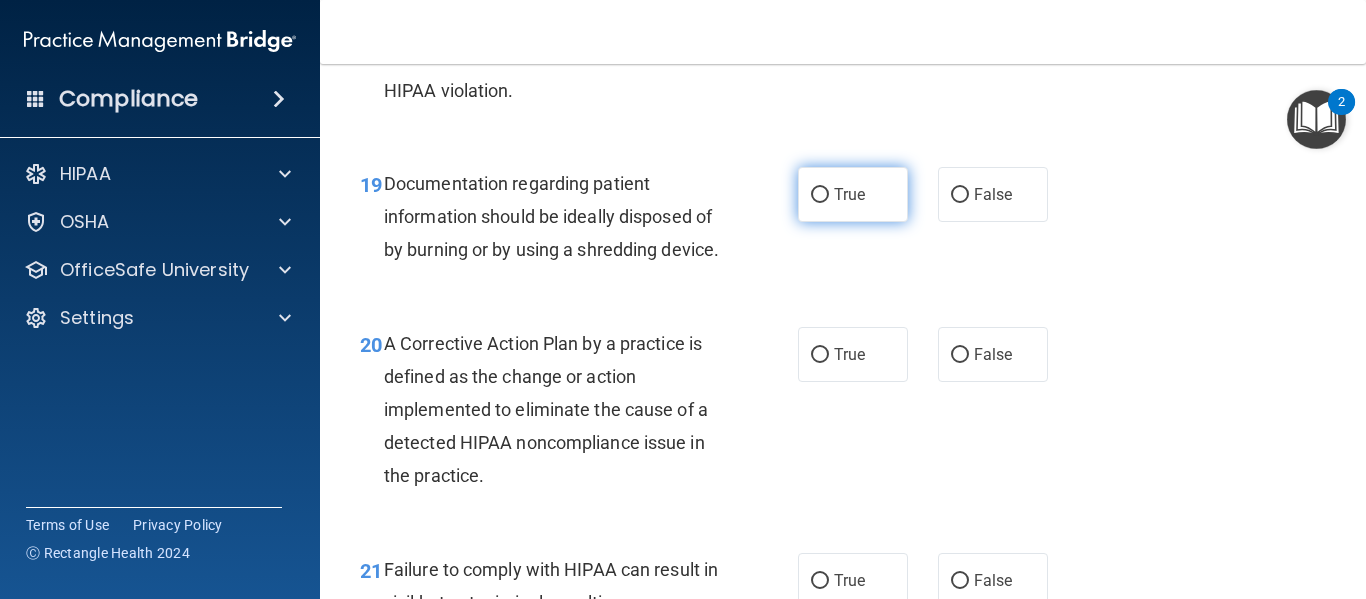 click on "True" at bounding box center [853, 194] 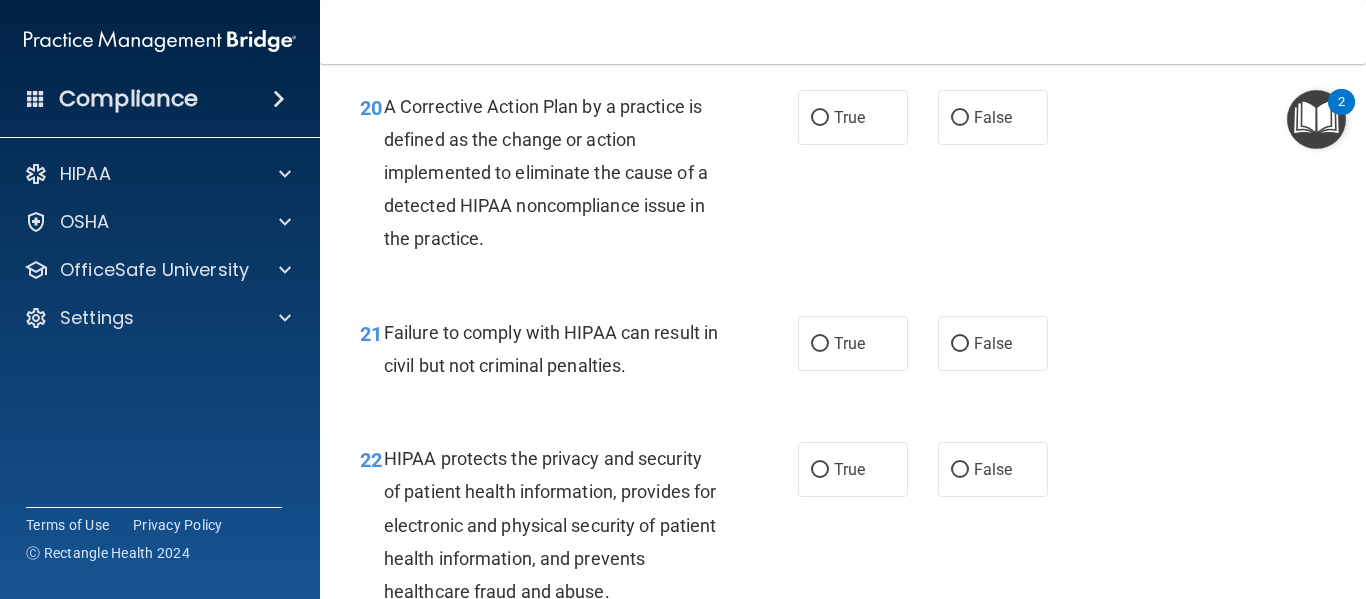 scroll, scrollTop: 3669, scrollLeft: 0, axis: vertical 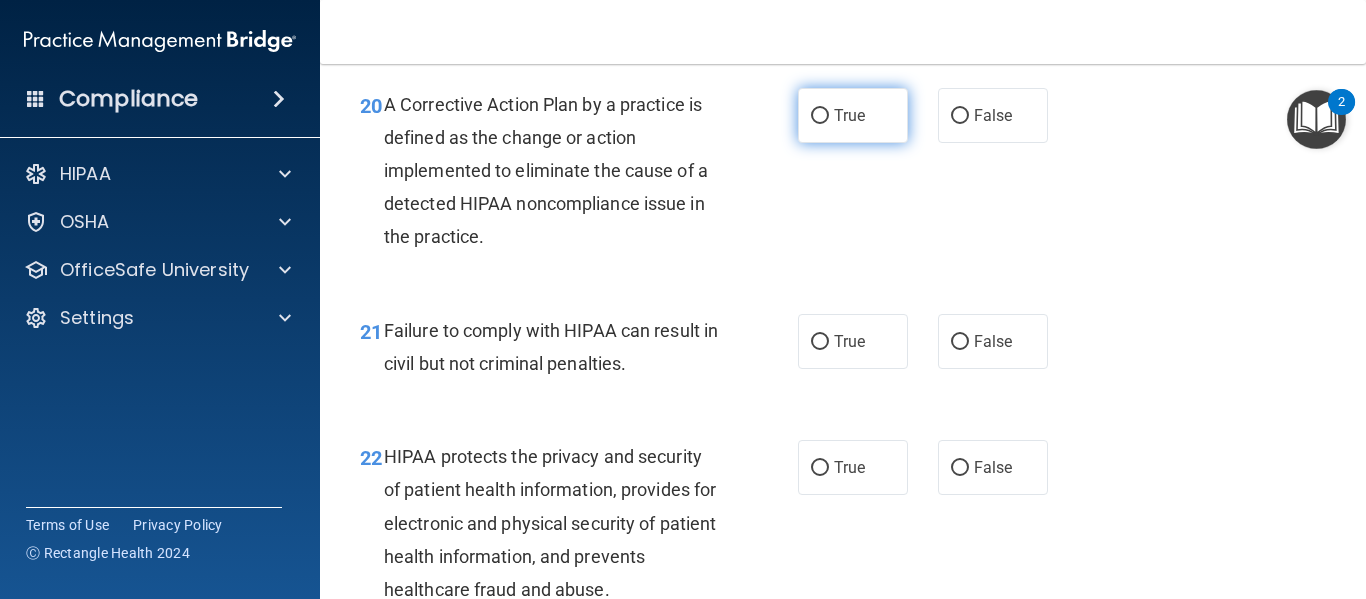 click on "True" at bounding box center [853, 115] 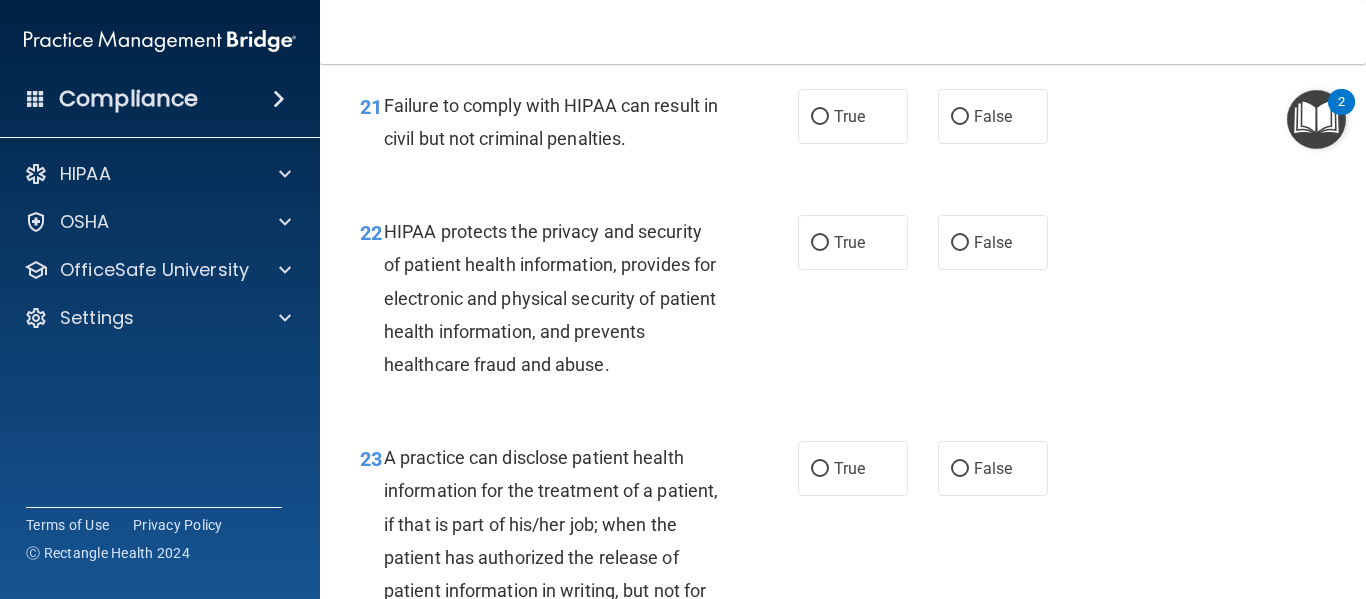 scroll, scrollTop: 3897, scrollLeft: 0, axis: vertical 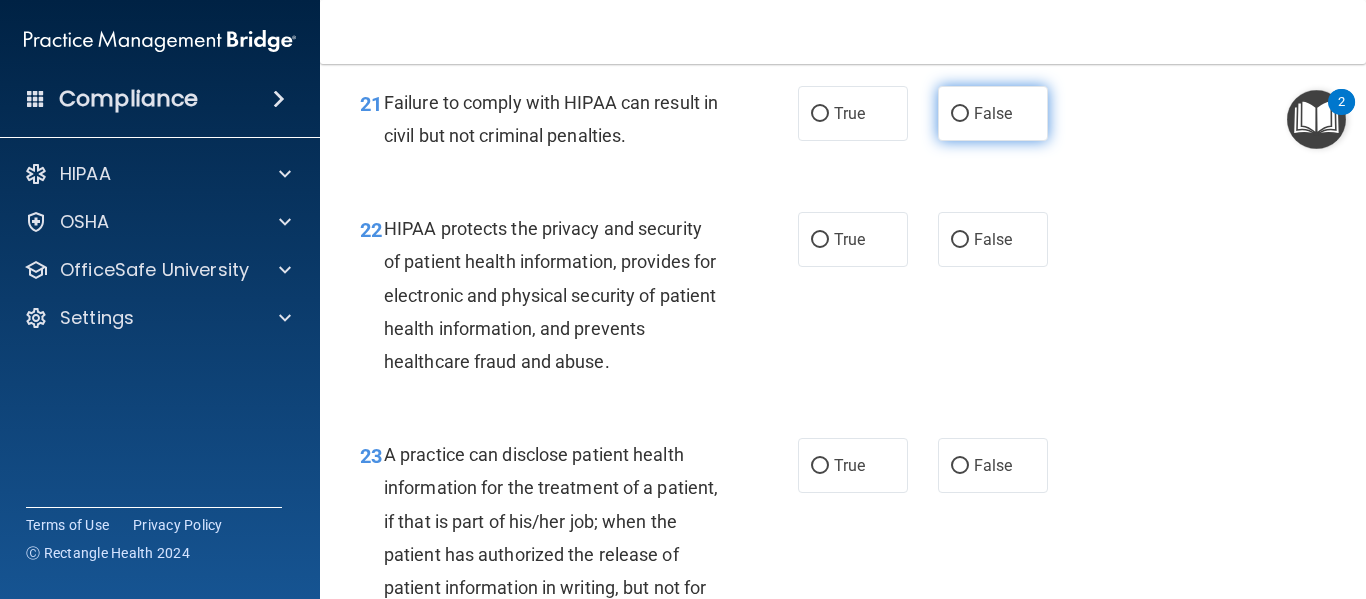 click on "False" at bounding box center (960, 114) 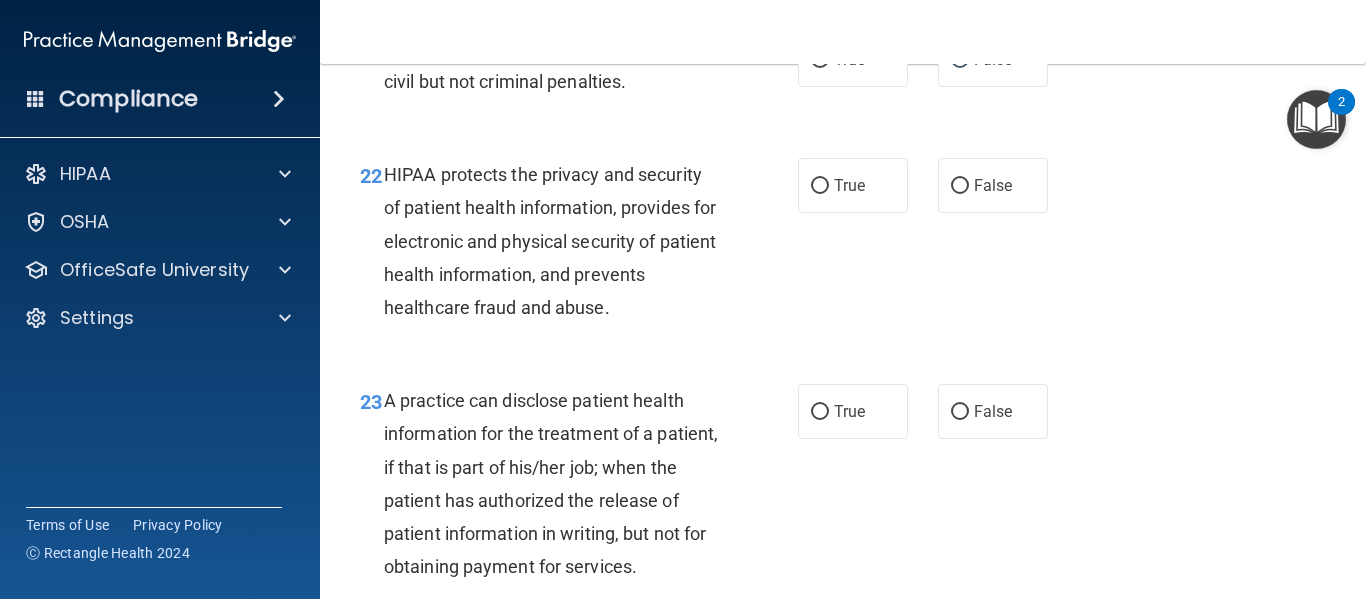 scroll, scrollTop: 3954, scrollLeft: 0, axis: vertical 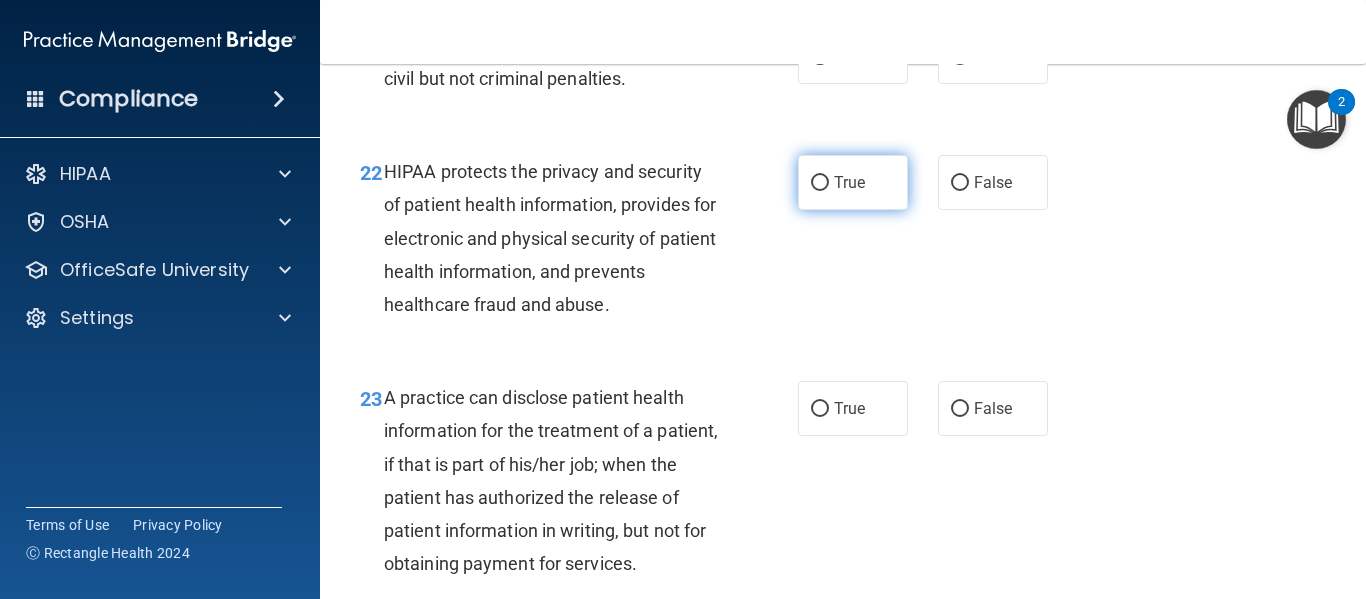 click on "True" at bounding box center [849, 182] 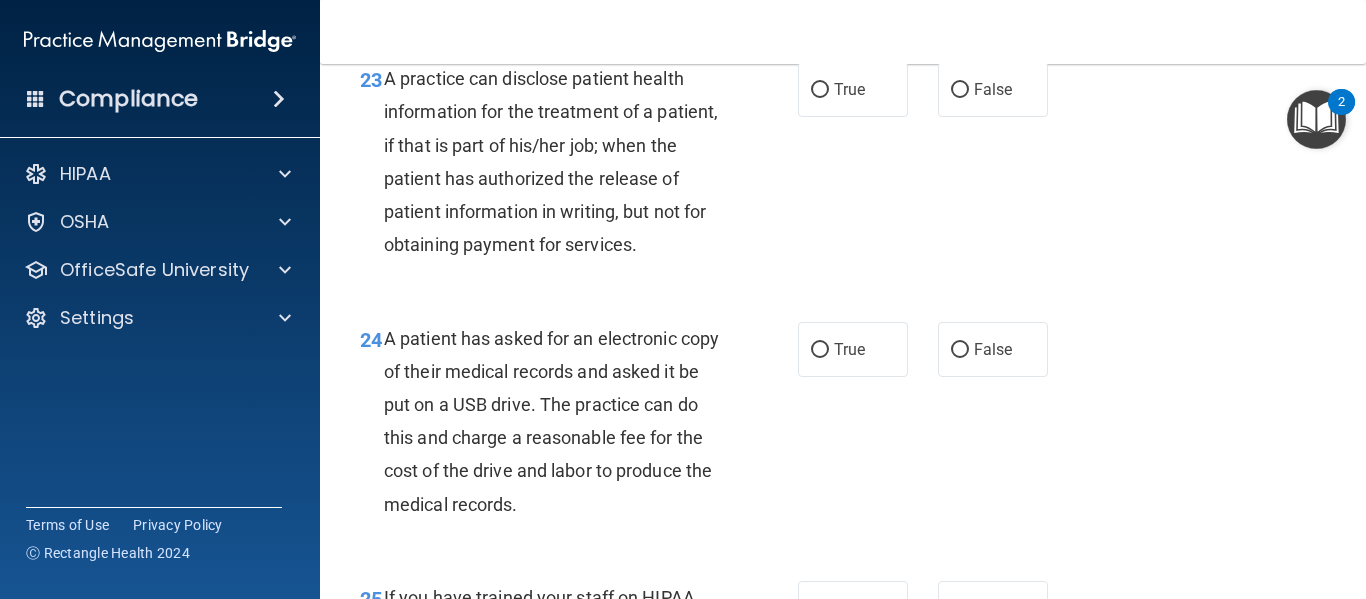scroll, scrollTop: 4274, scrollLeft: 0, axis: vertical 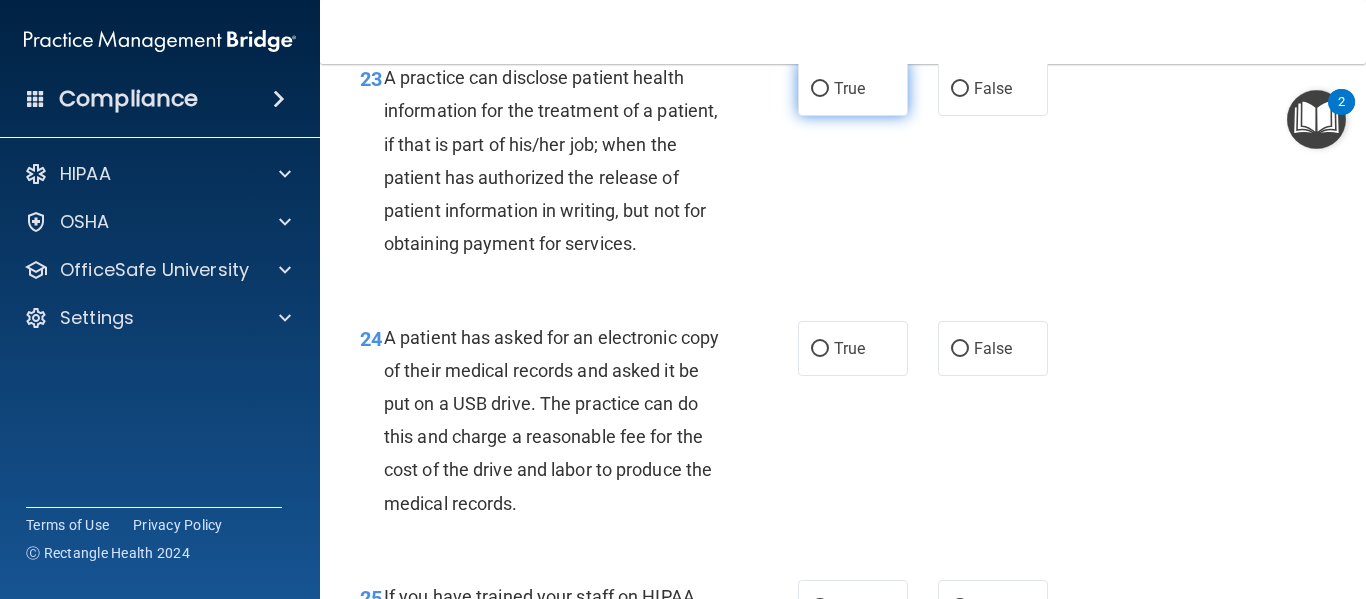 click on "True" at bounding box center (853, 88) 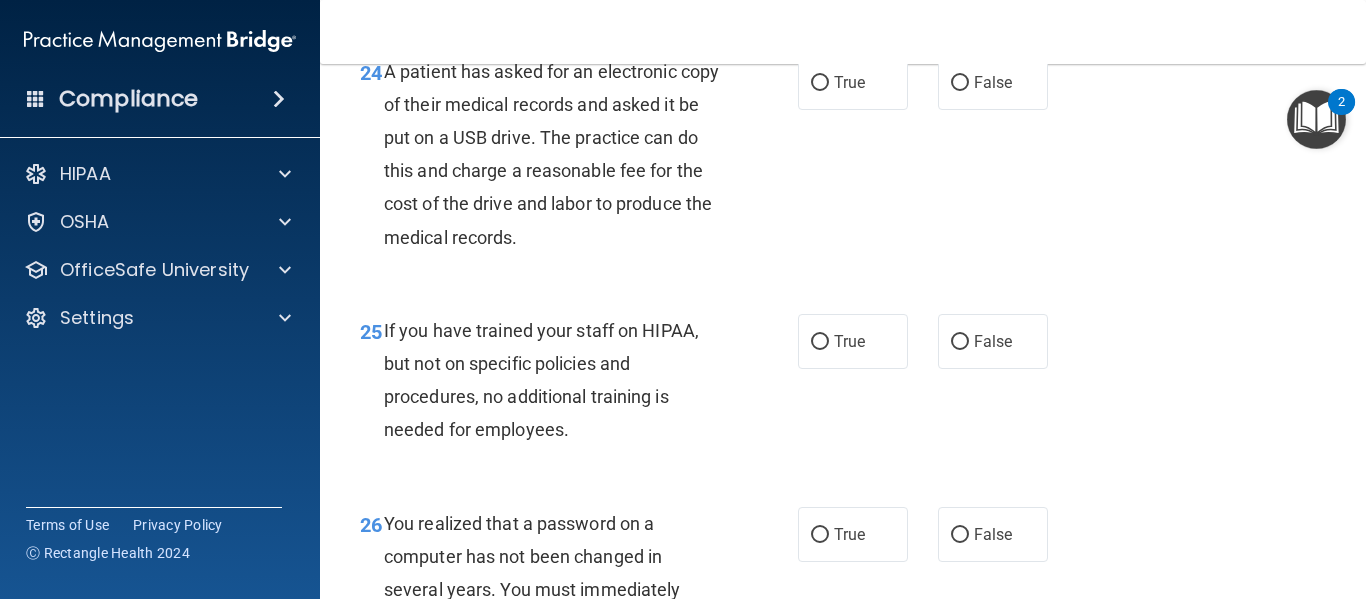 scroll, scrollTop: 4541, scrollLeft: 0, axis: vertical 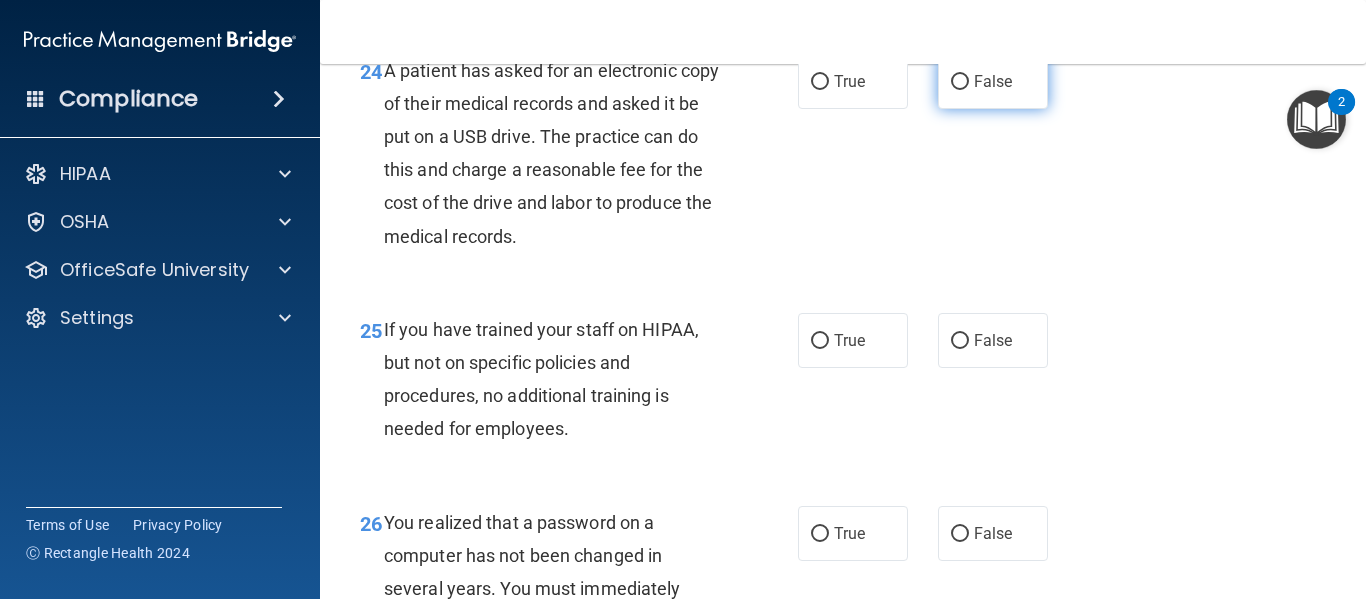 click on "False" at bounding box center [993, 81] 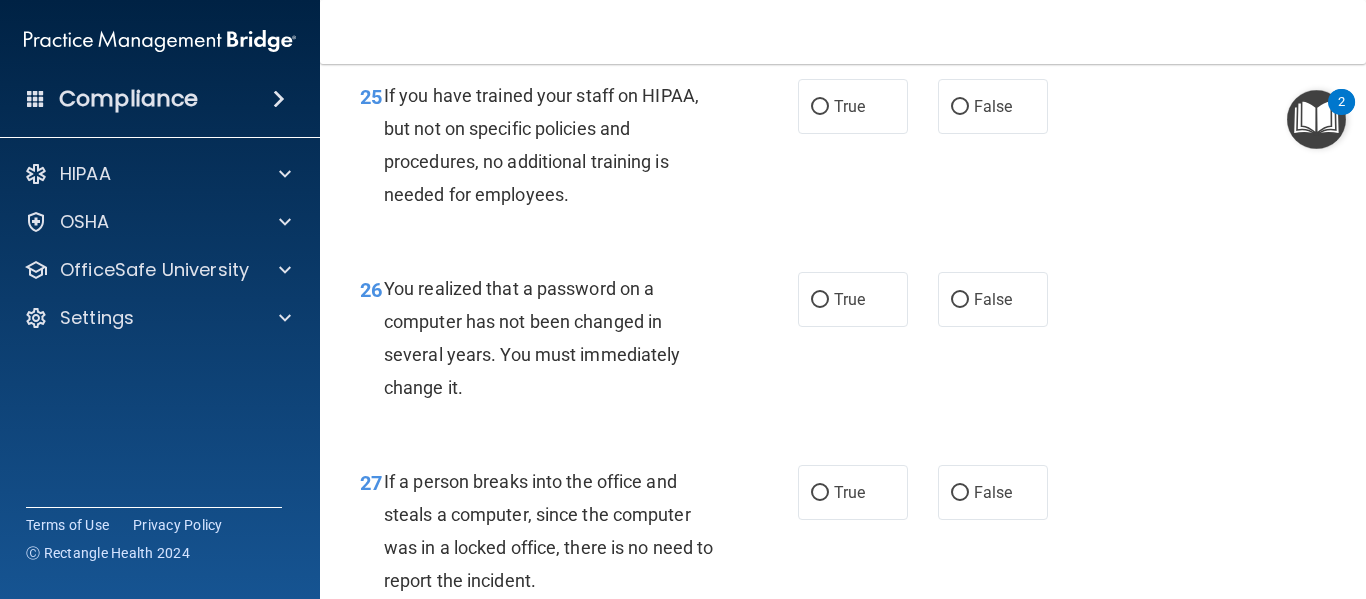 scroll, scrollTop: 4777, scrollLeft: 0, axis: vertical 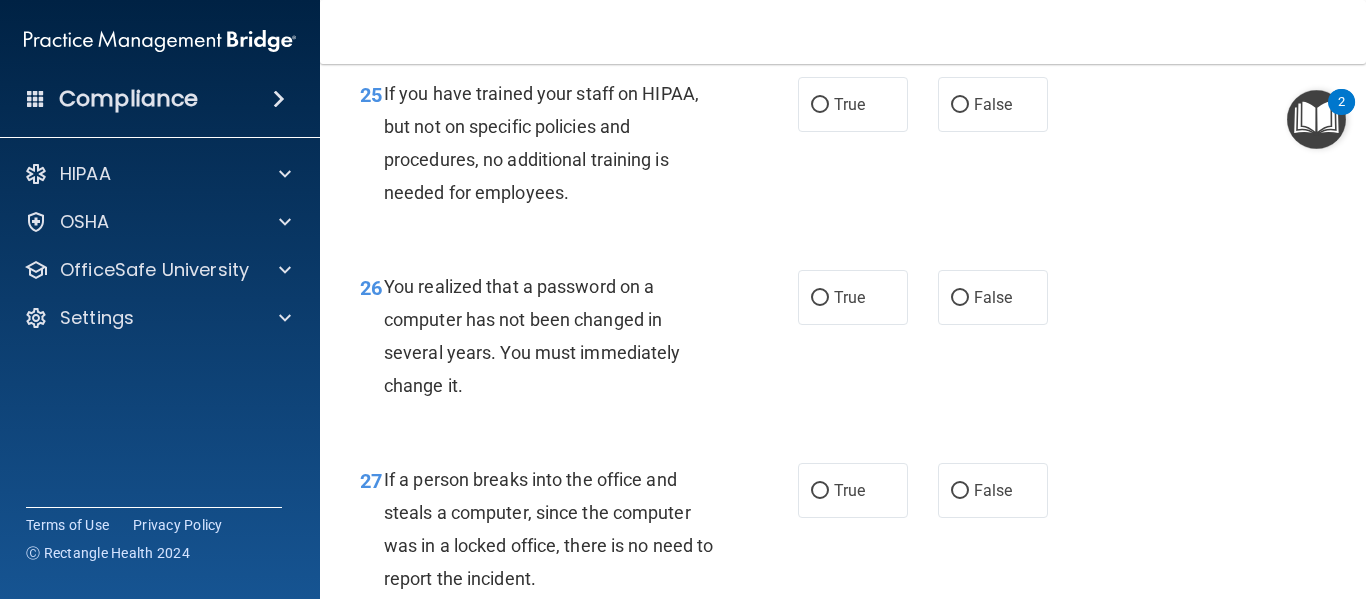 click on "False" at bounding box center [993, 104] 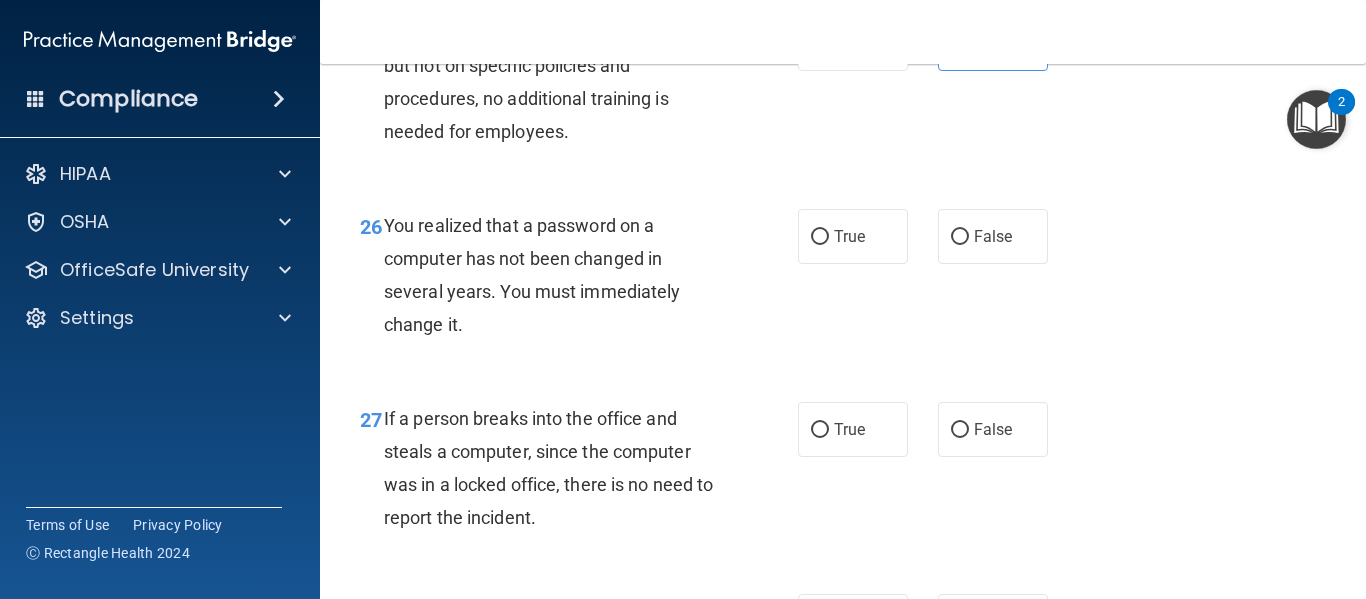 scroll, scrollTop: 4841, scrollLeft: 0, axis: vertical 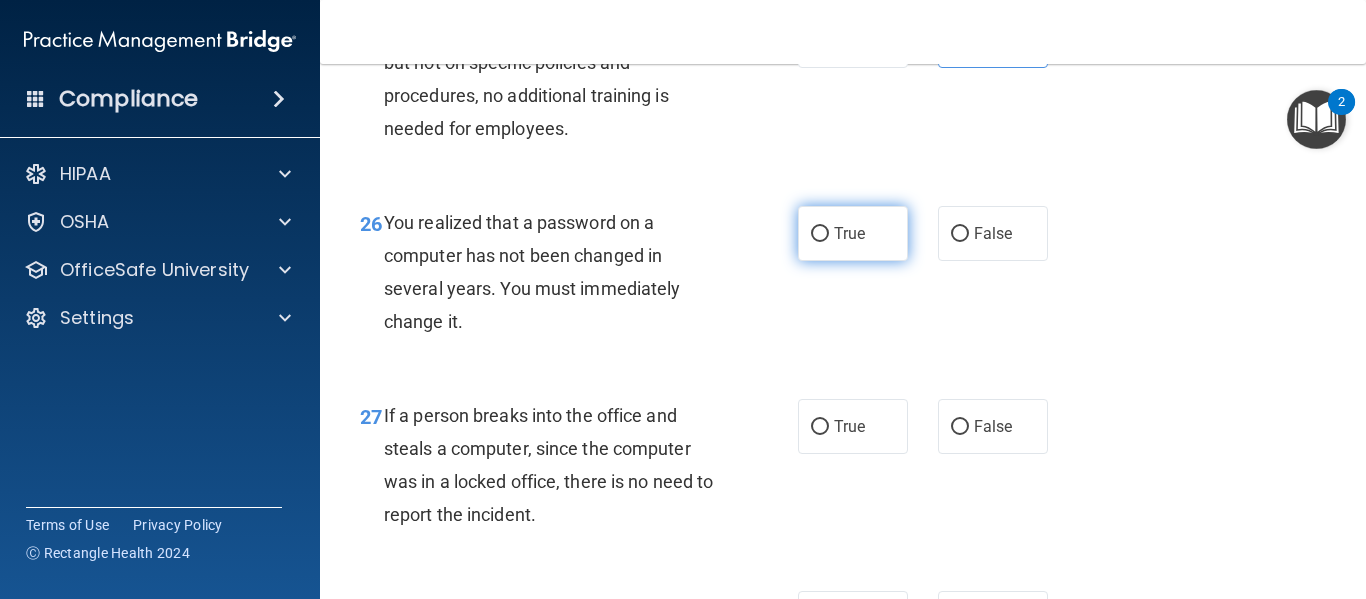 click on "True" at bounding box center [849, 233] 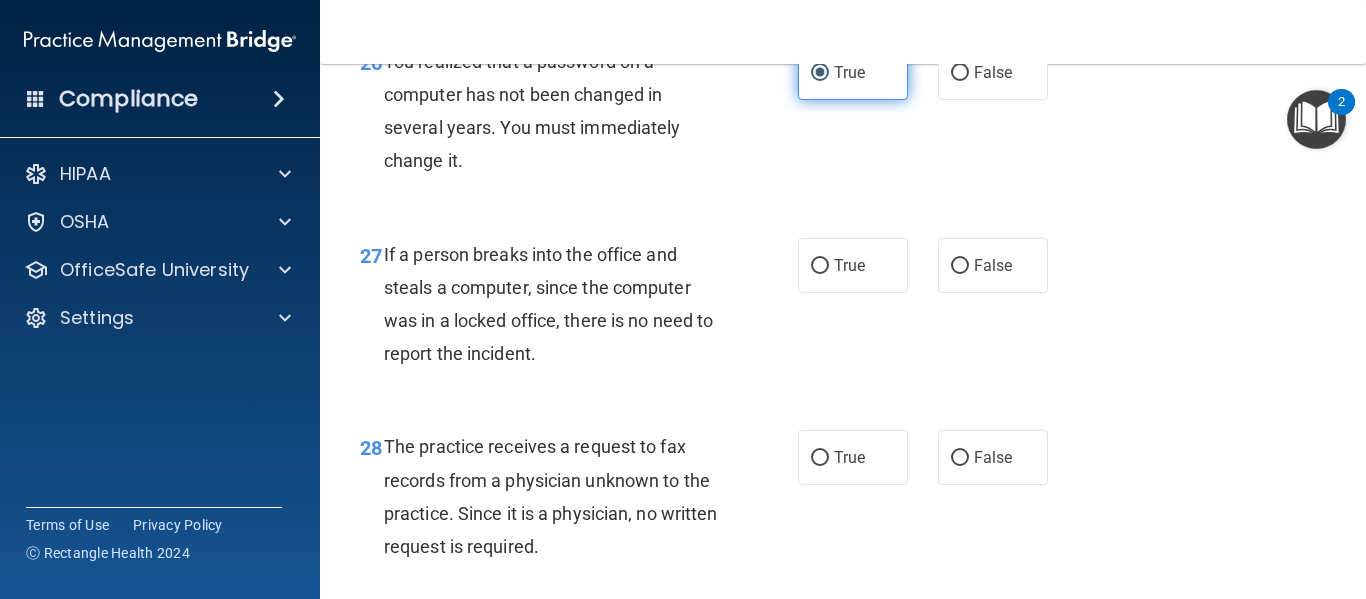 scroll, scrollTop: 4995, scrollLeft: 0, axis: vertical 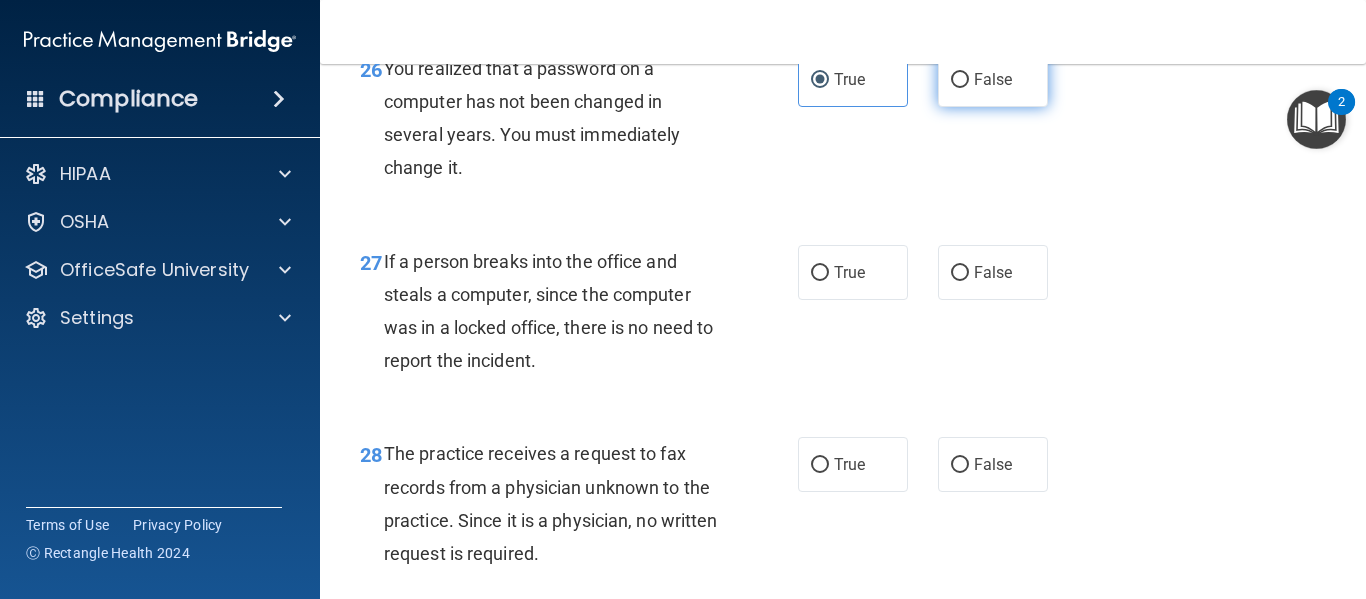 click on "False" at bounding box center [993, 79] 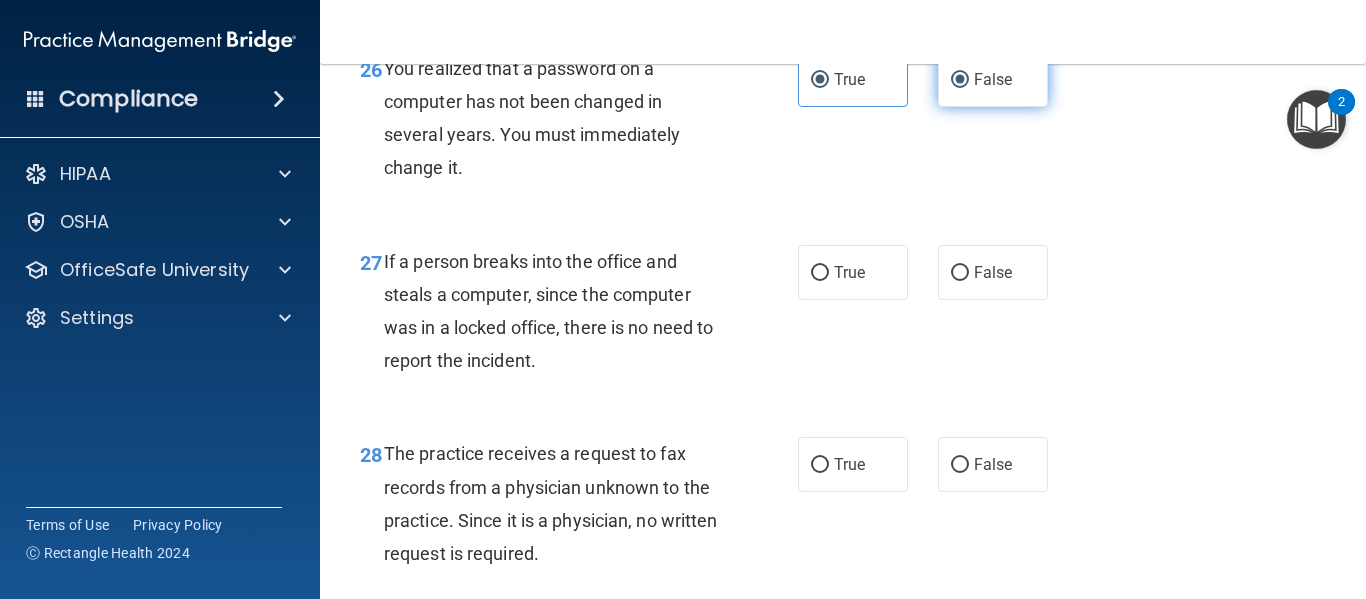radio on "false" 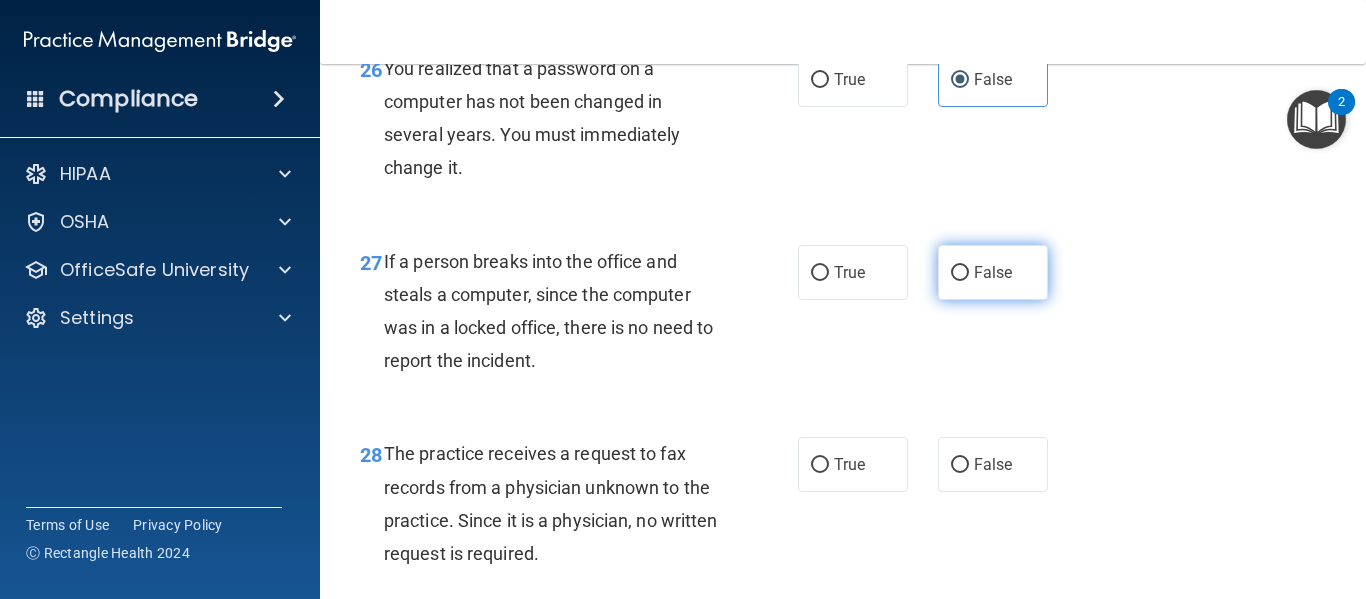 click on "False" at bounding box center [993, 272] 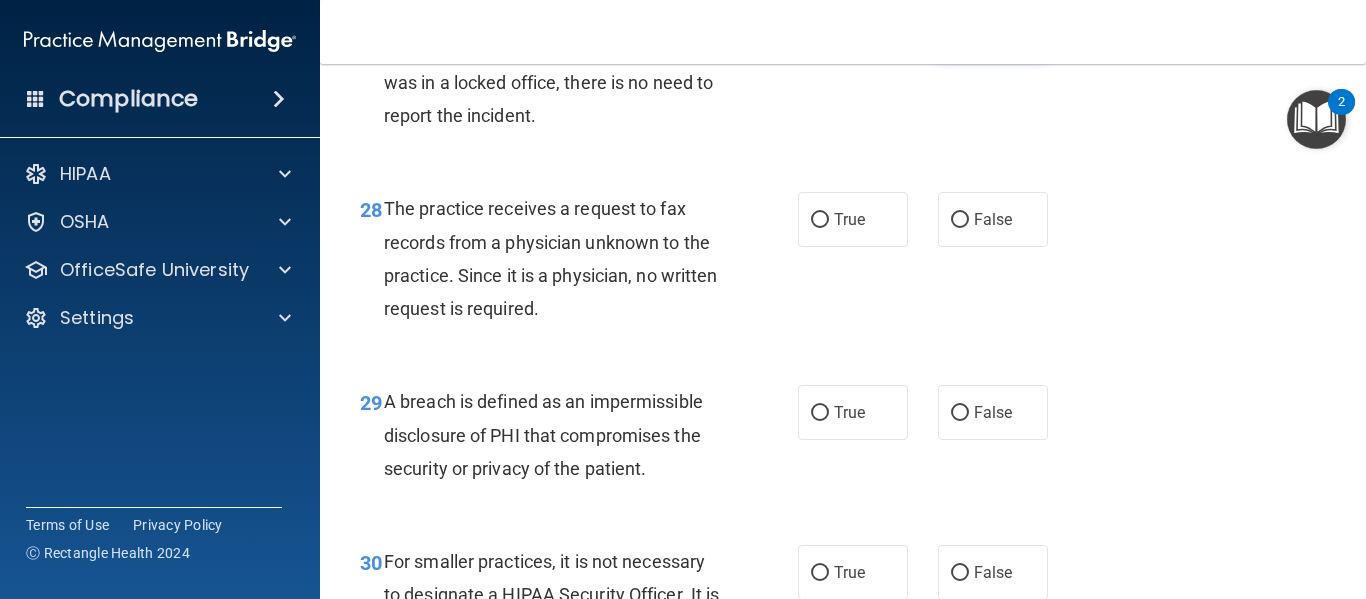 scroll, scrollTop: 5245, scrollLeft: 0, axis: vertical 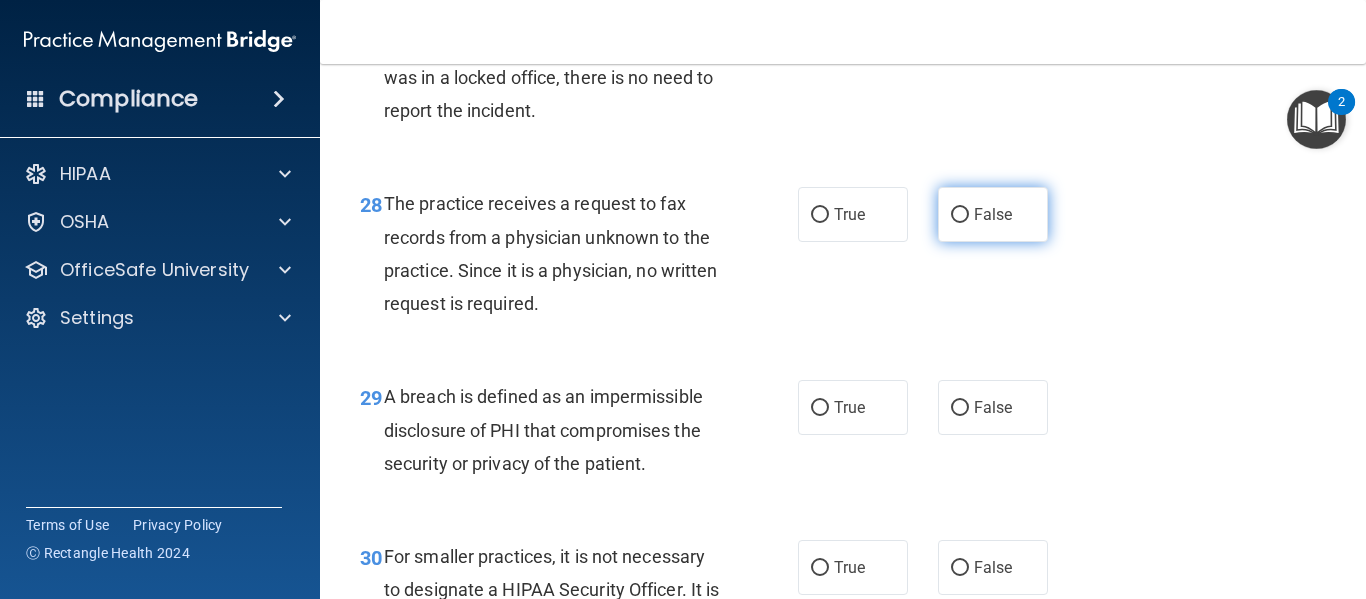 click on "False" at bounding box center [960, 215] 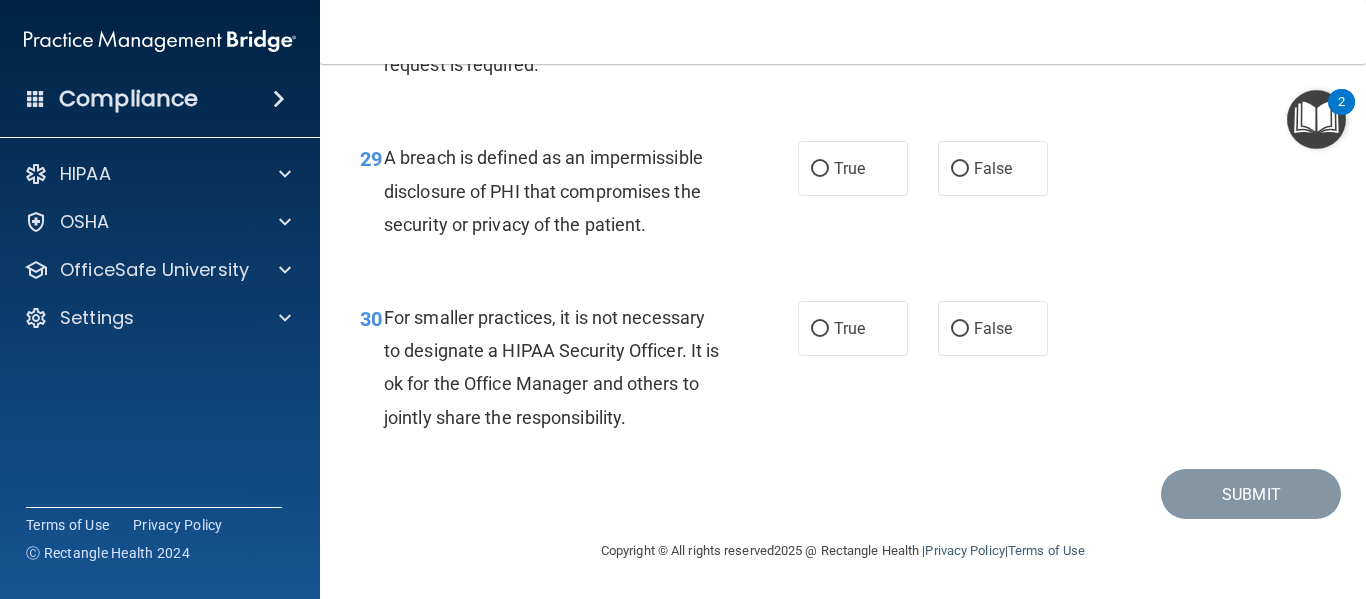 scroll, scrollTop: 5518, scrollLeft: 0, axis: vertical 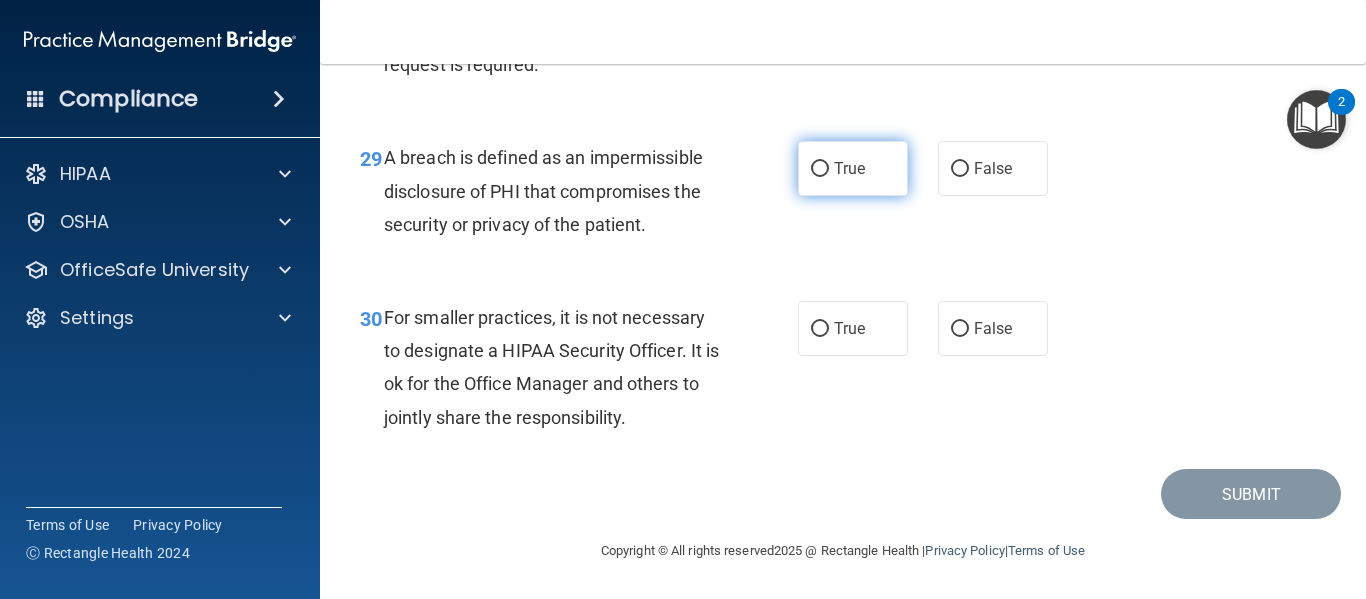 click on "True" at bounding box center [853, 168] 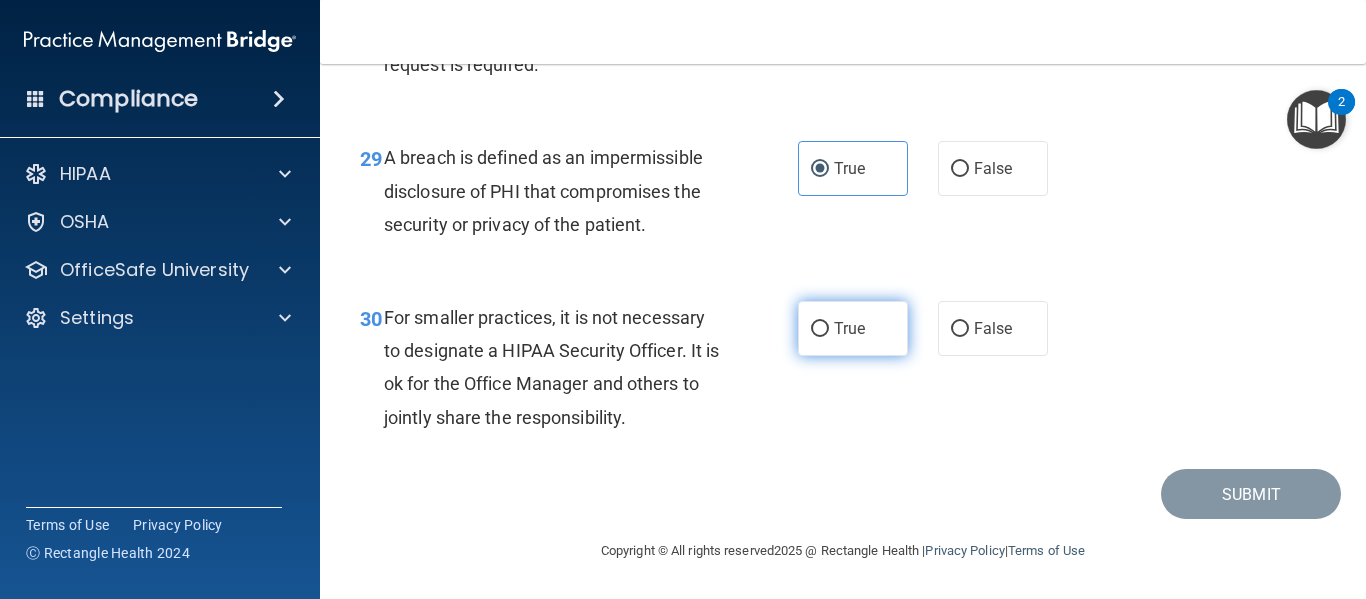 click on "True" at bounding box center [853, 328] 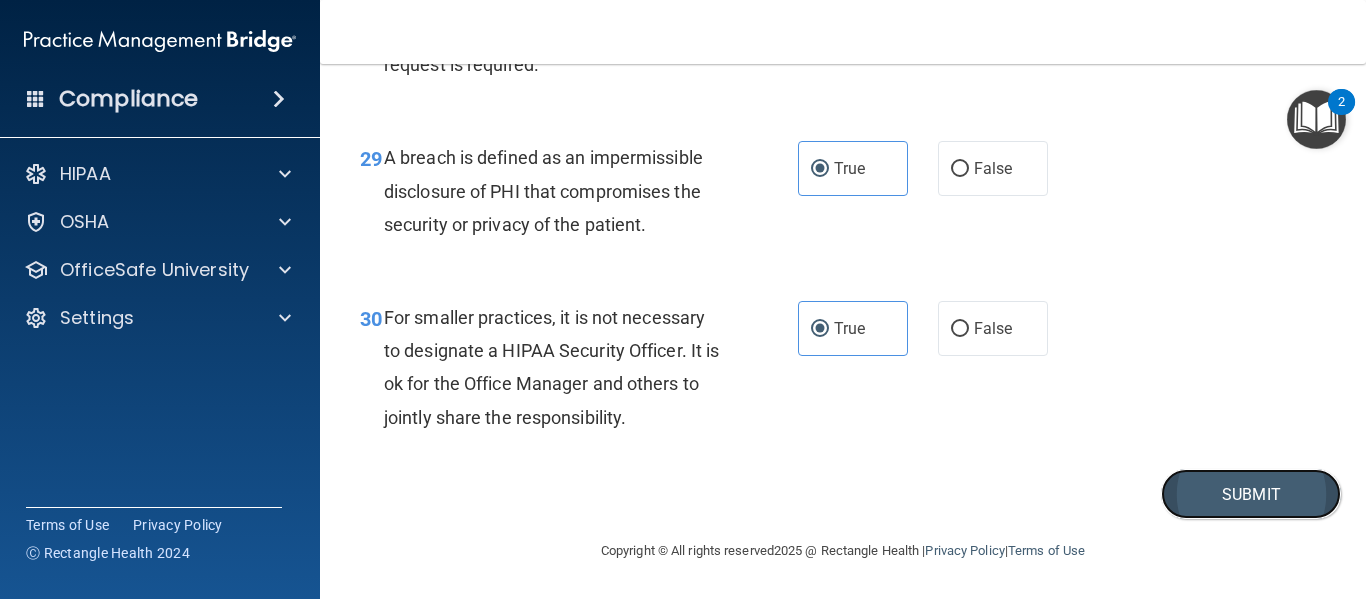 click on "Submit" at bounding box center (1251, 494) 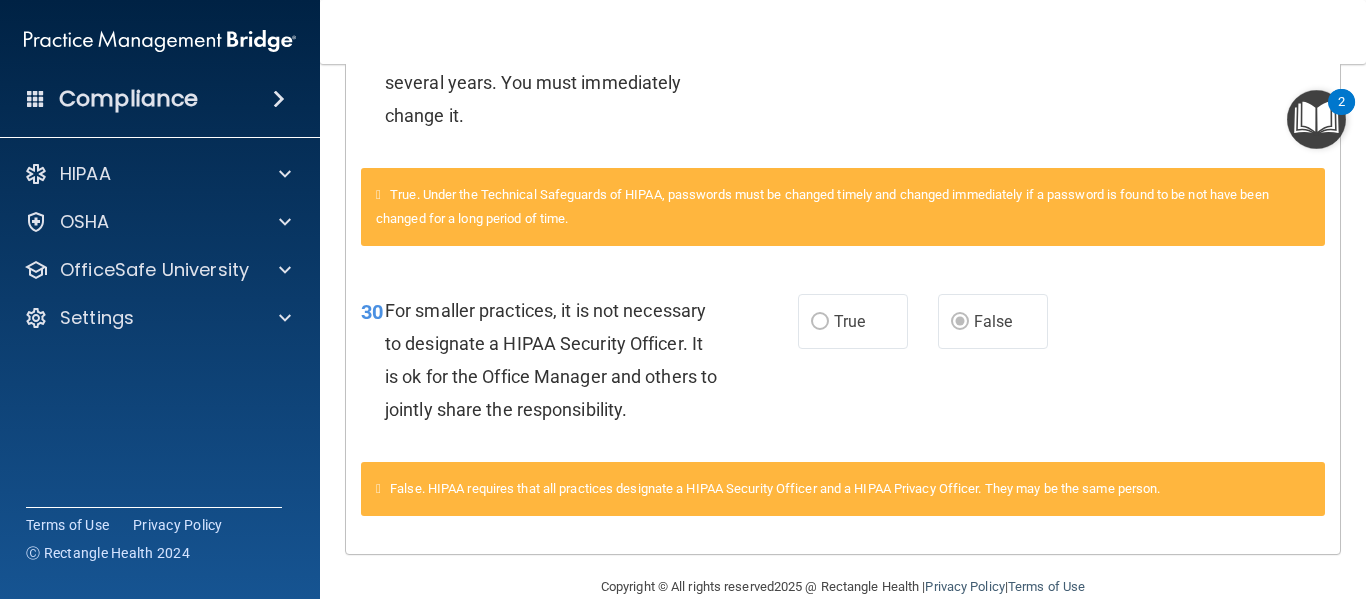 scroll, scrollTop: 2104, scrollLeft: 0, axis: vertical 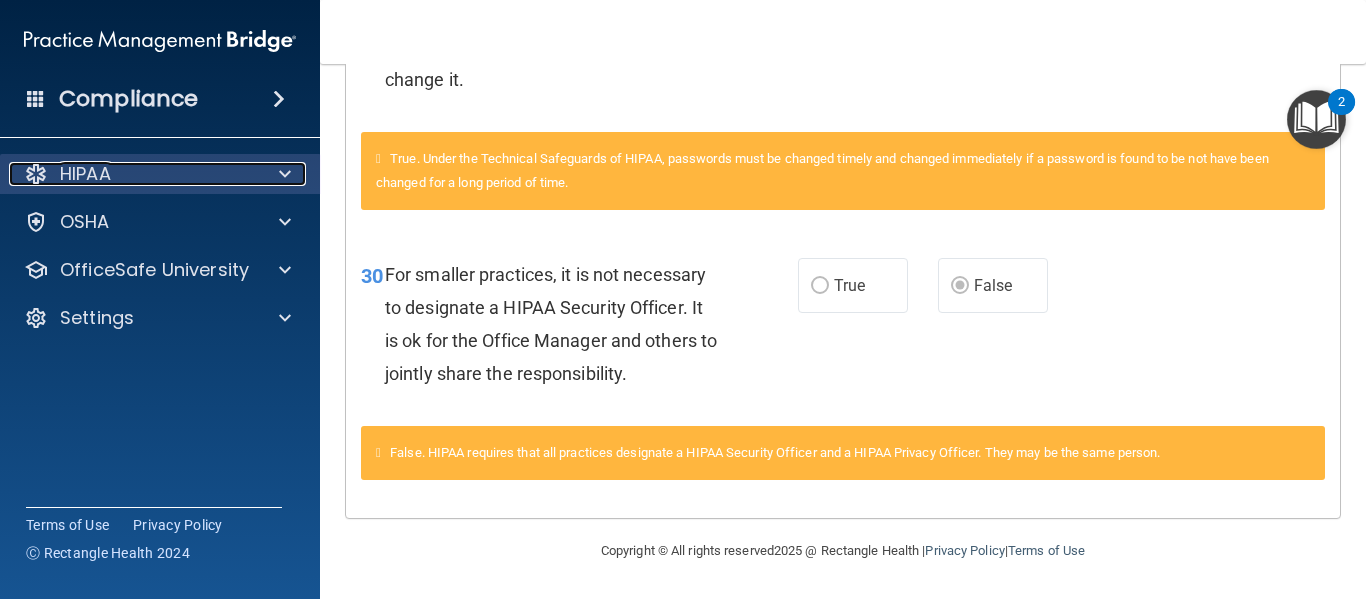 click on "HIPAA" at bounding box center [133, 174] 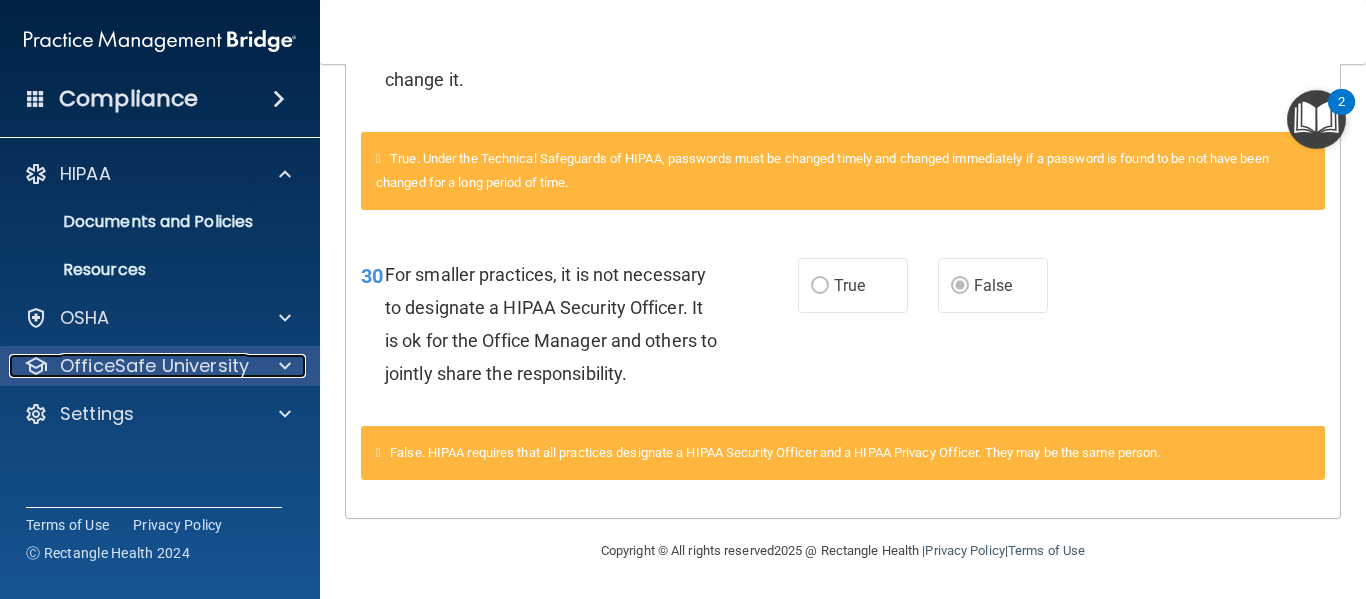 click on "OfficeSafe University" at bounding box center [154, 366] 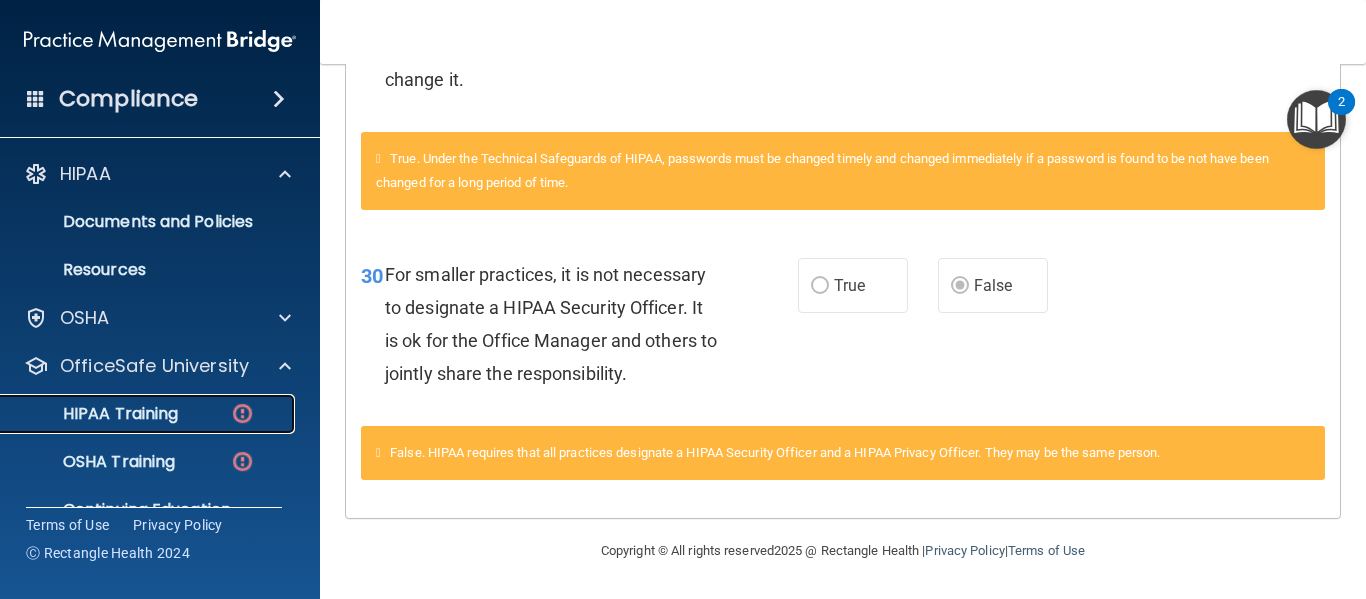 click on "HIPAA Training" at bounding box center [95, 414] 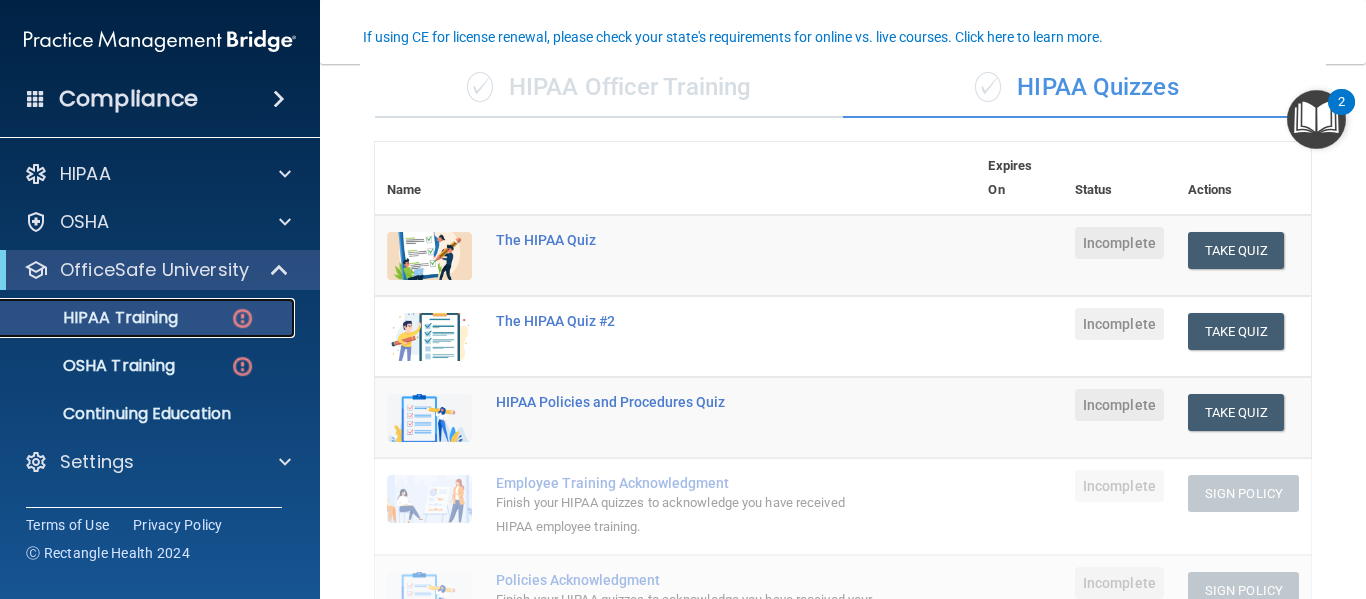 scroll, scrollTop: 167, scrollLeft: 0, axis: vertical 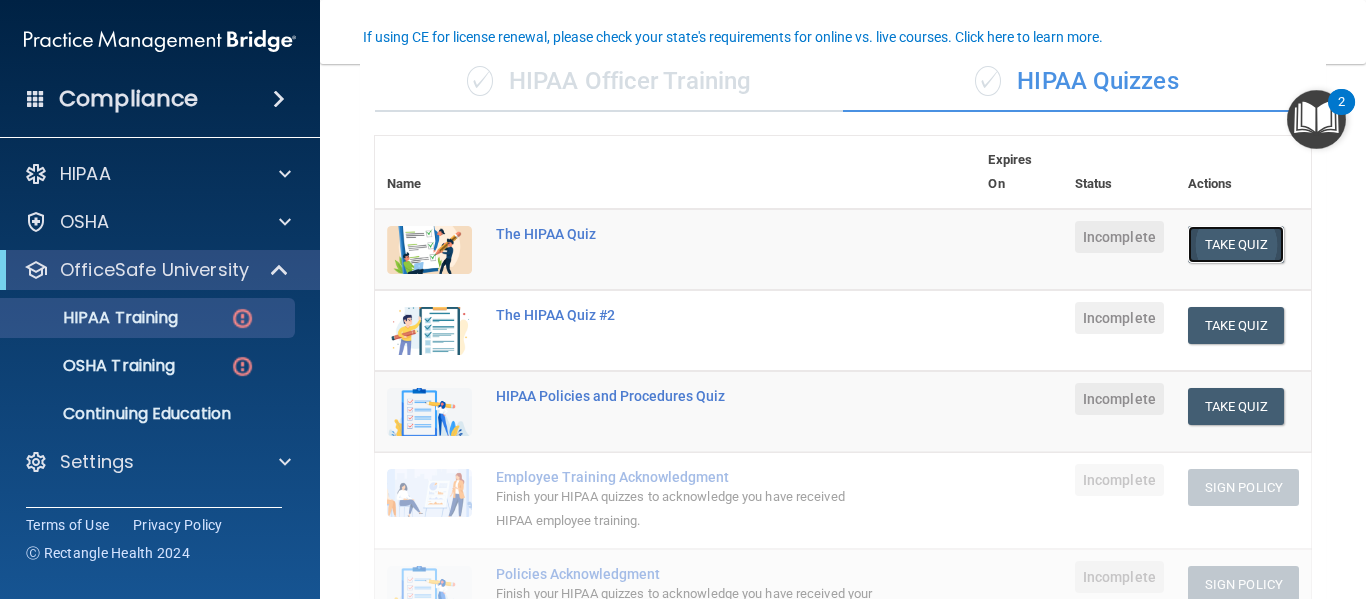 click on "Take Quiz" at bounding box center (1236, 244) 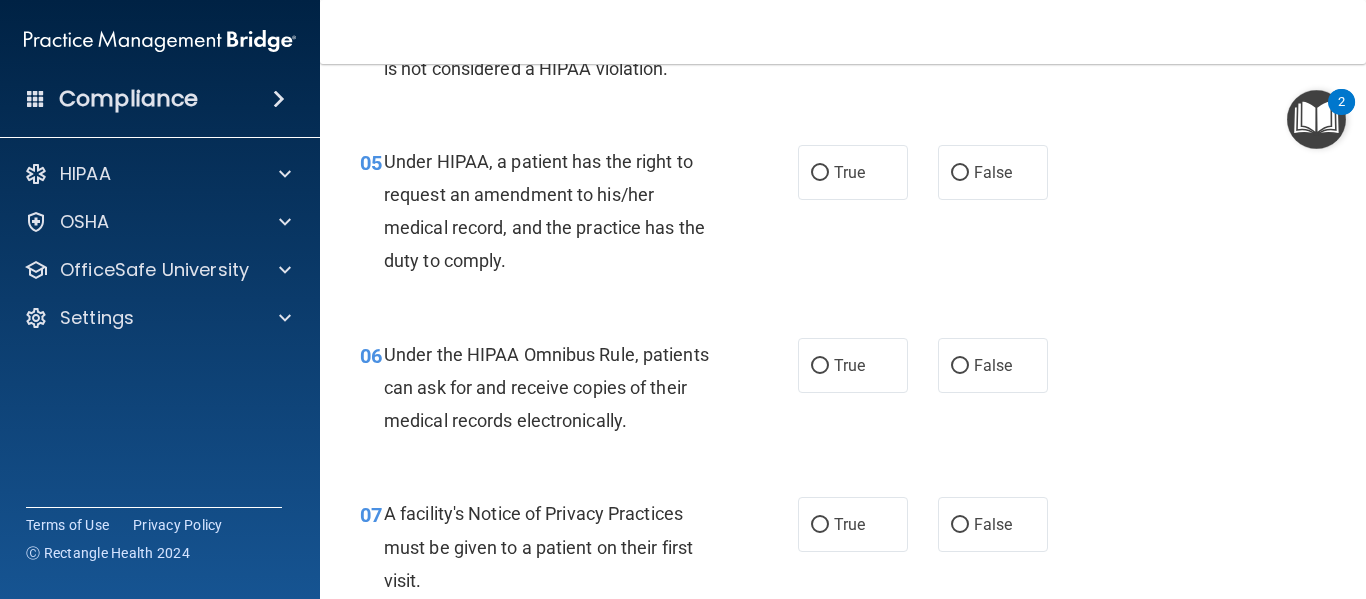 scroll, scrollTop: 0, scrollLeft: 0, axis: both 